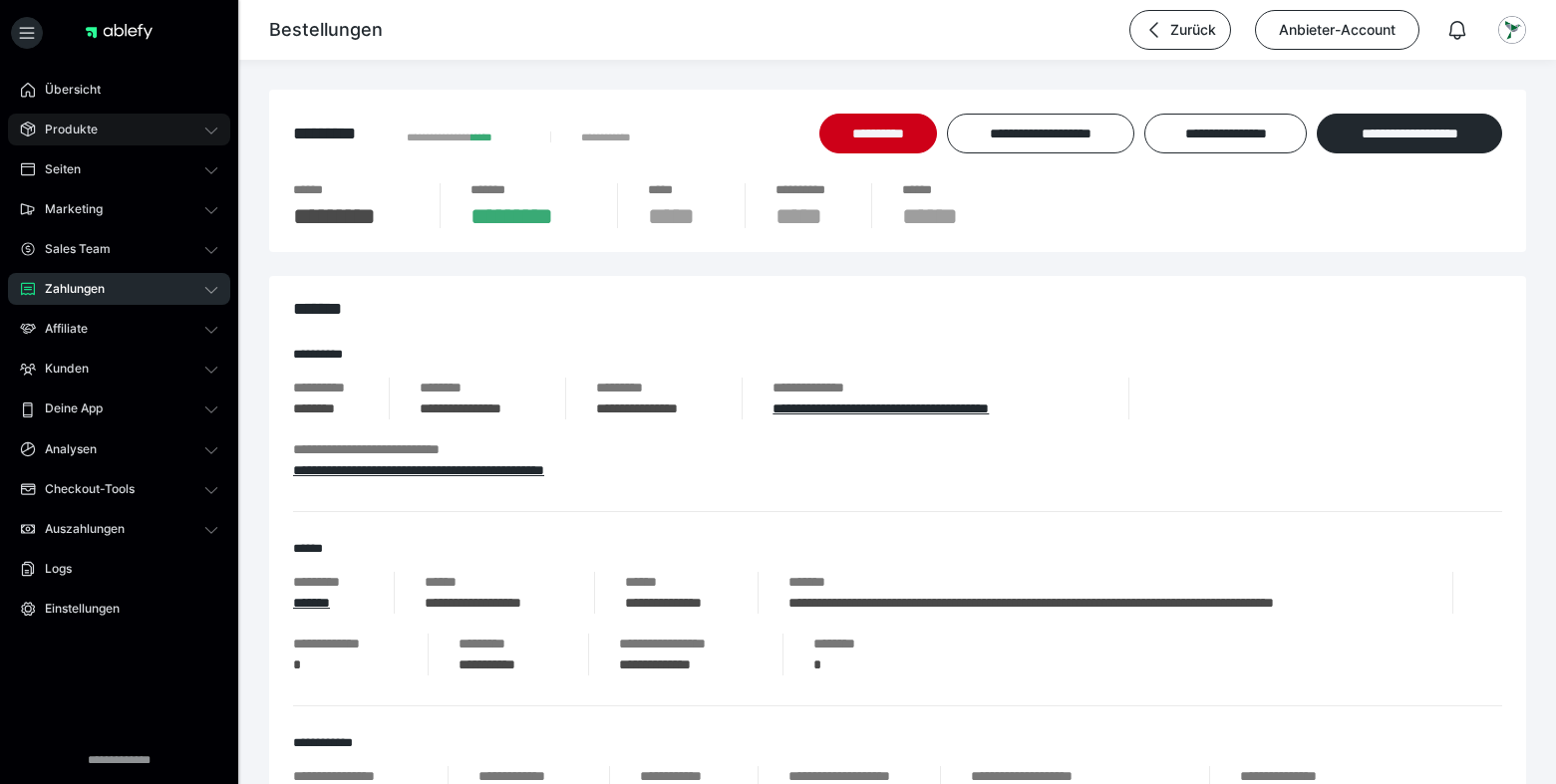 scroll, scrollTop: 475, scrollLeft: 0, axis: vertical 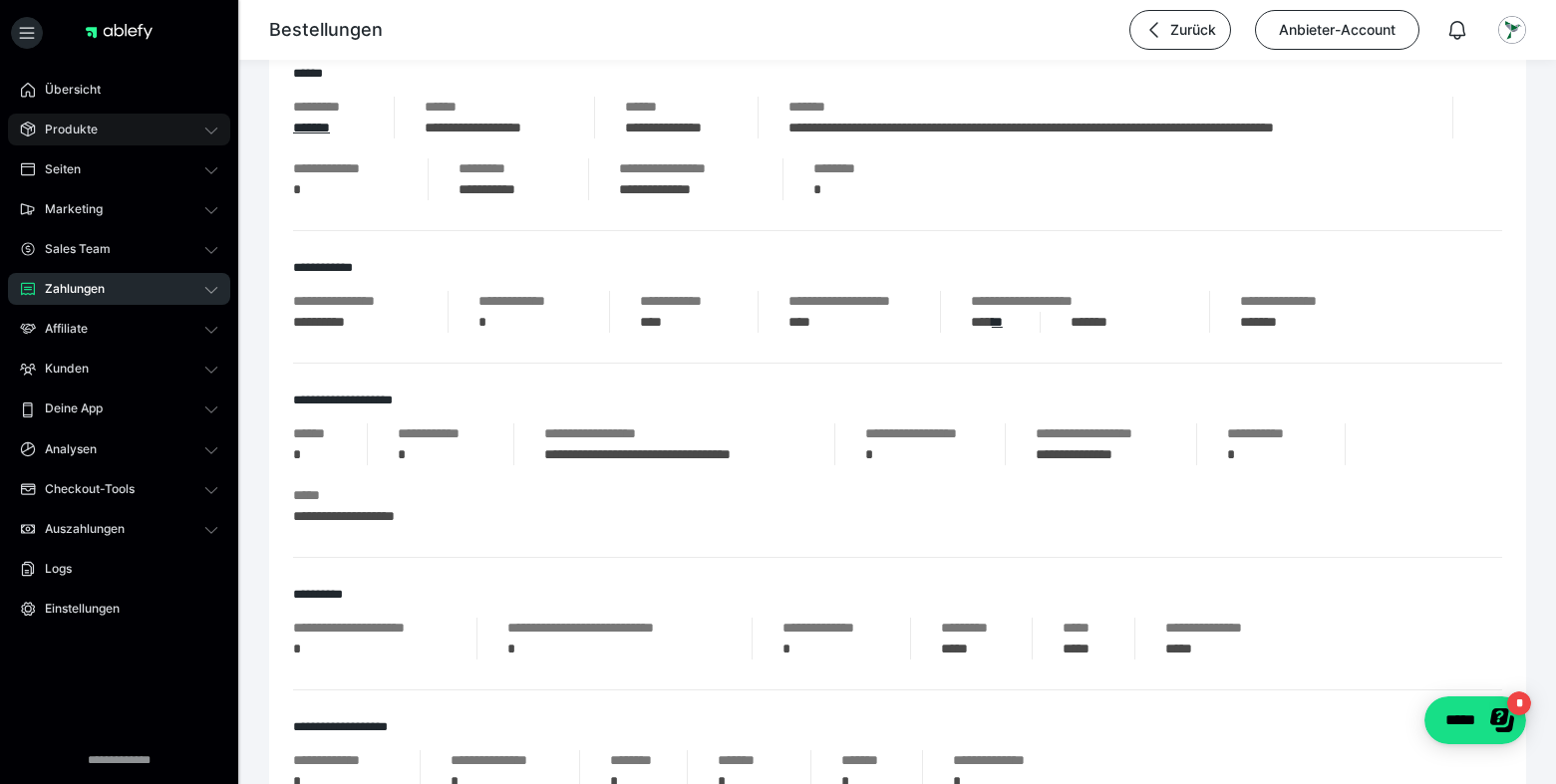 click 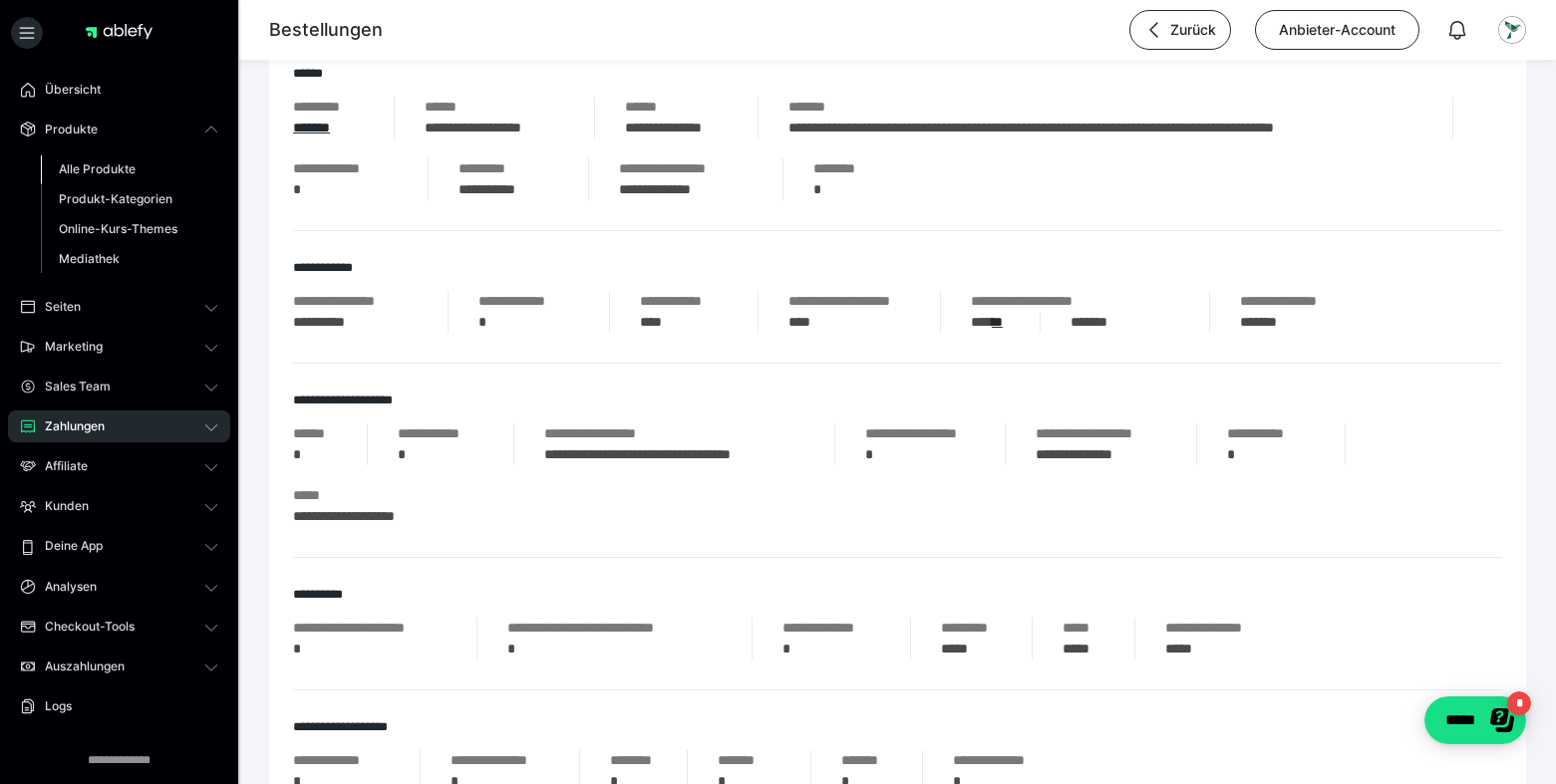 click on "Alle Produkte" at bounding box center [97, 168] 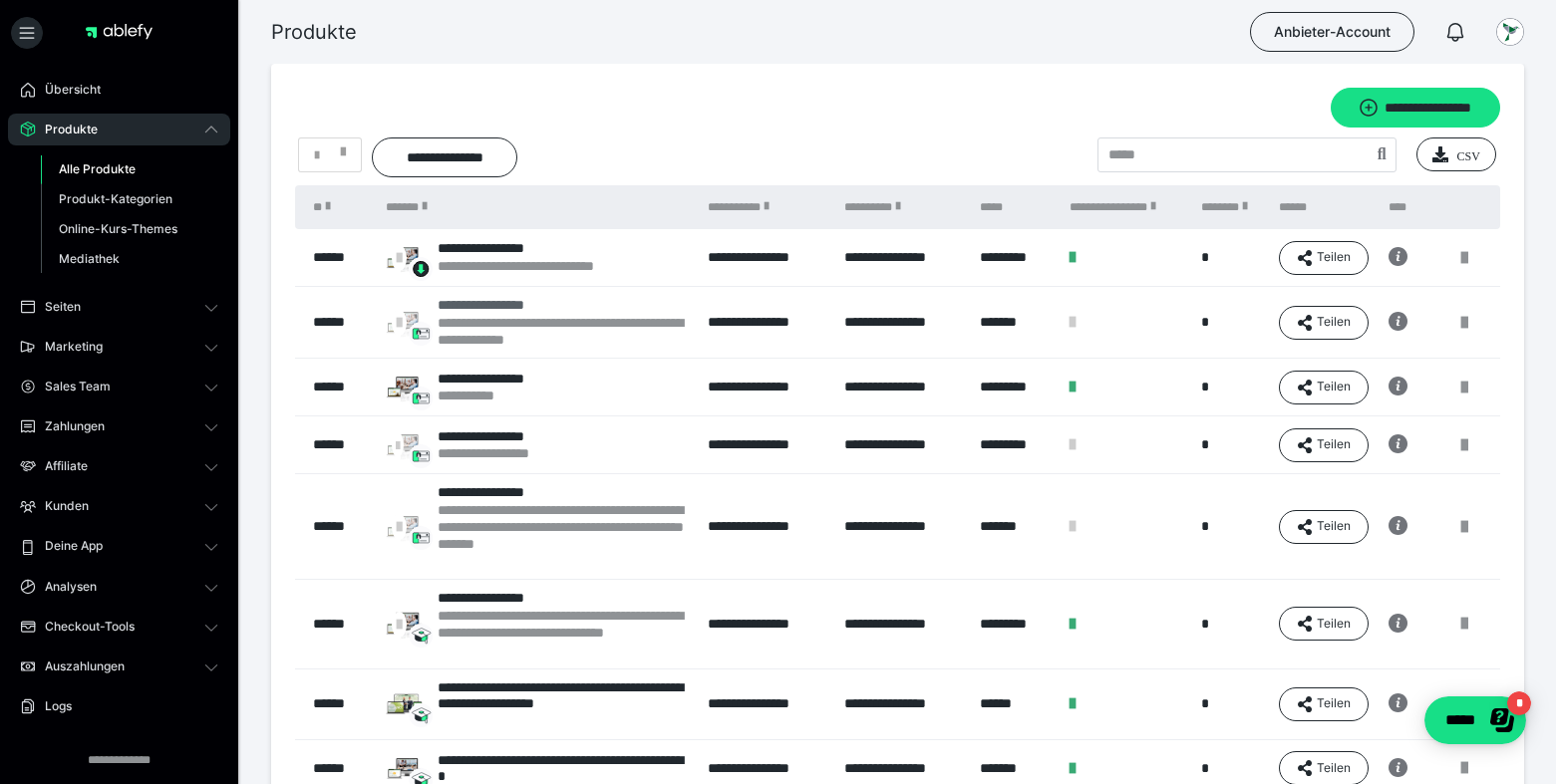 scroll, scrollTop: 0, scrollLeft: 0, axis: both 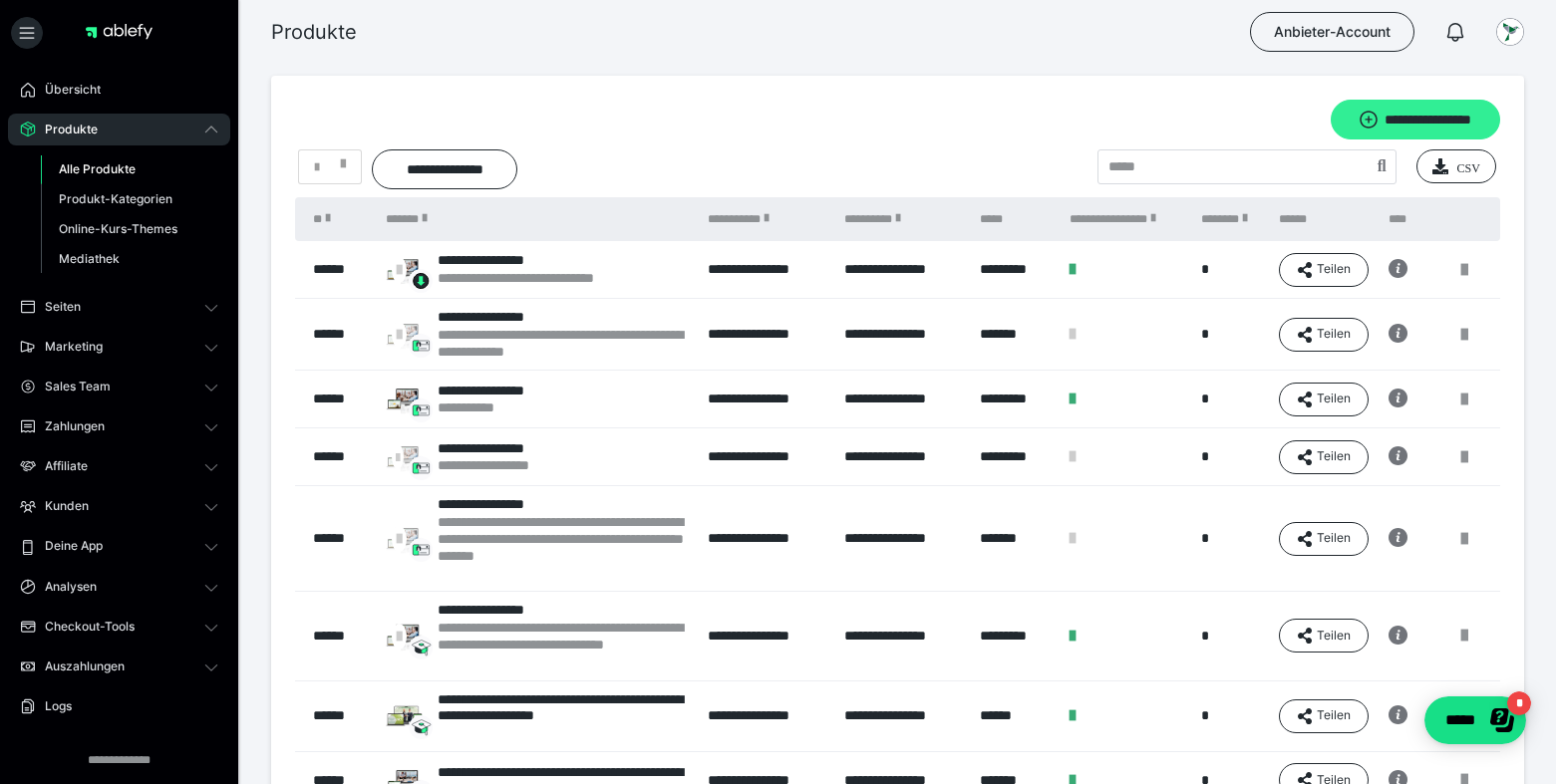 click 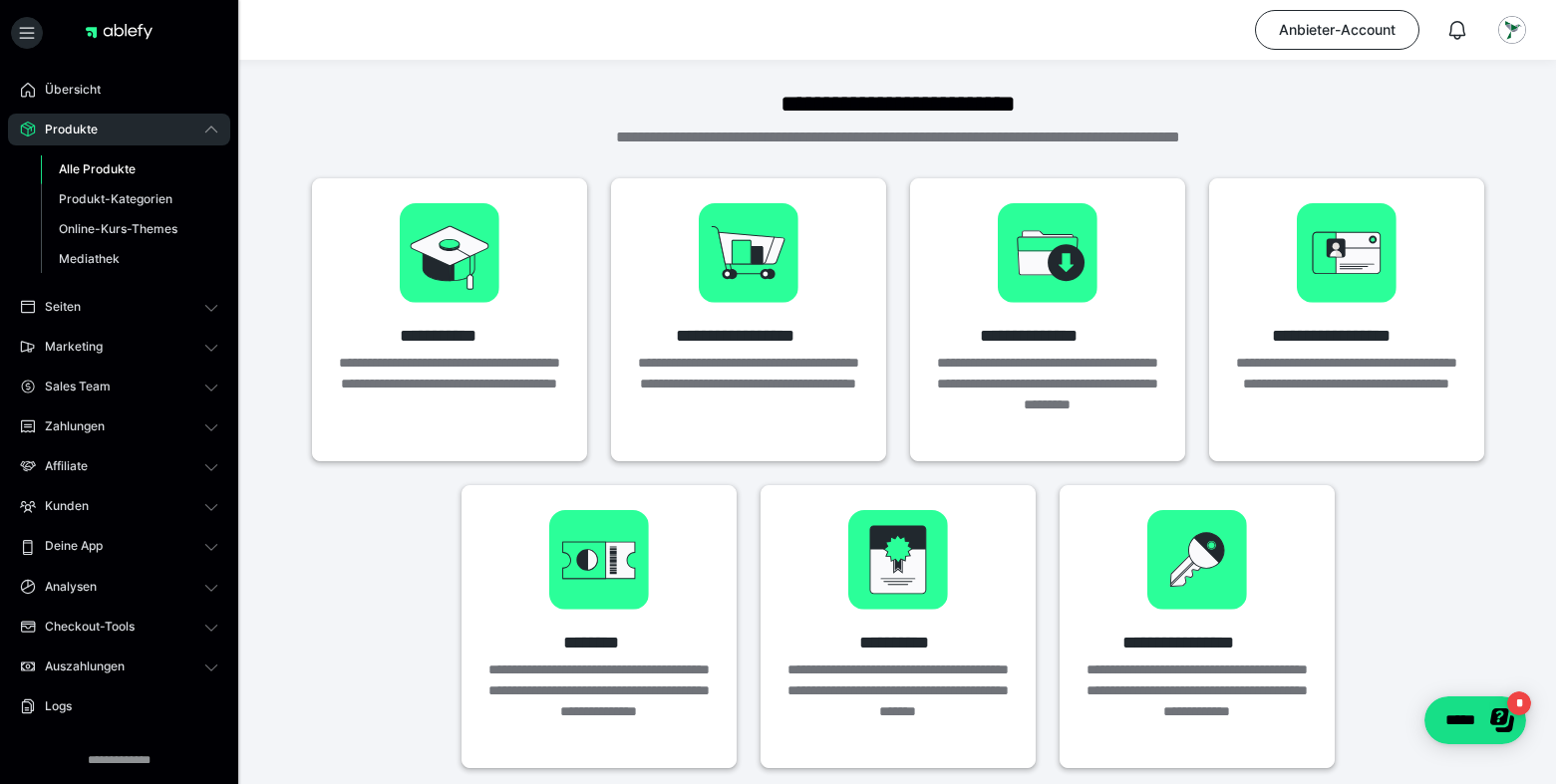 click on "Produkte" at bounding box center [64, 130] 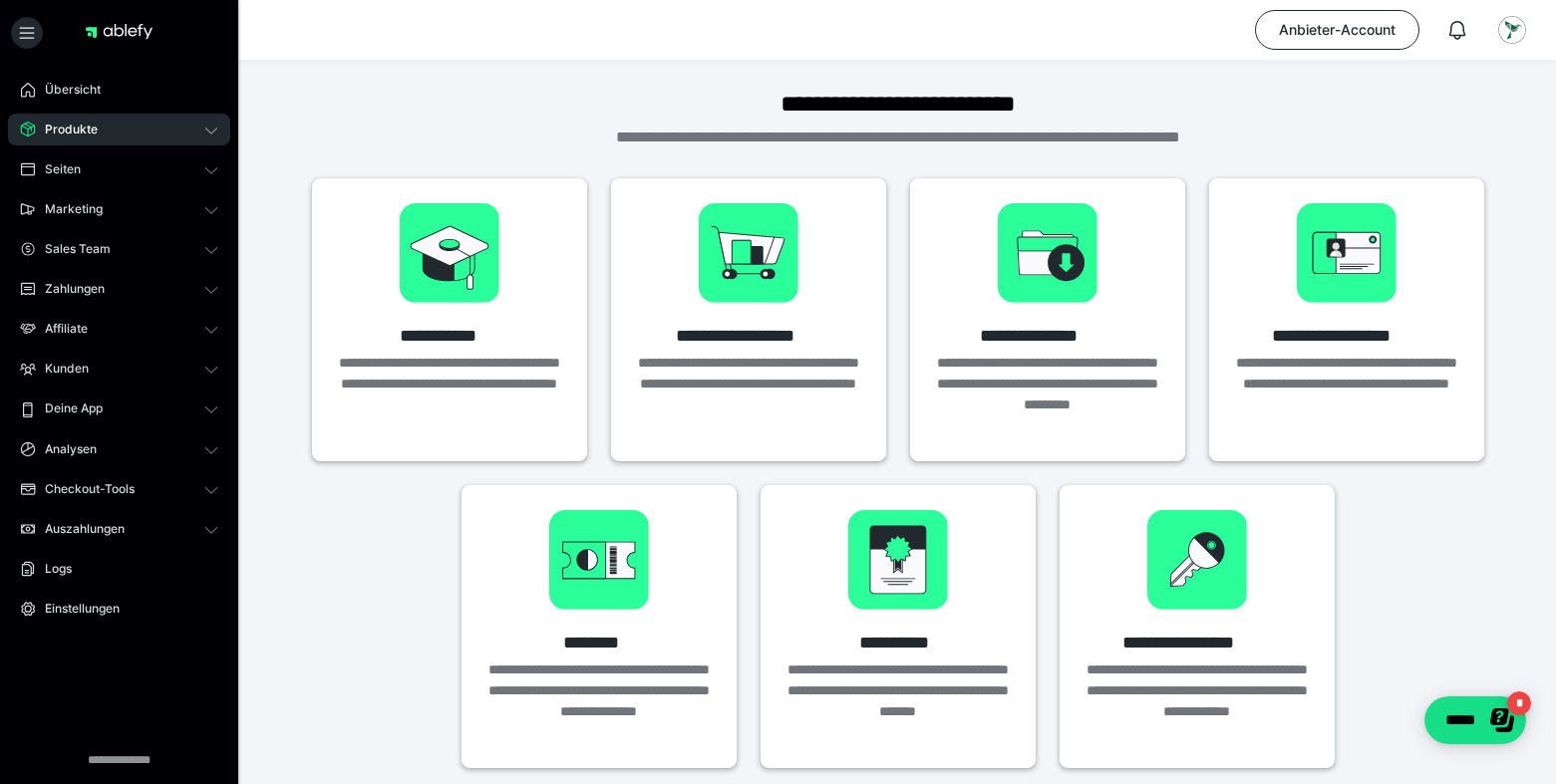 click 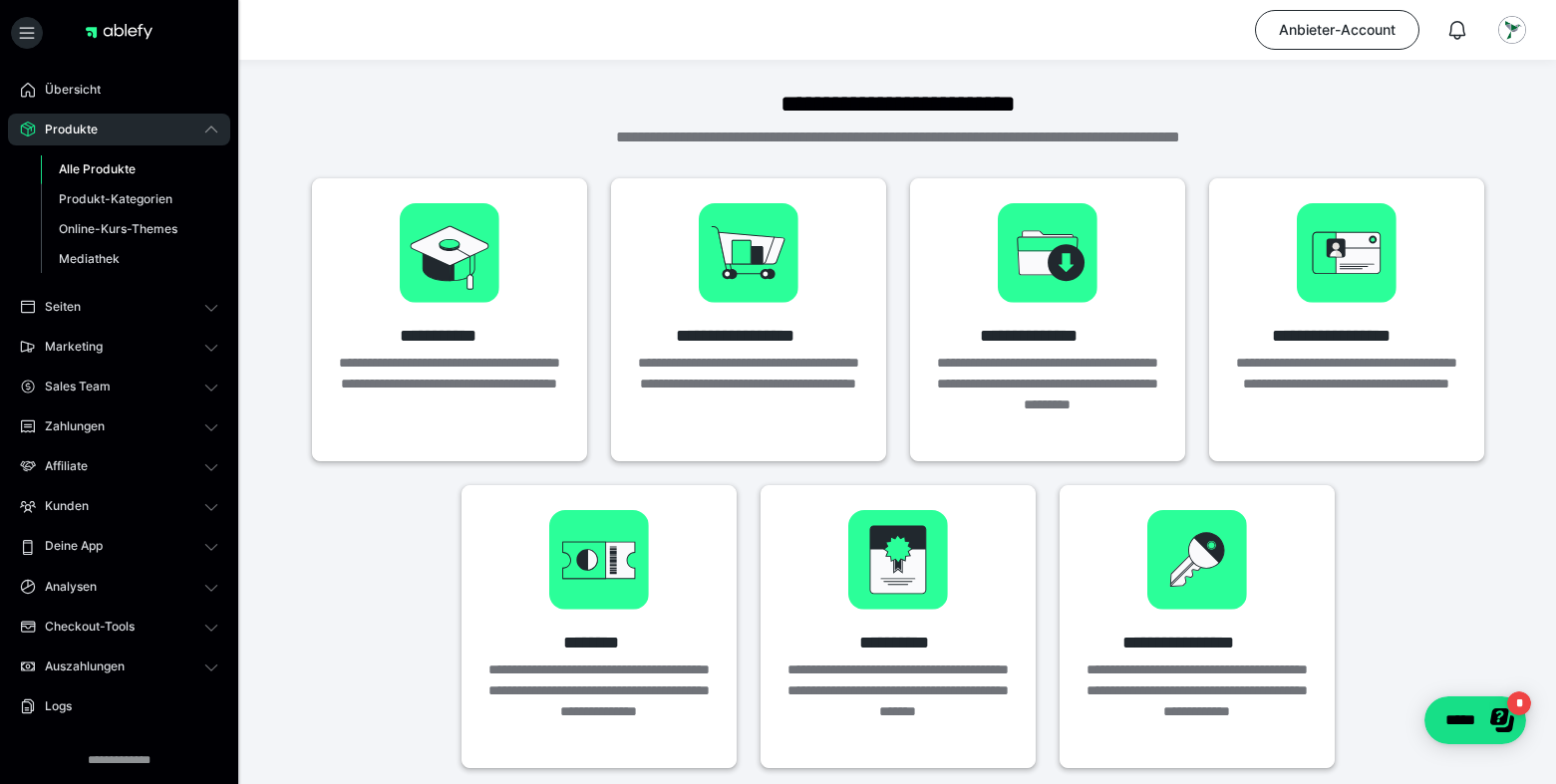 click on "Alle Produkte" at bounding box center (97, 168) 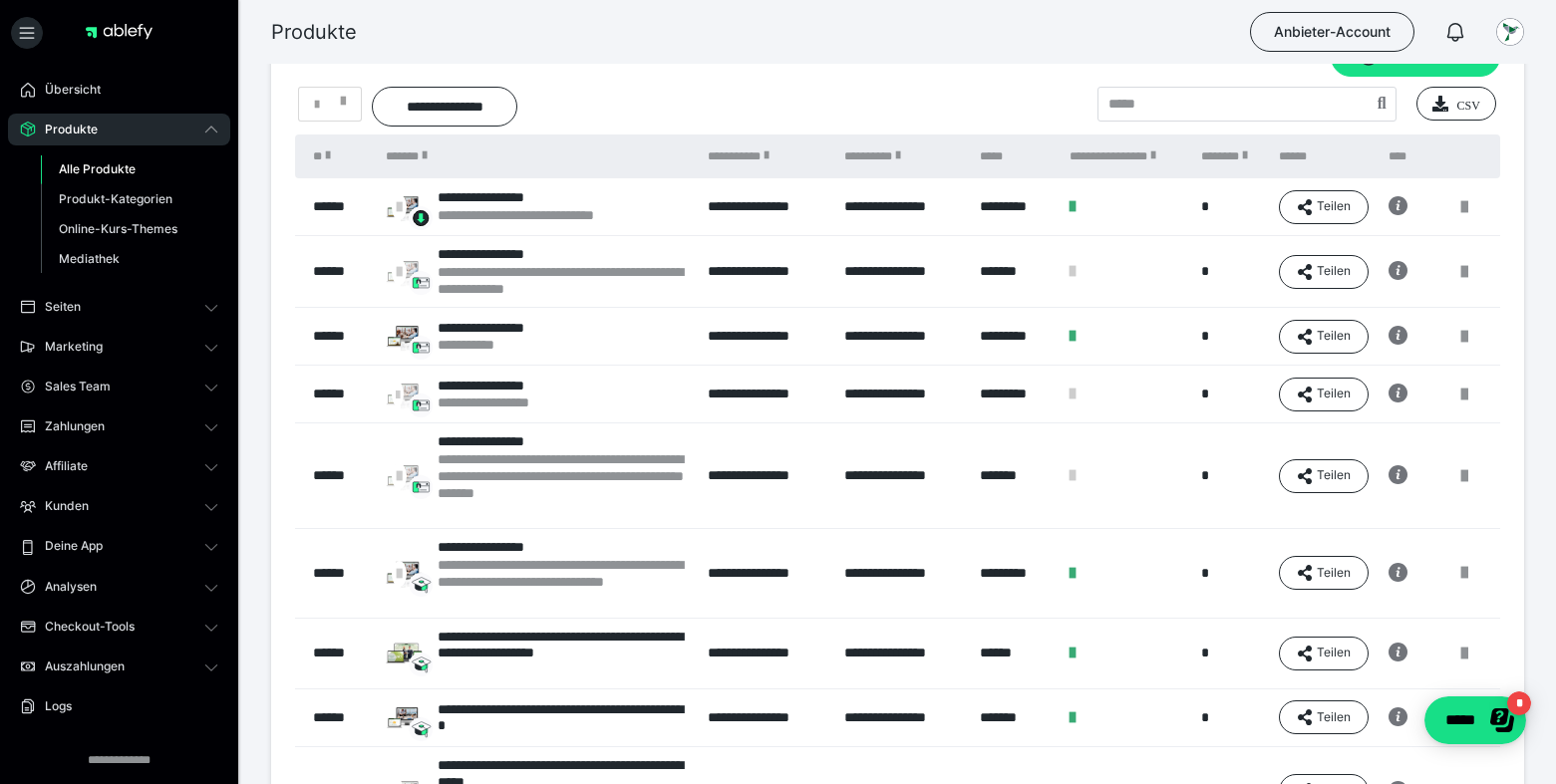 scroll, scrollTop: 66, scrollLeft: 0, axis: vertical 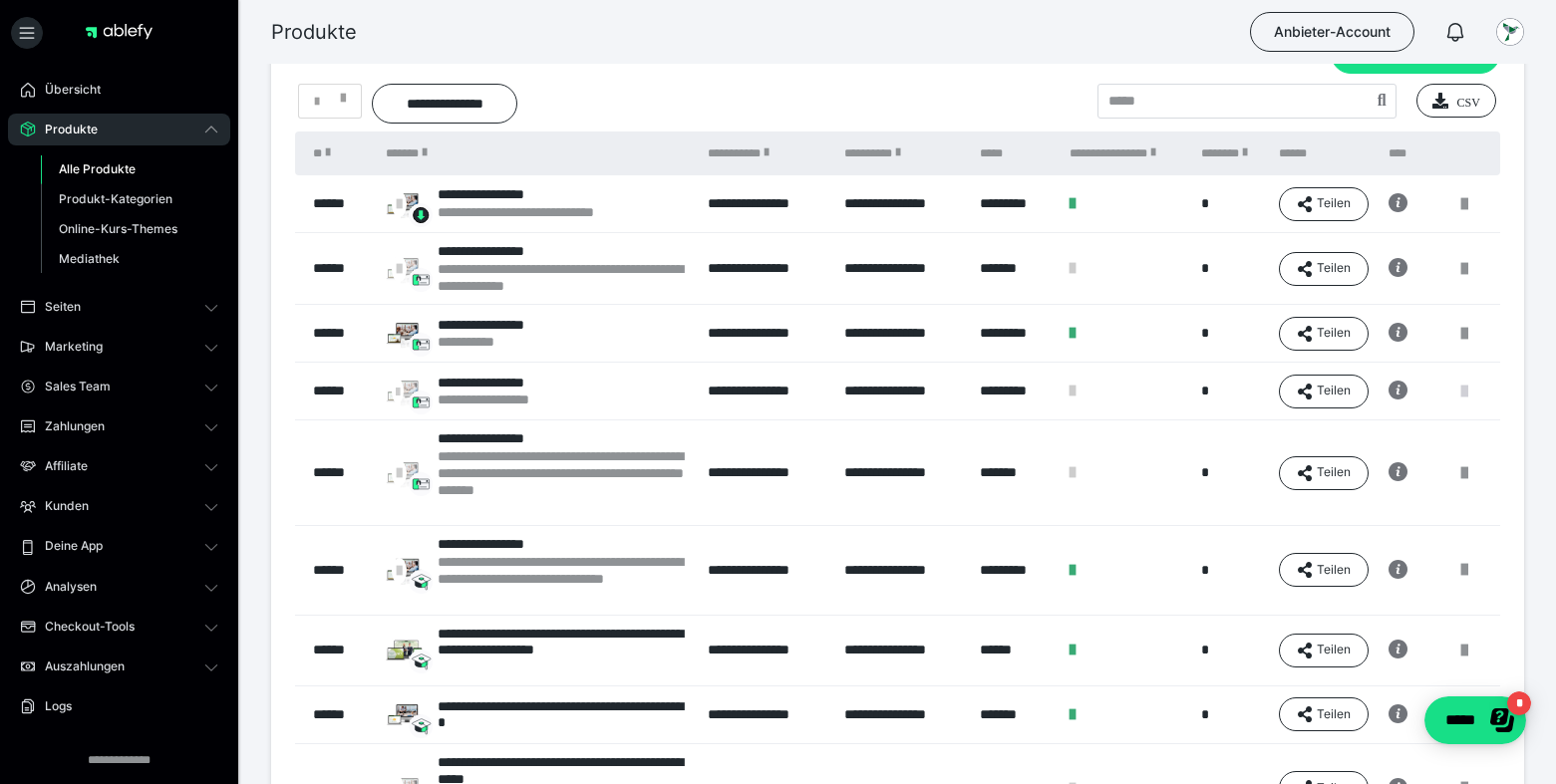 click at bounding box center [1464, 392] 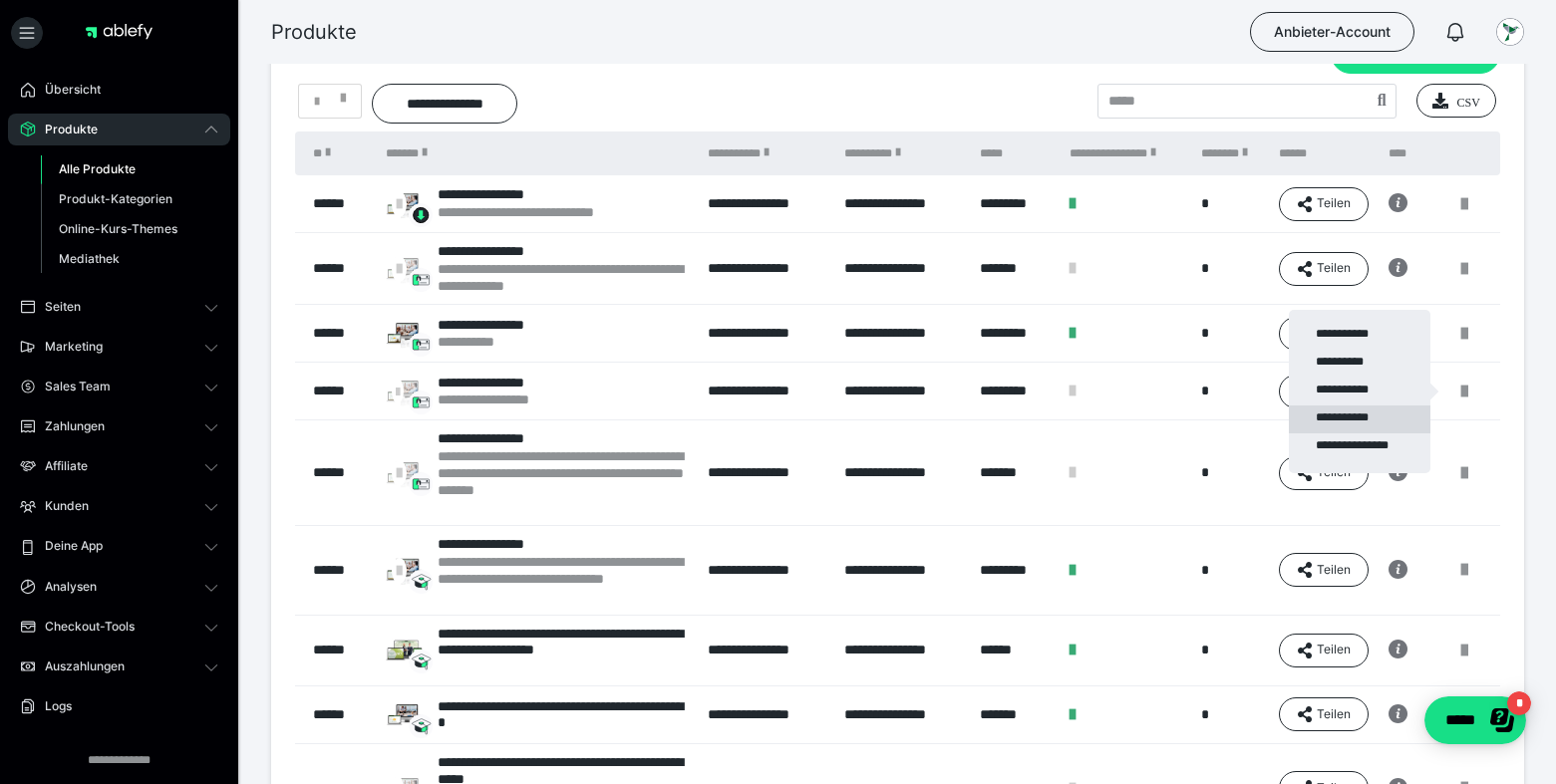 click on "**********" at bounding box center (1360, 419) 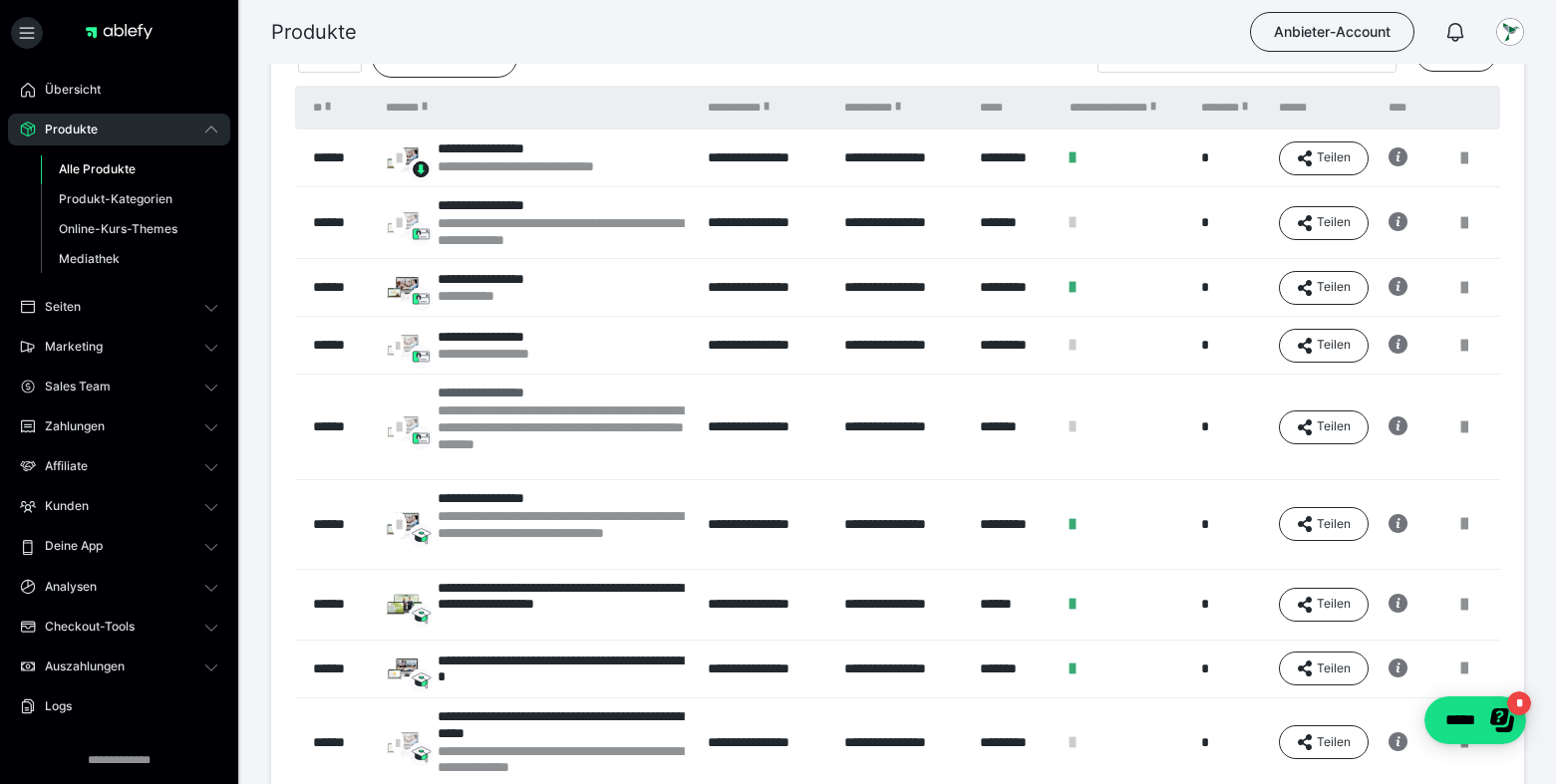 scroll, scrollTop: 108, scrollLeft: 0, axis: vertical 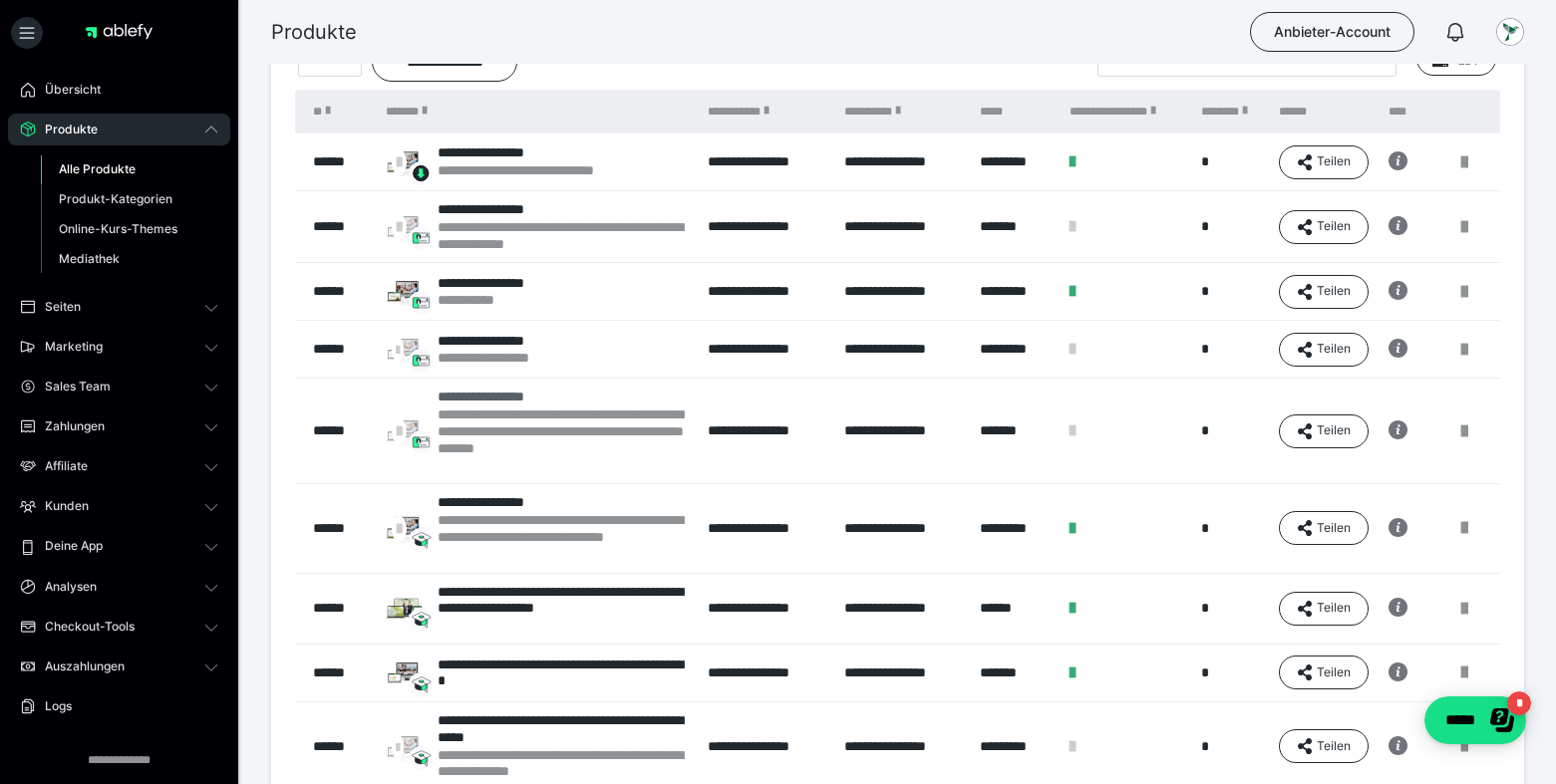 click on "**********" at bounding box center (562, 439) 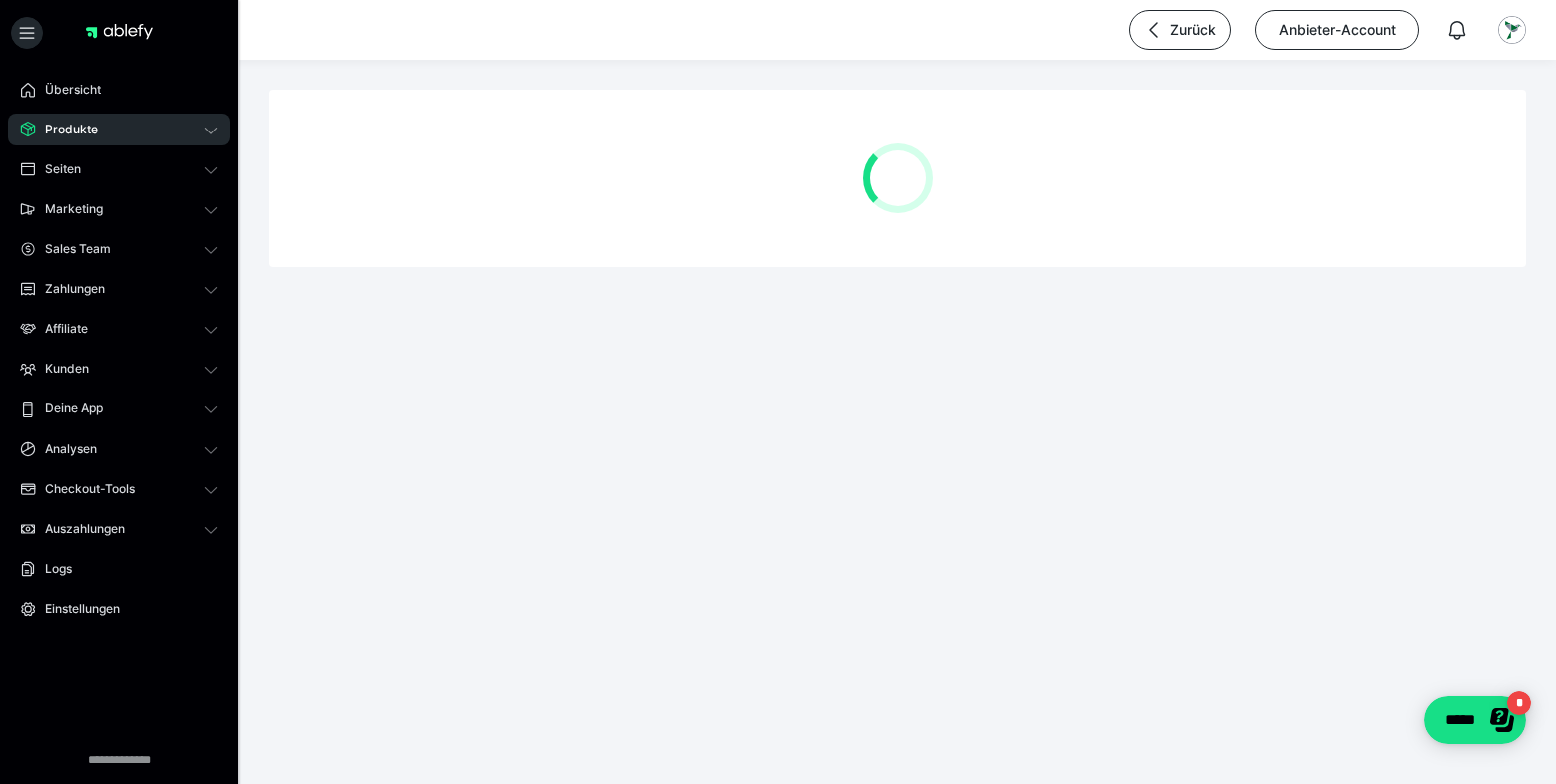 scroll, scrollTop: 0, scrollLeft: 0, axis: both 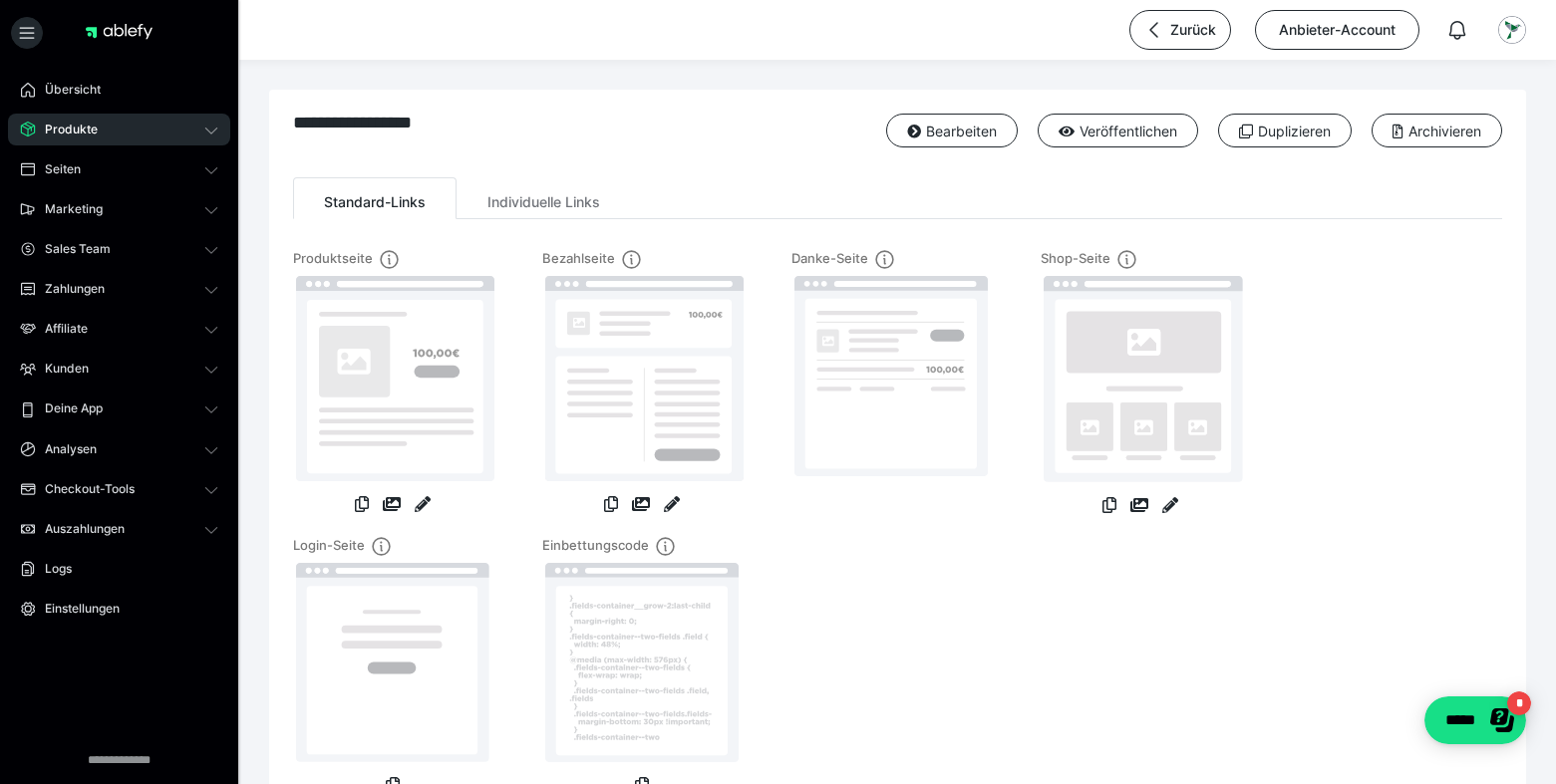 click 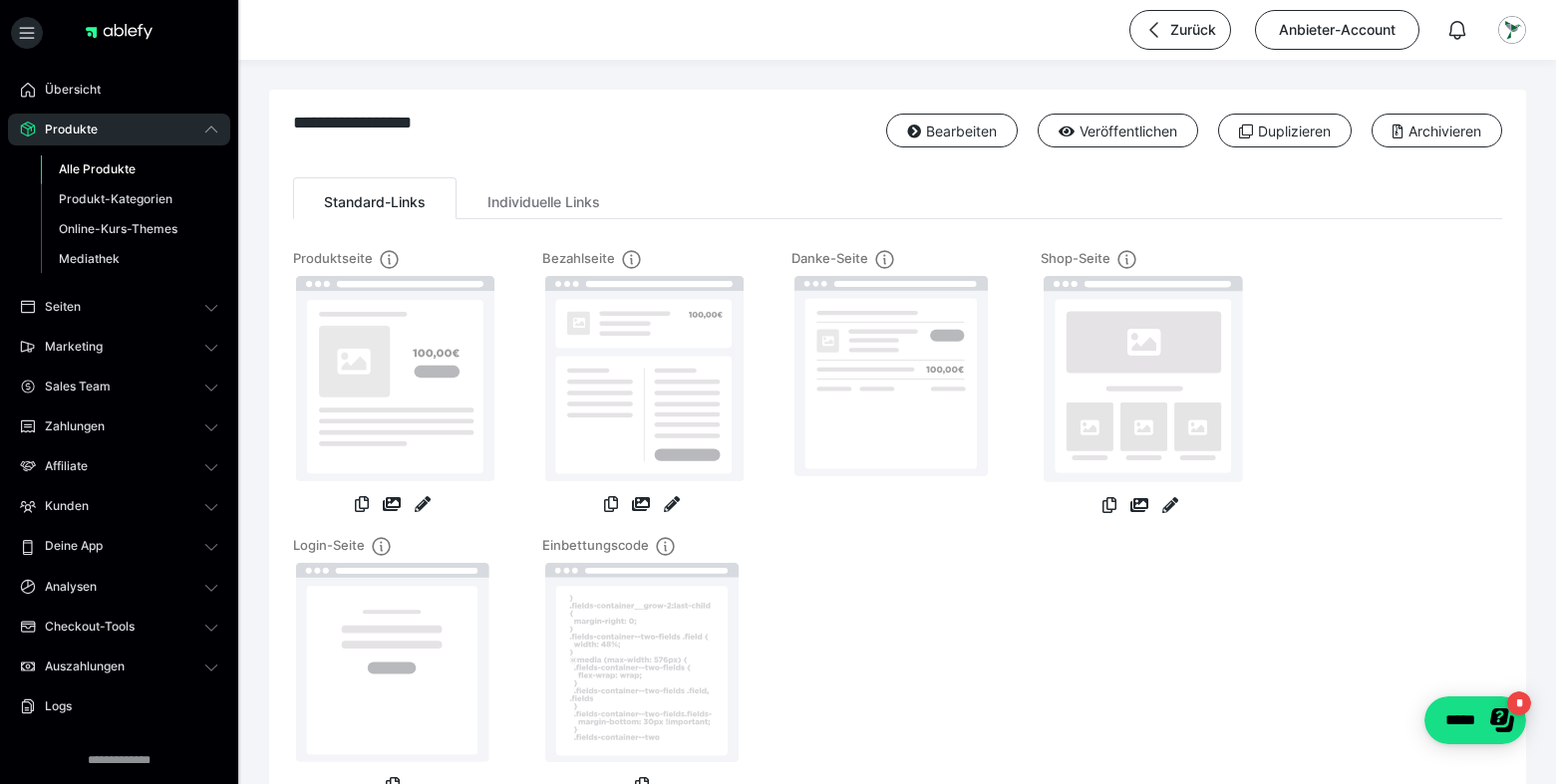 click on "Alle Produkte" at bounding box center [97, 168] 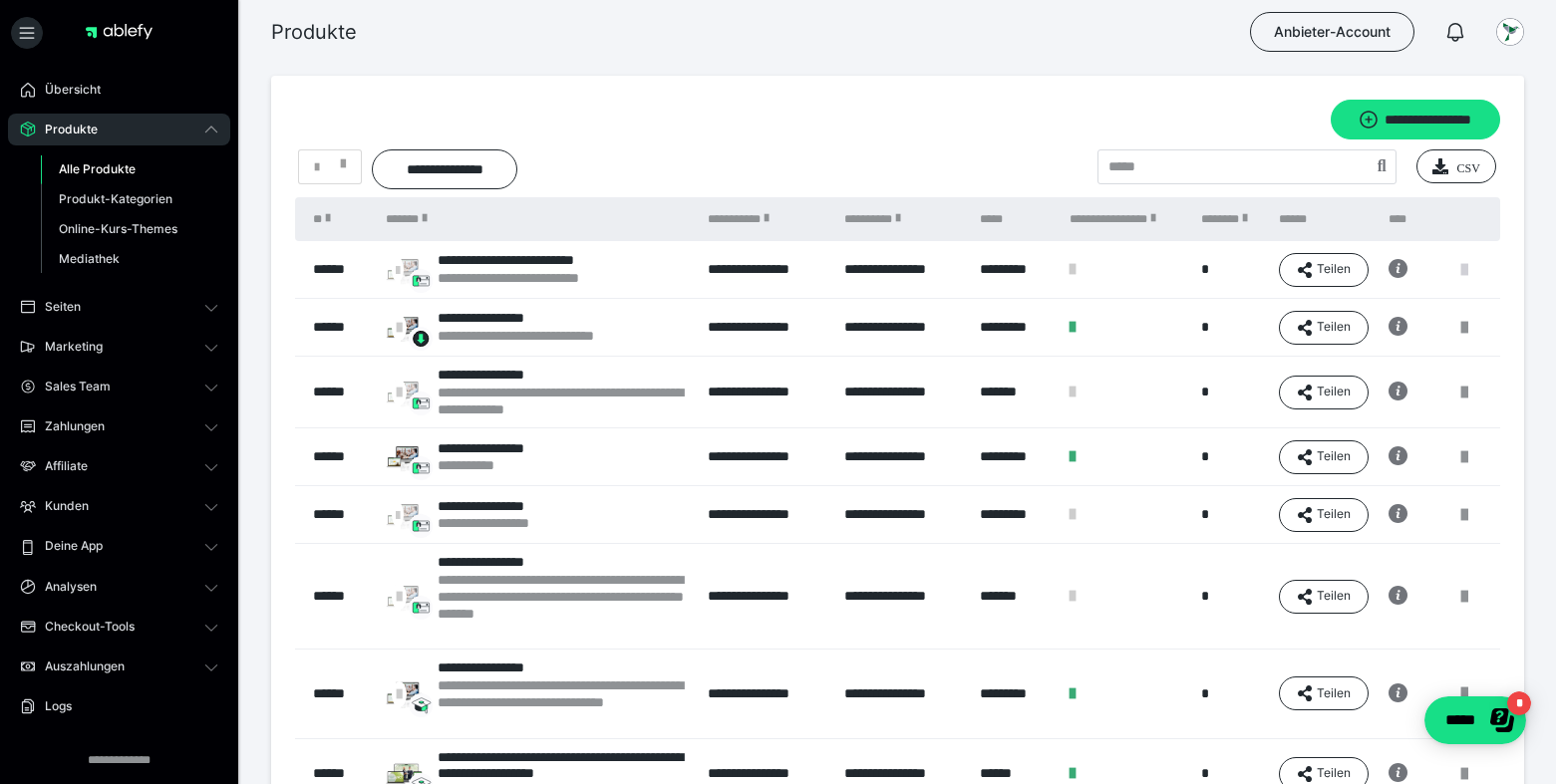 click at bounding box center (1464, 270) 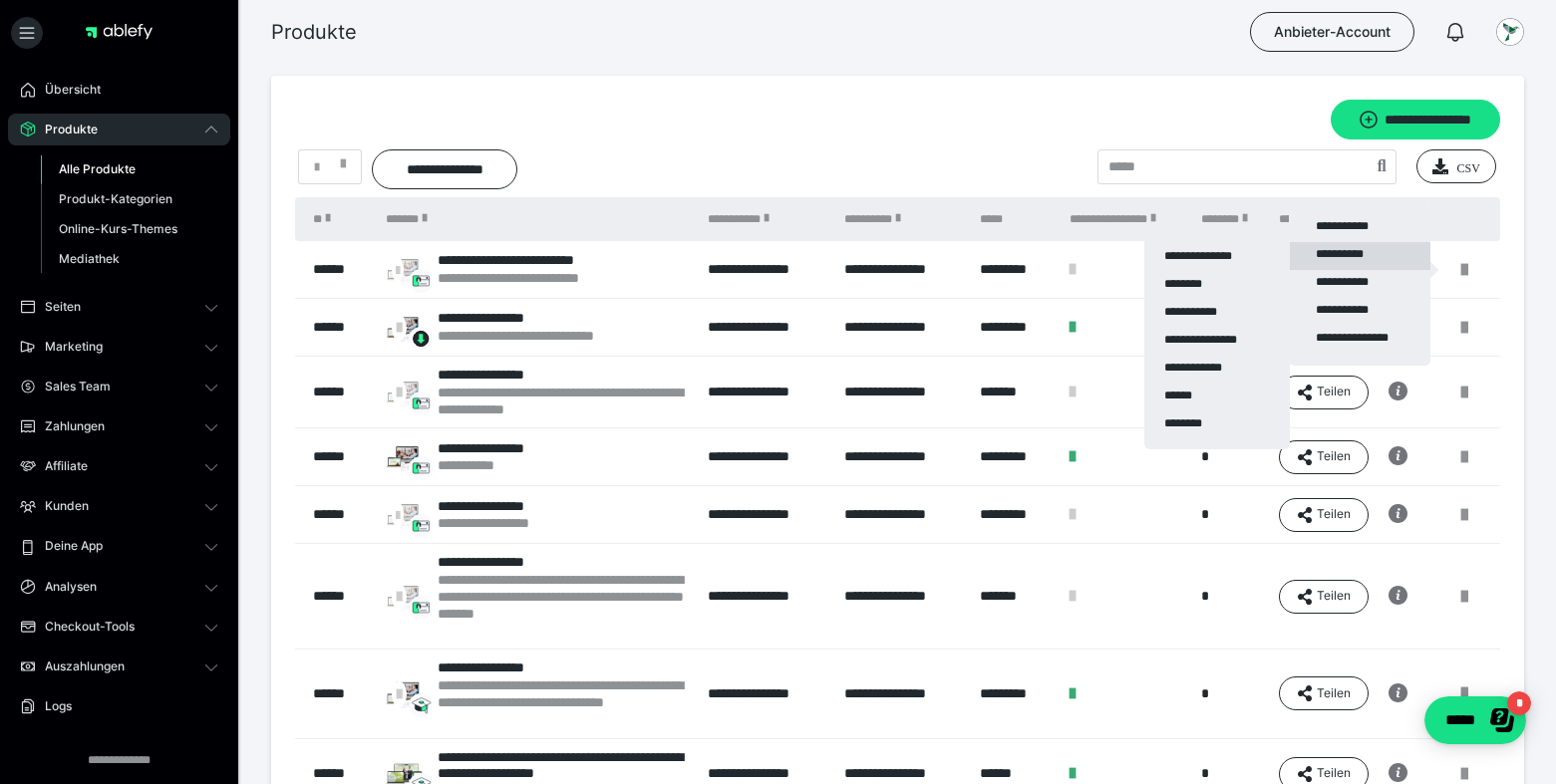 click on "**********" at bounding box center [1360, 256] 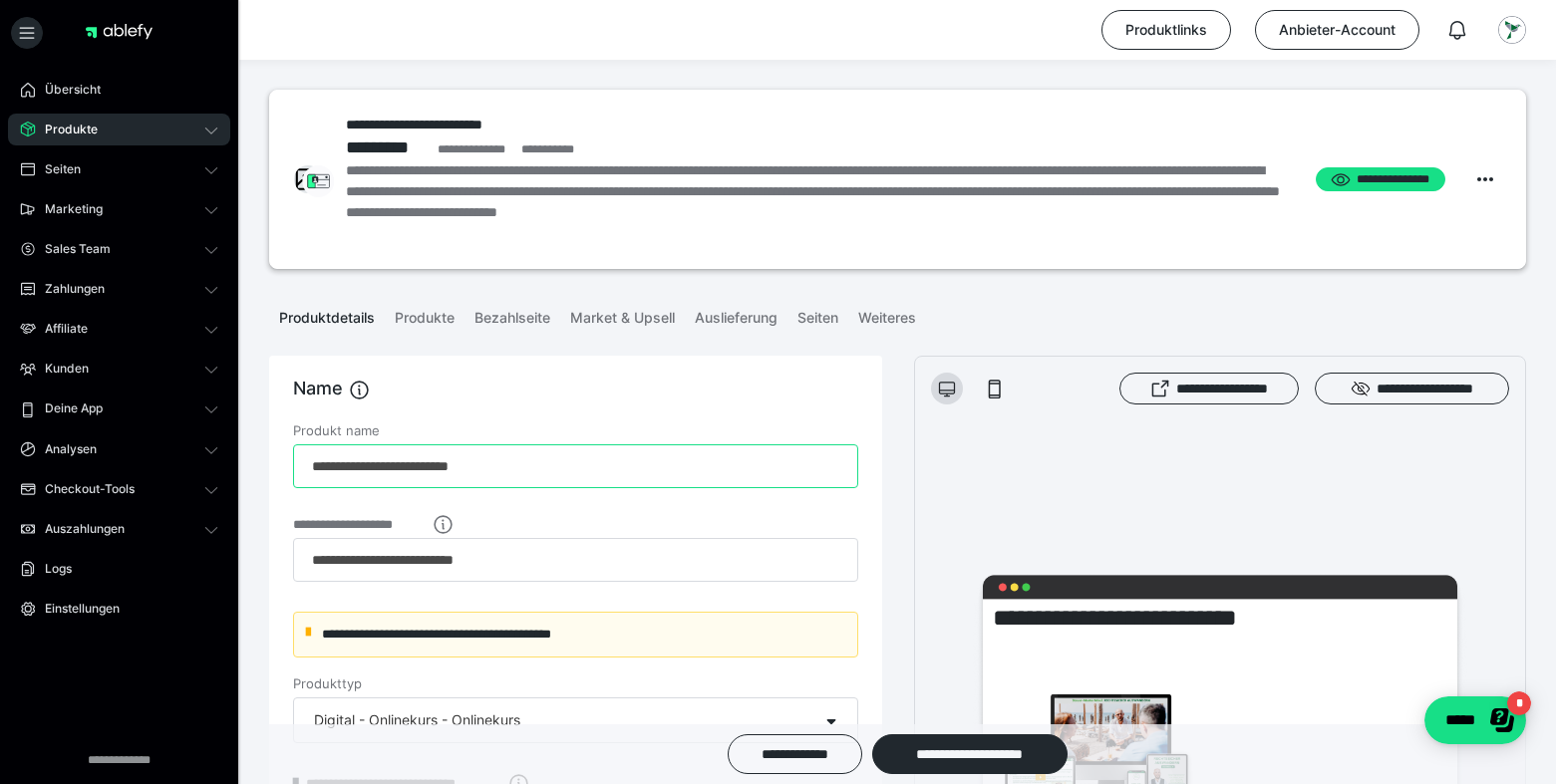 drag, startPoint x: 381, startPoint y: 466, endPoint x: 281, endPoint y: 459, distance: 100.2447 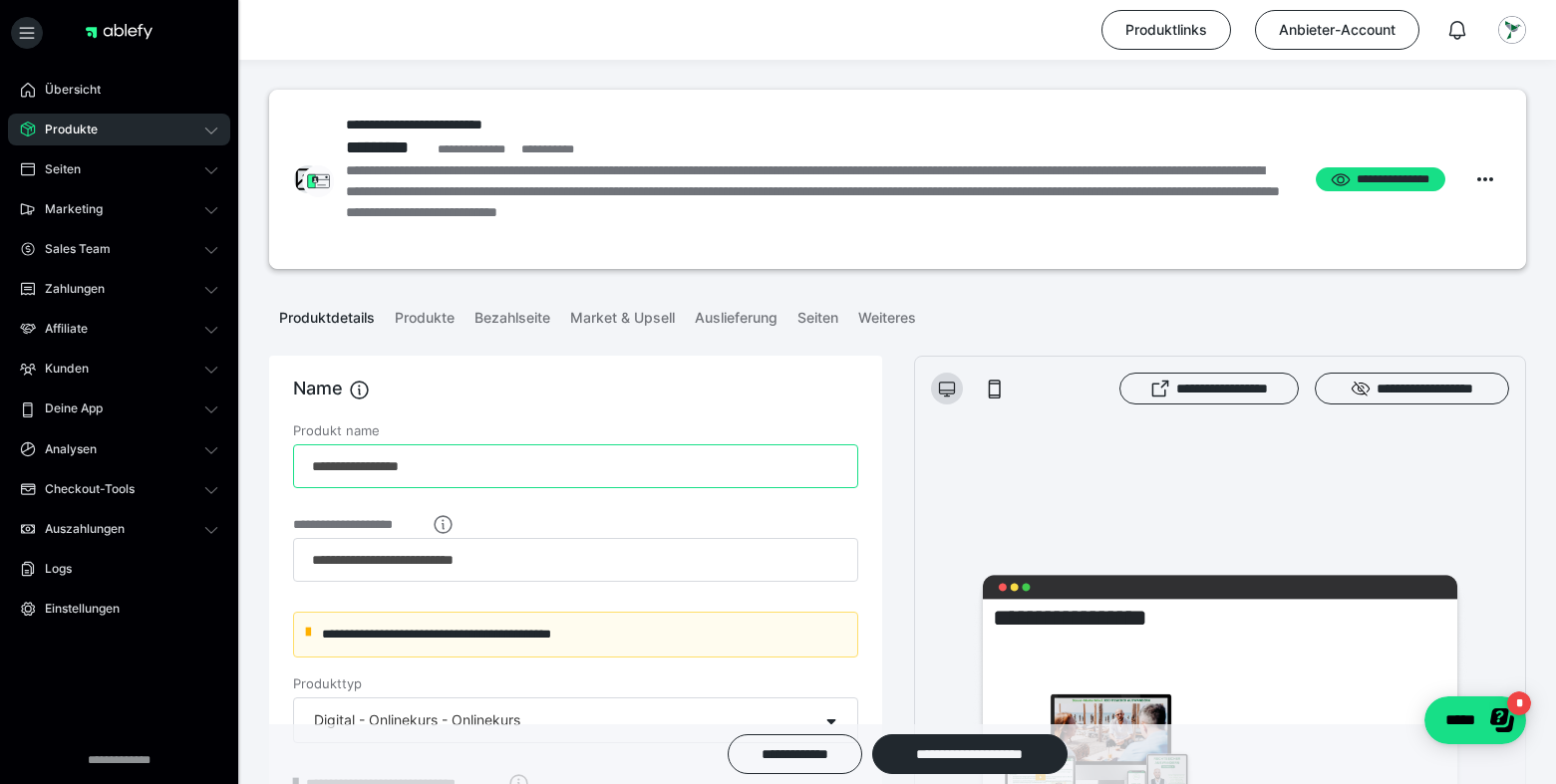 type on "**********" 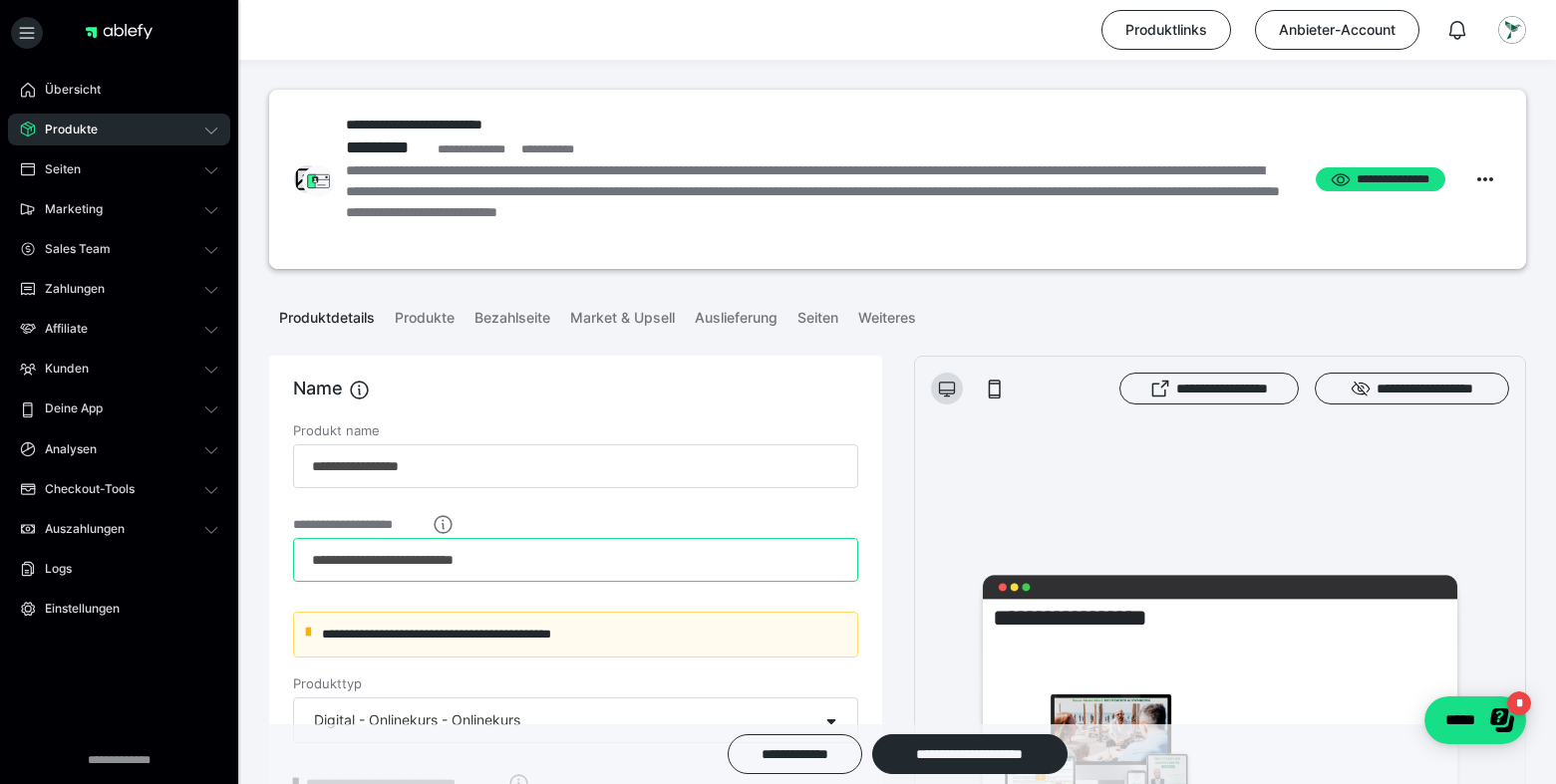 drag, startPoint x: 475, startPoint y: 553, endPoint x: 332, endPoint y: 551, distance: 143.01399 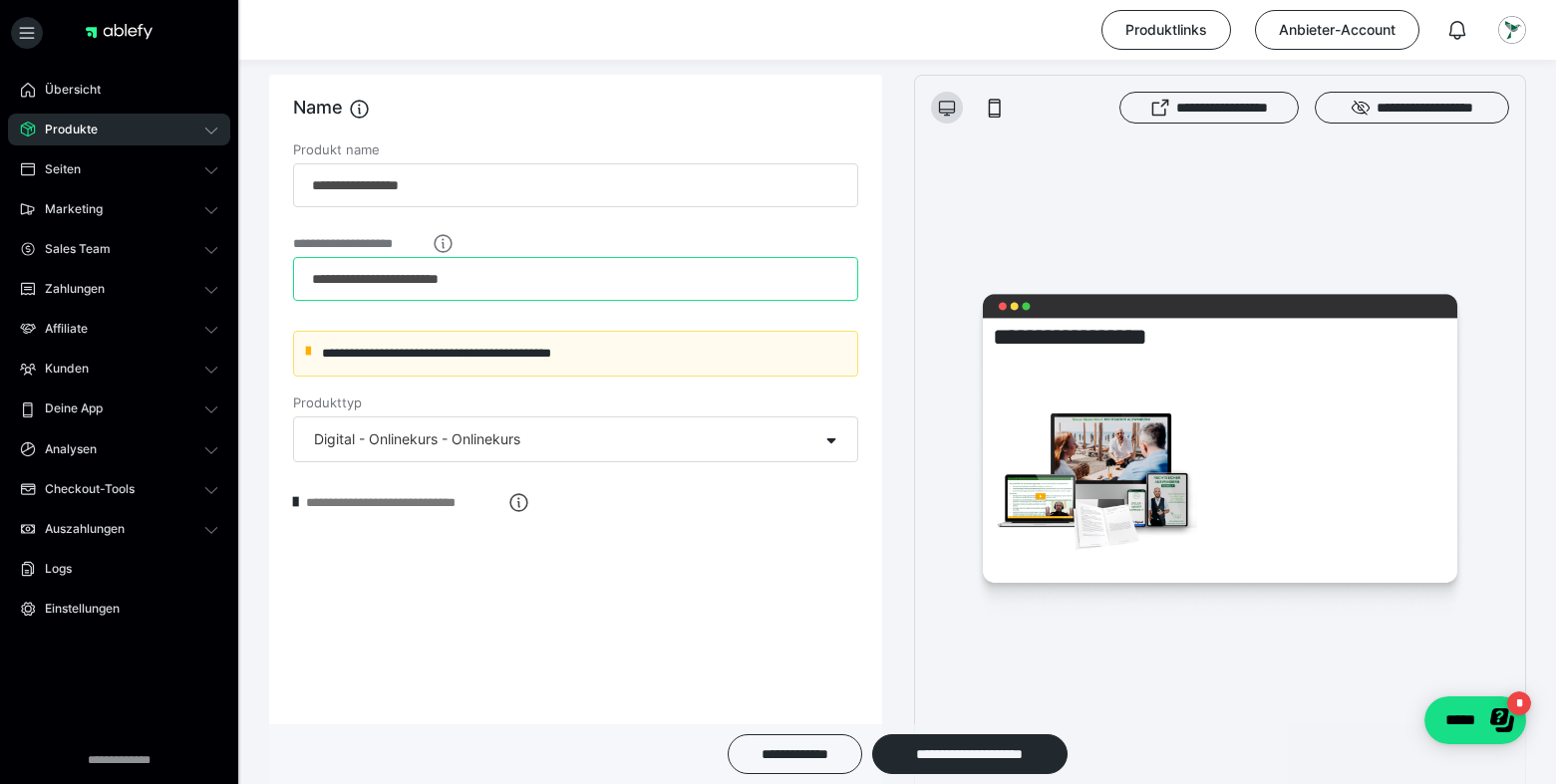 scroll, scrollTop: 269, scrollLeft: 0, axis: vertical 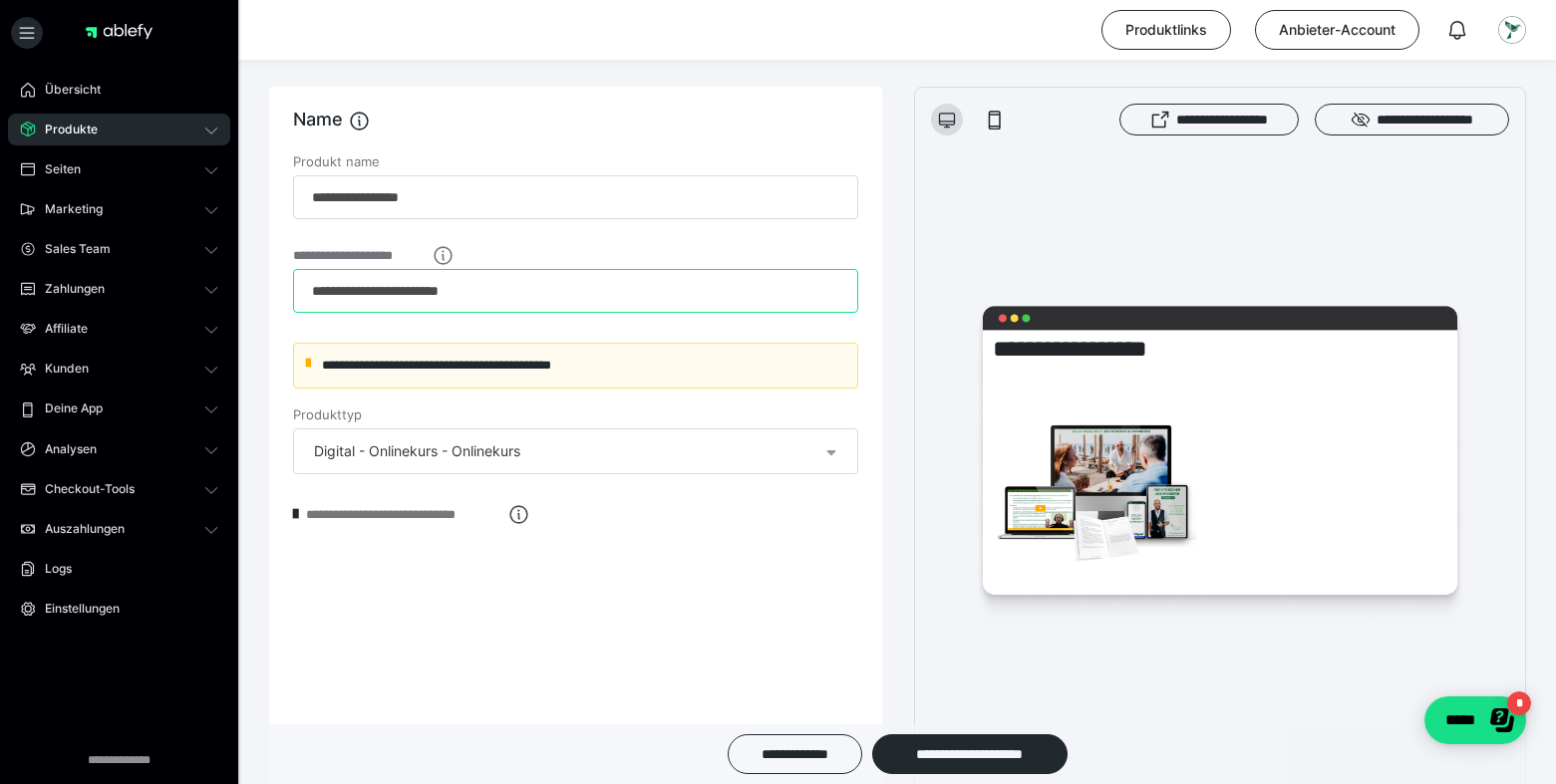 type on "**********" 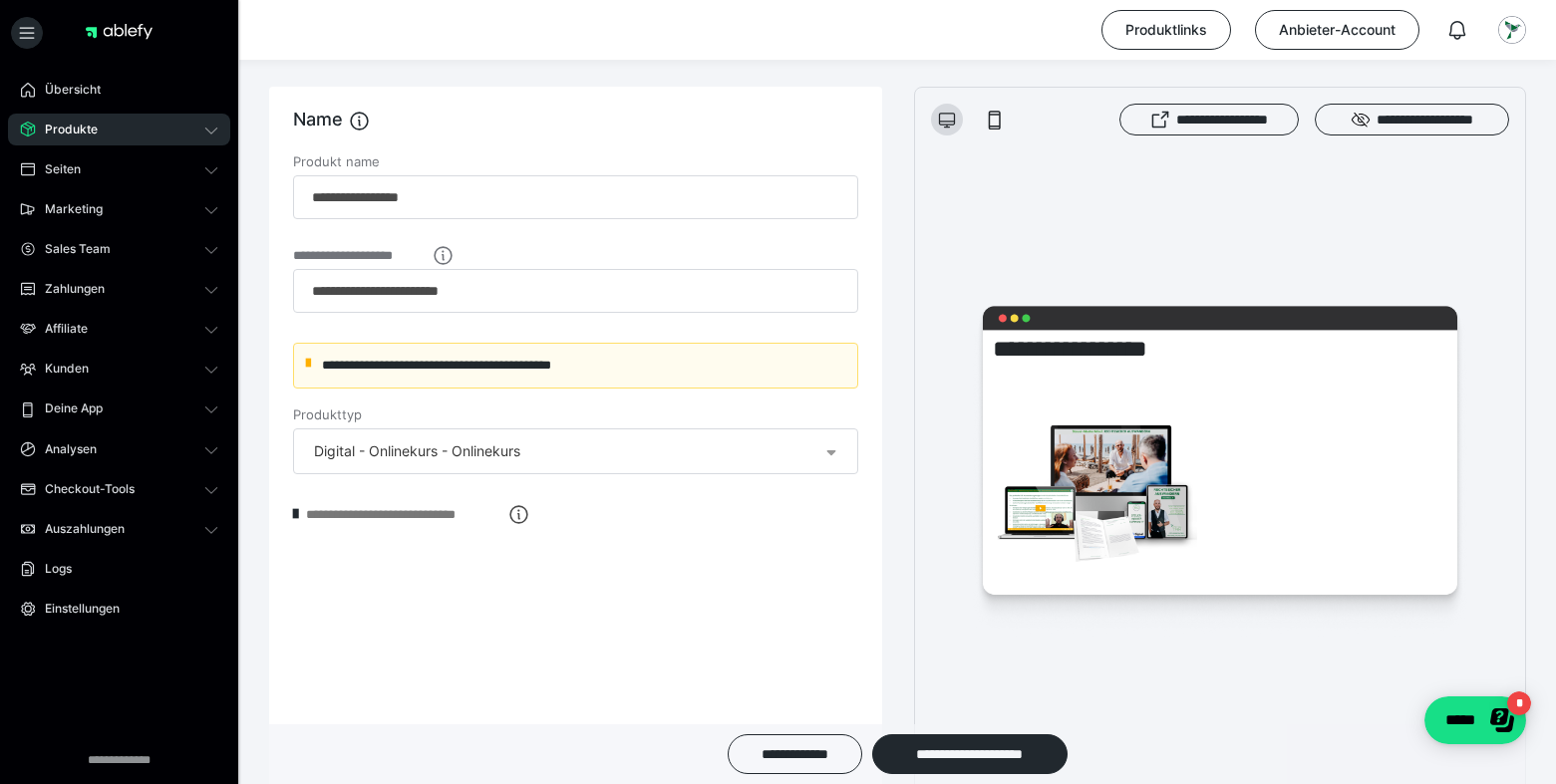 click at bounding box center [831, 449] 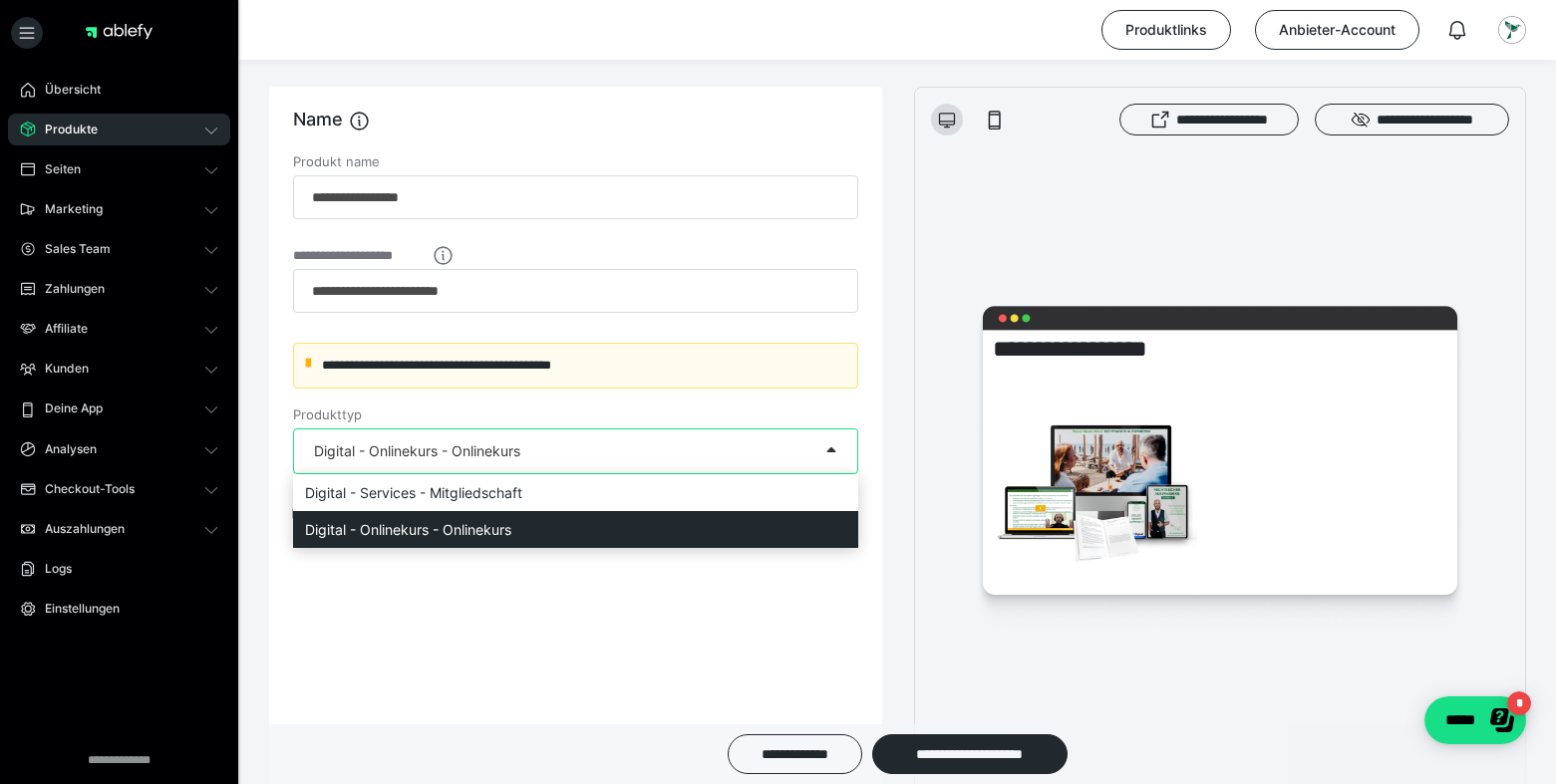 click at bounding box center [831, 449] 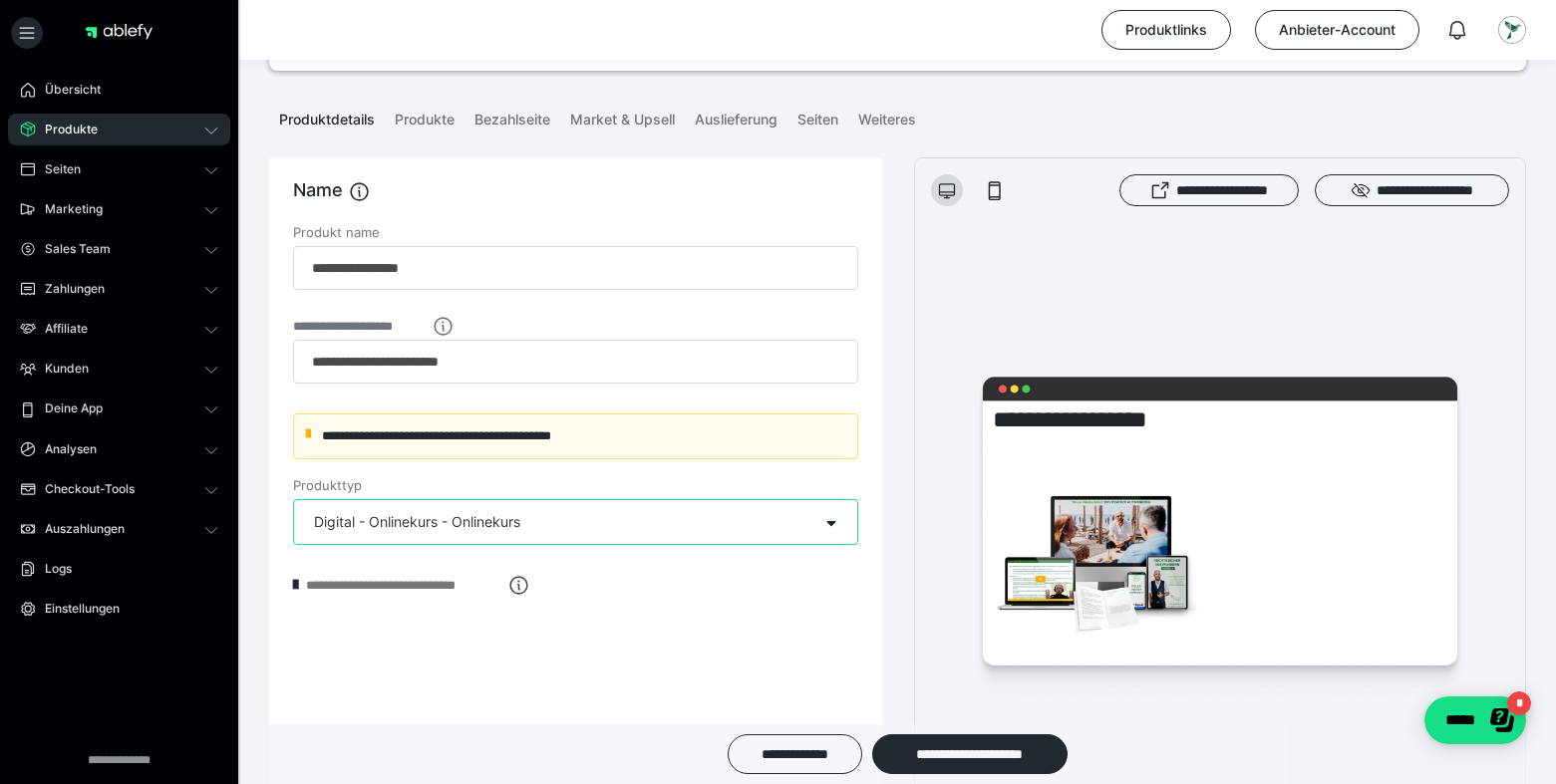 scroll, scrollTop: 197, scrollLeft: 0, axis: vertical 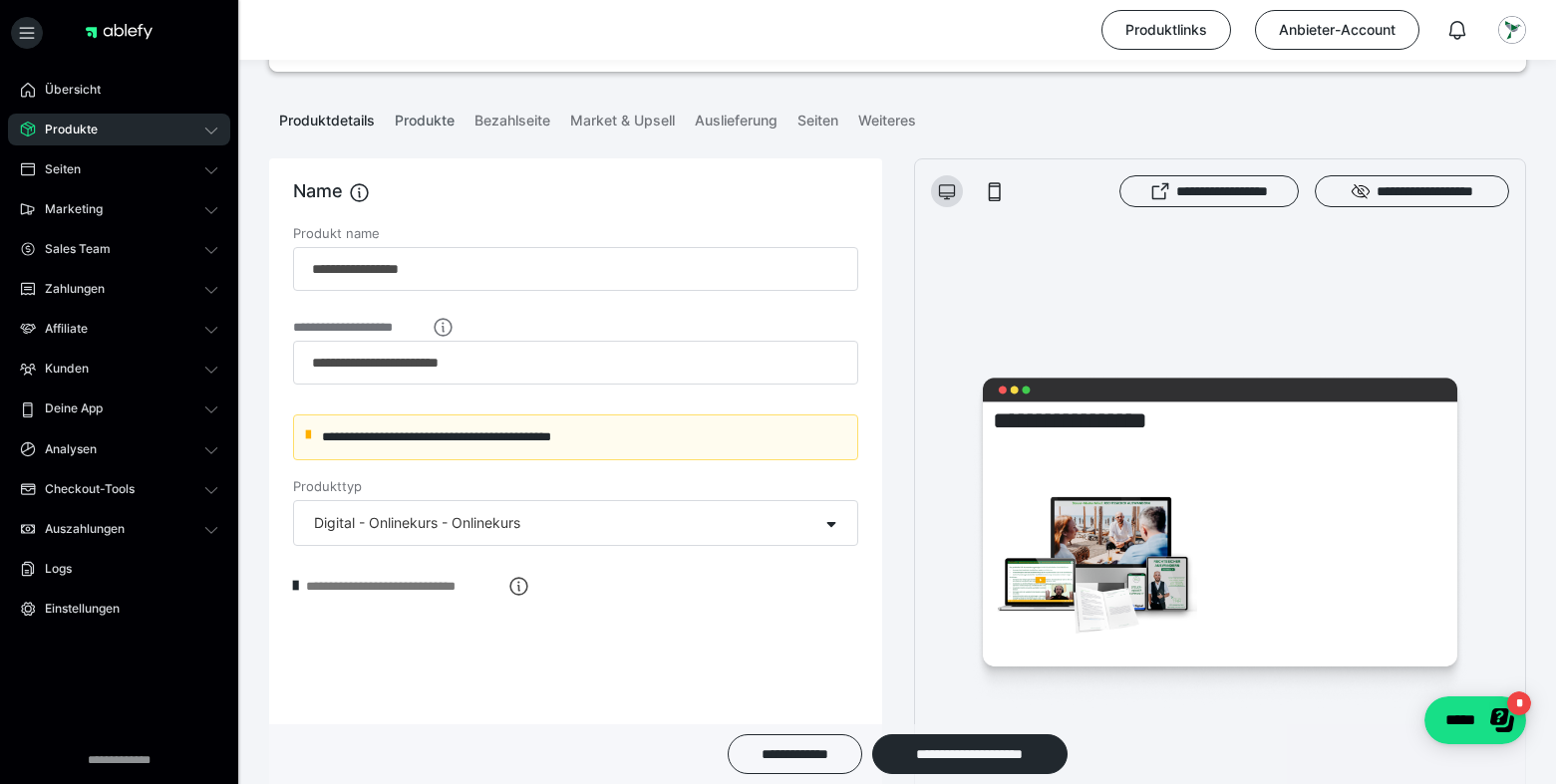 click on "Produkte" at bounding box center [425, 117] 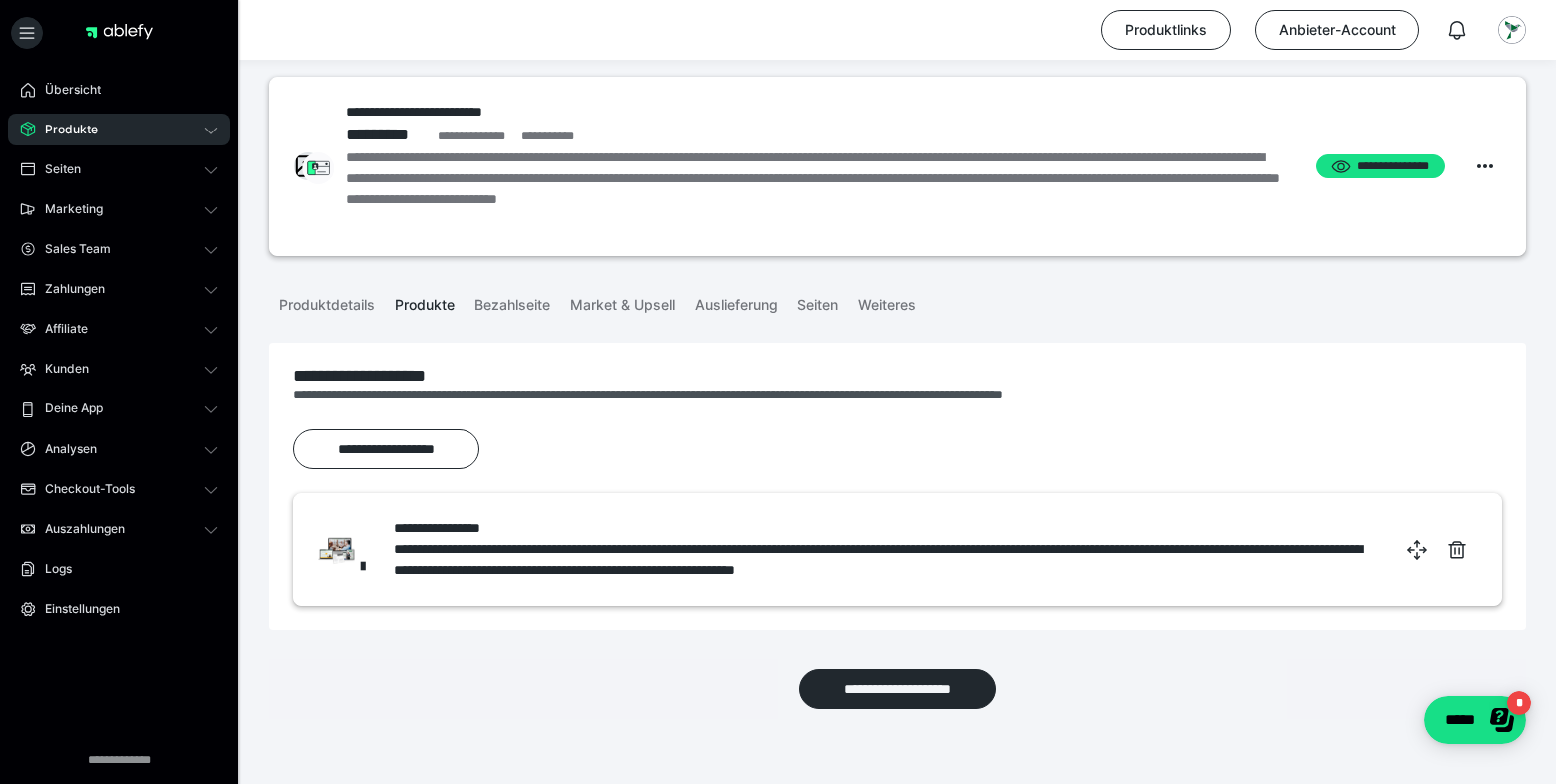 scroll, scrollTop: 0, scrollLeft: 0, axis: both 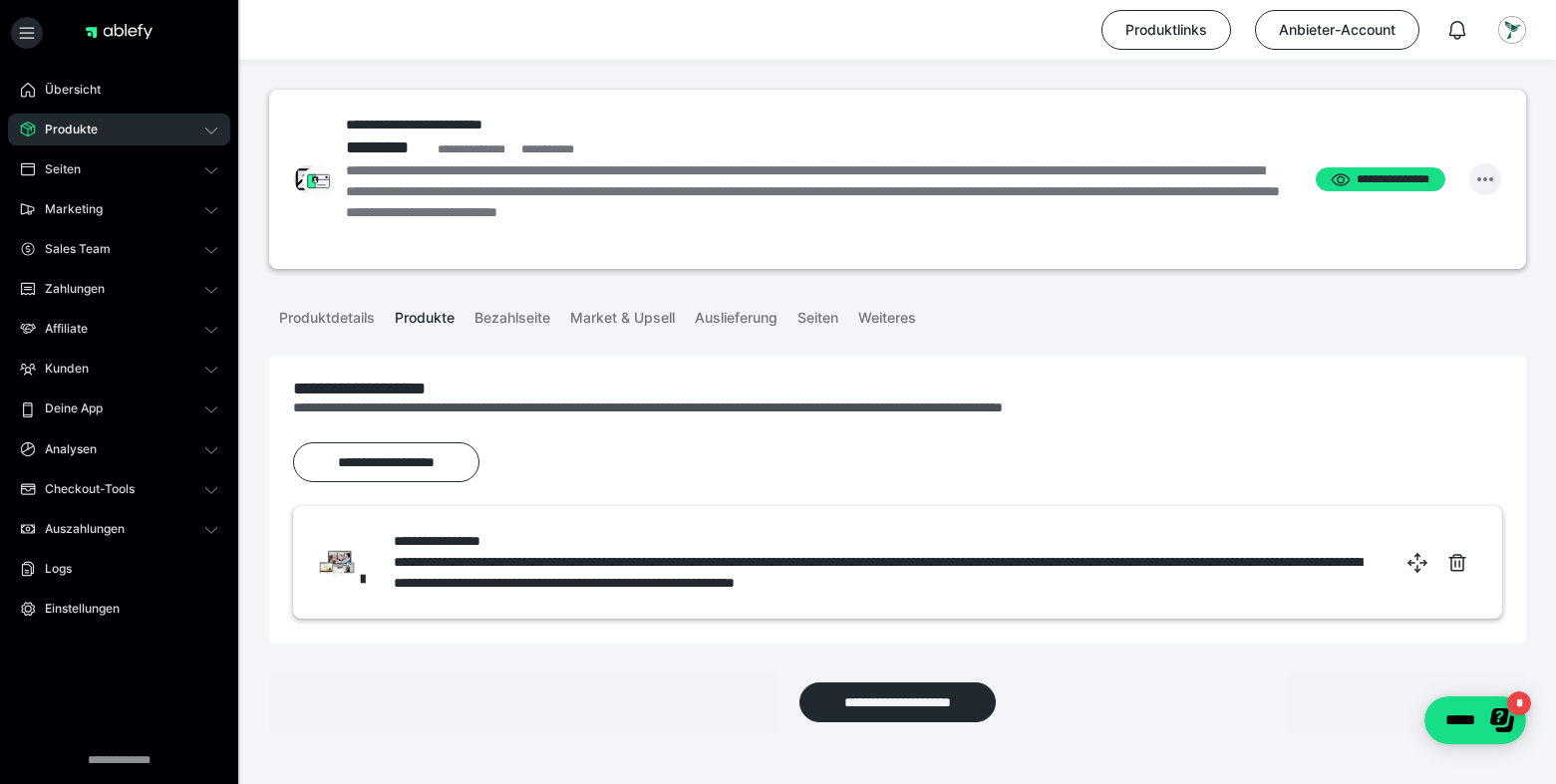 click 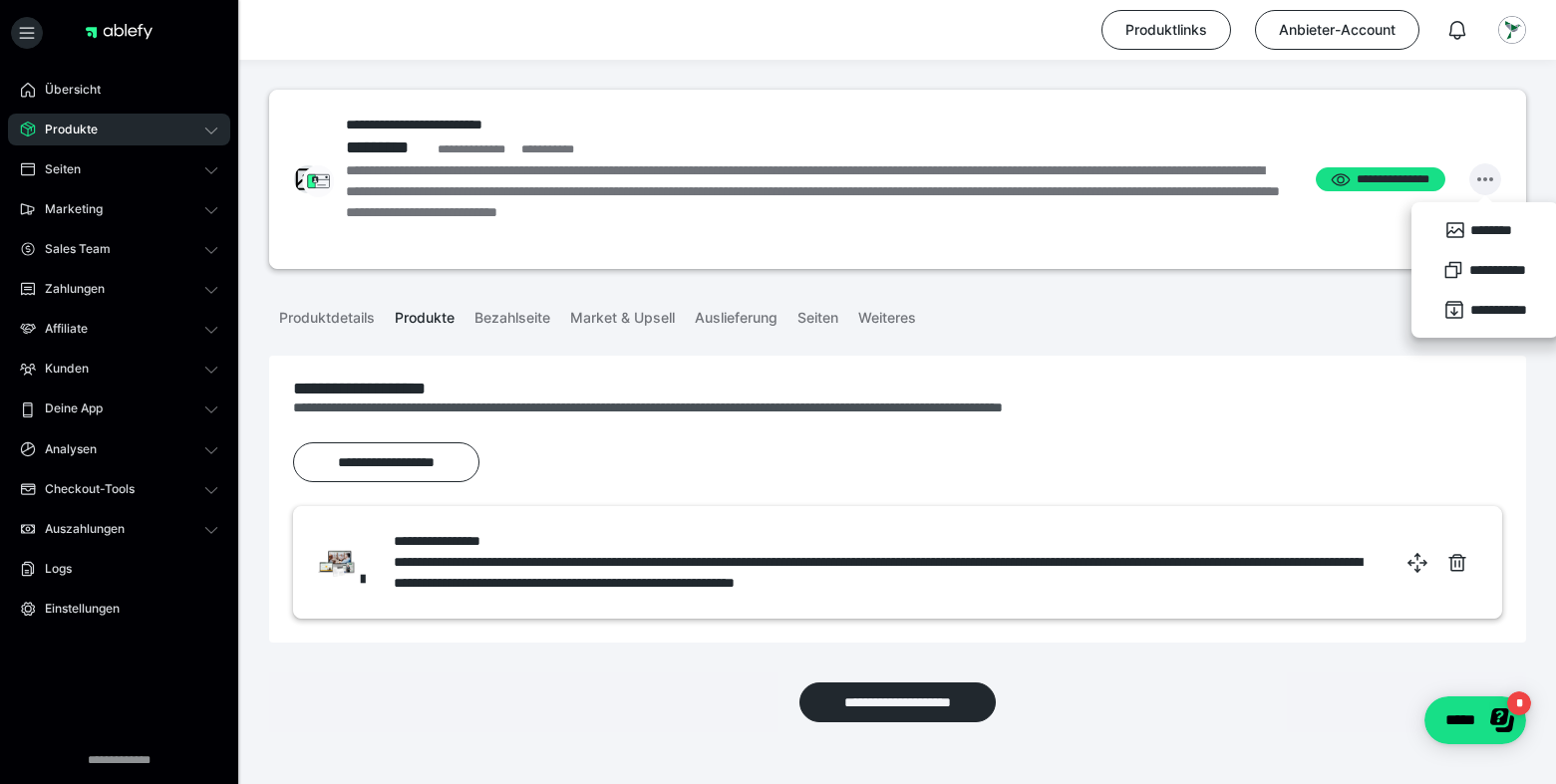 scroll, scrollTop: 197, scrollLeft: 0, axis: vertical 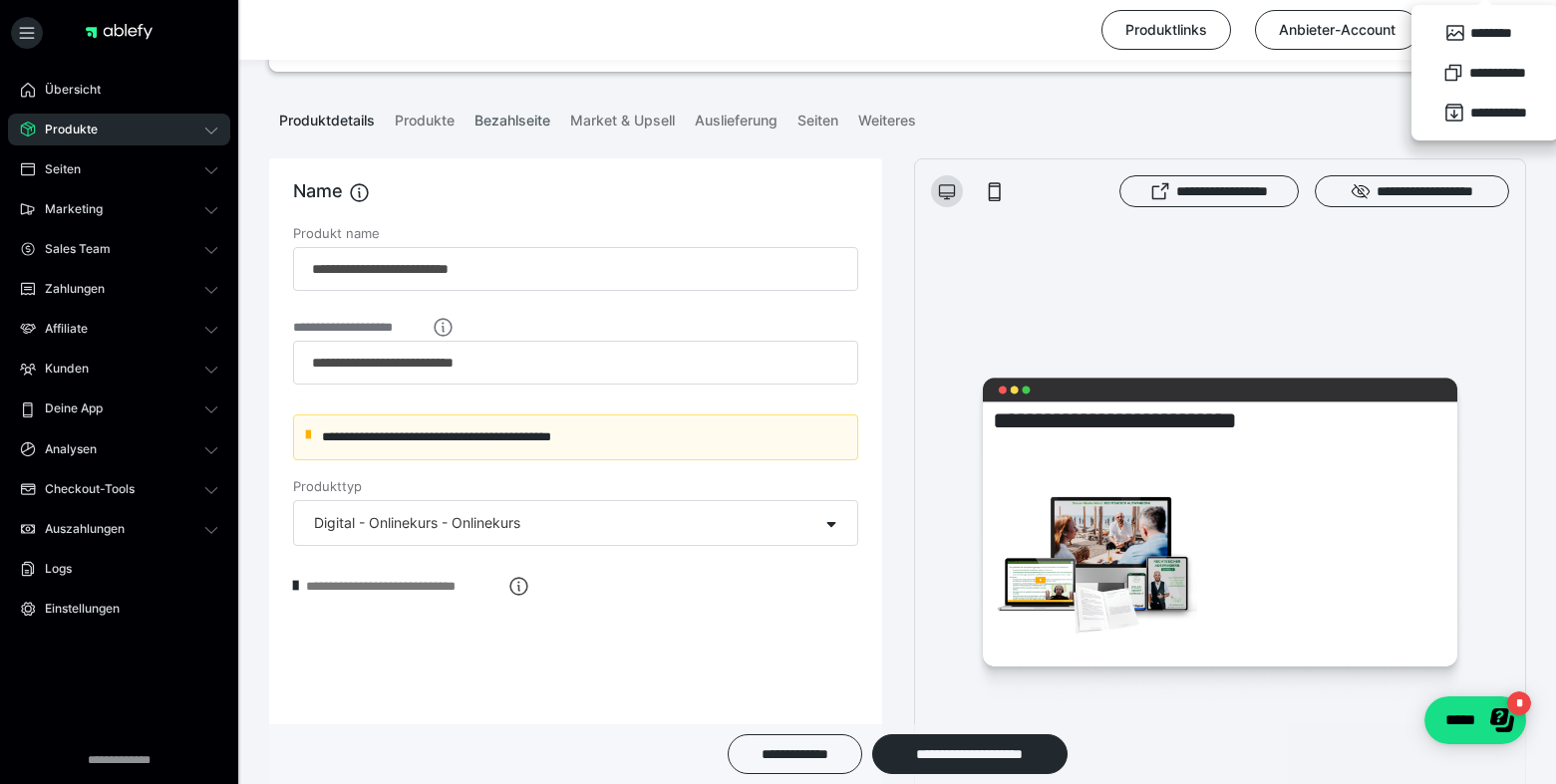 click on "Bezahlseite" at bounding box center (512, 117) 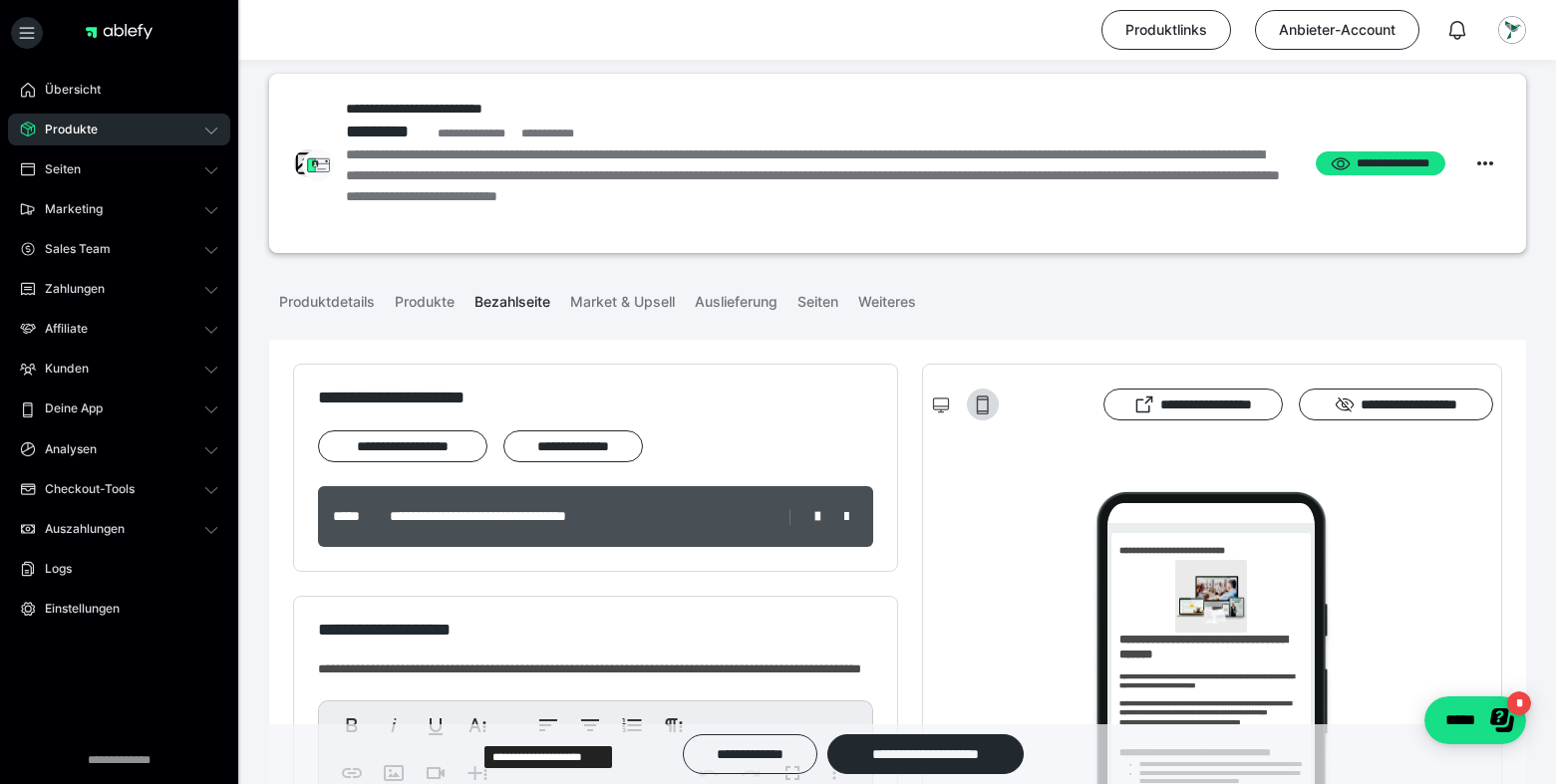 scroll, scrollTop: 0, scrollLeft: 0, axis: both 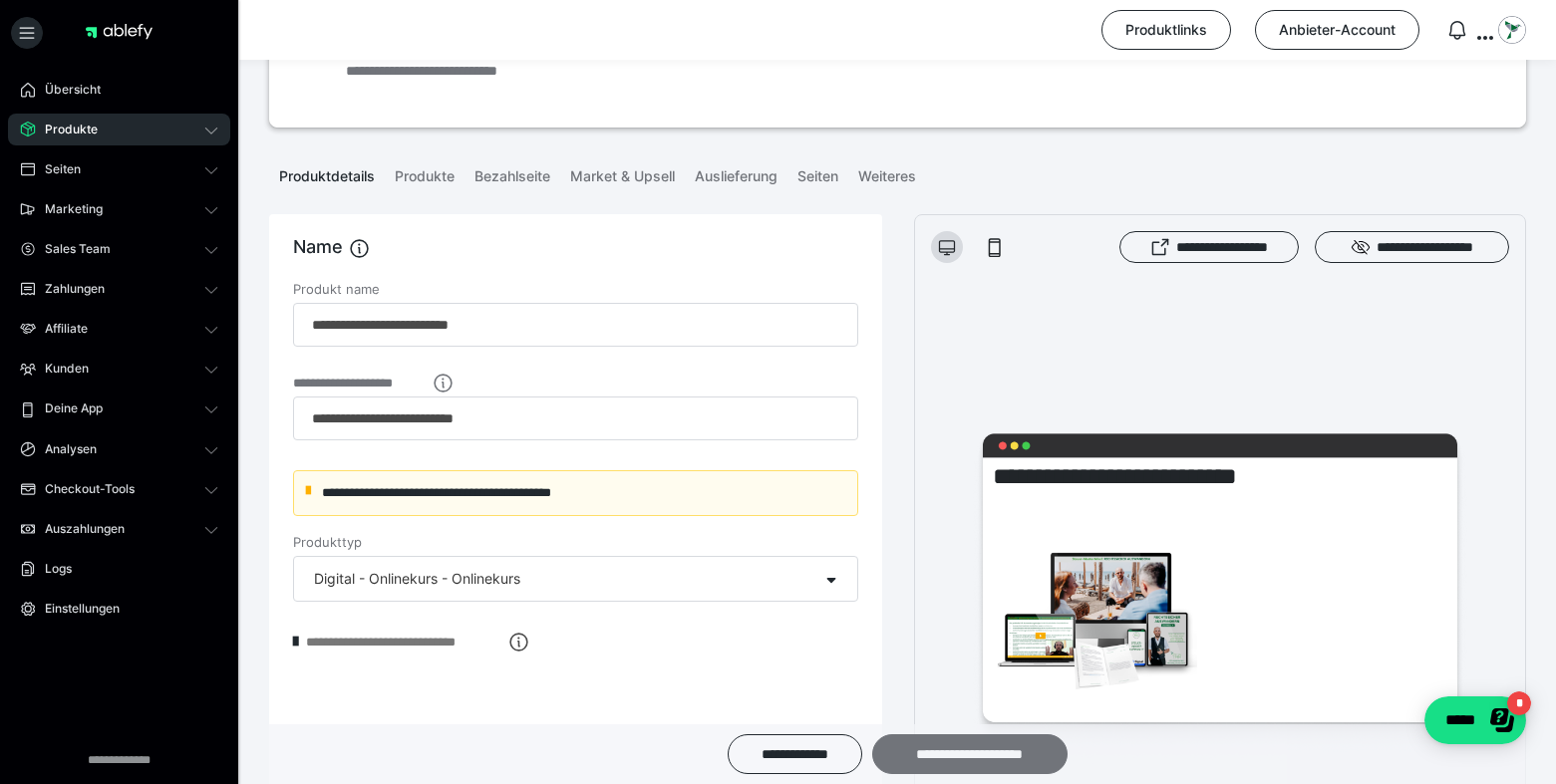 click on "**********" at bounding box center (970, 754) 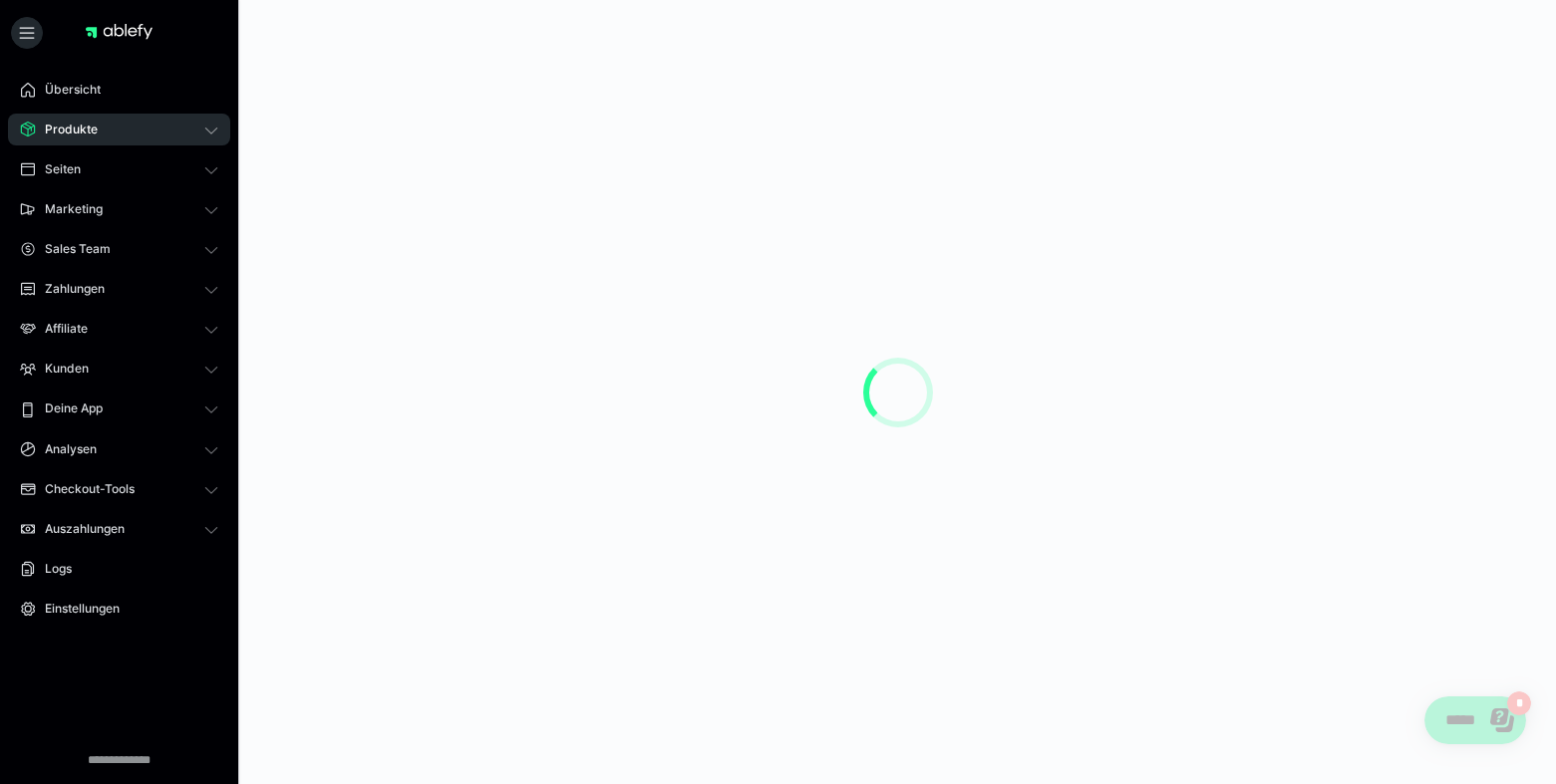 scroll, scrollTop: 0, scrollLeft: 0, axis: both 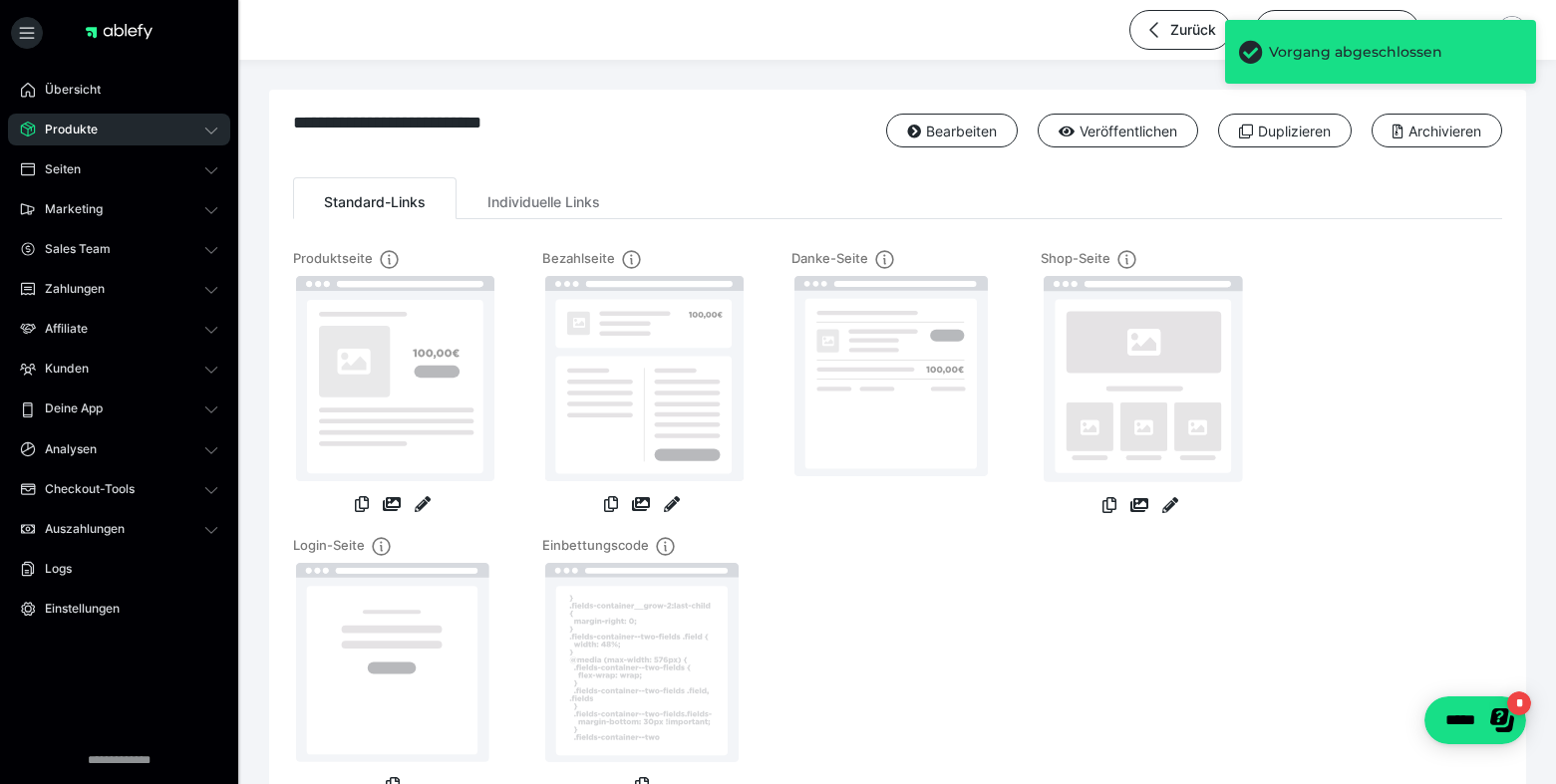 click 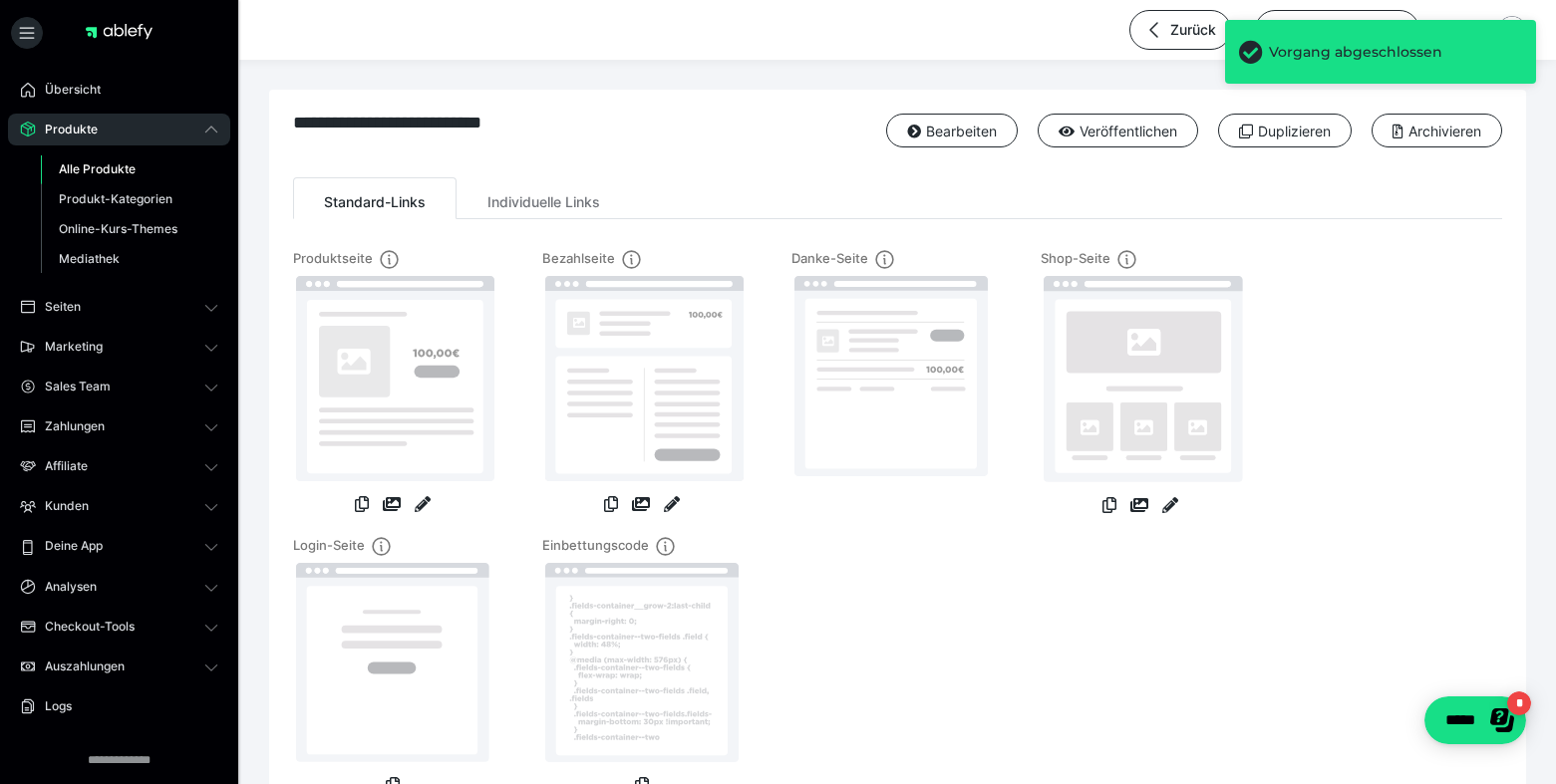 click on "Alle Produkte" at bounding box center (97, 168) 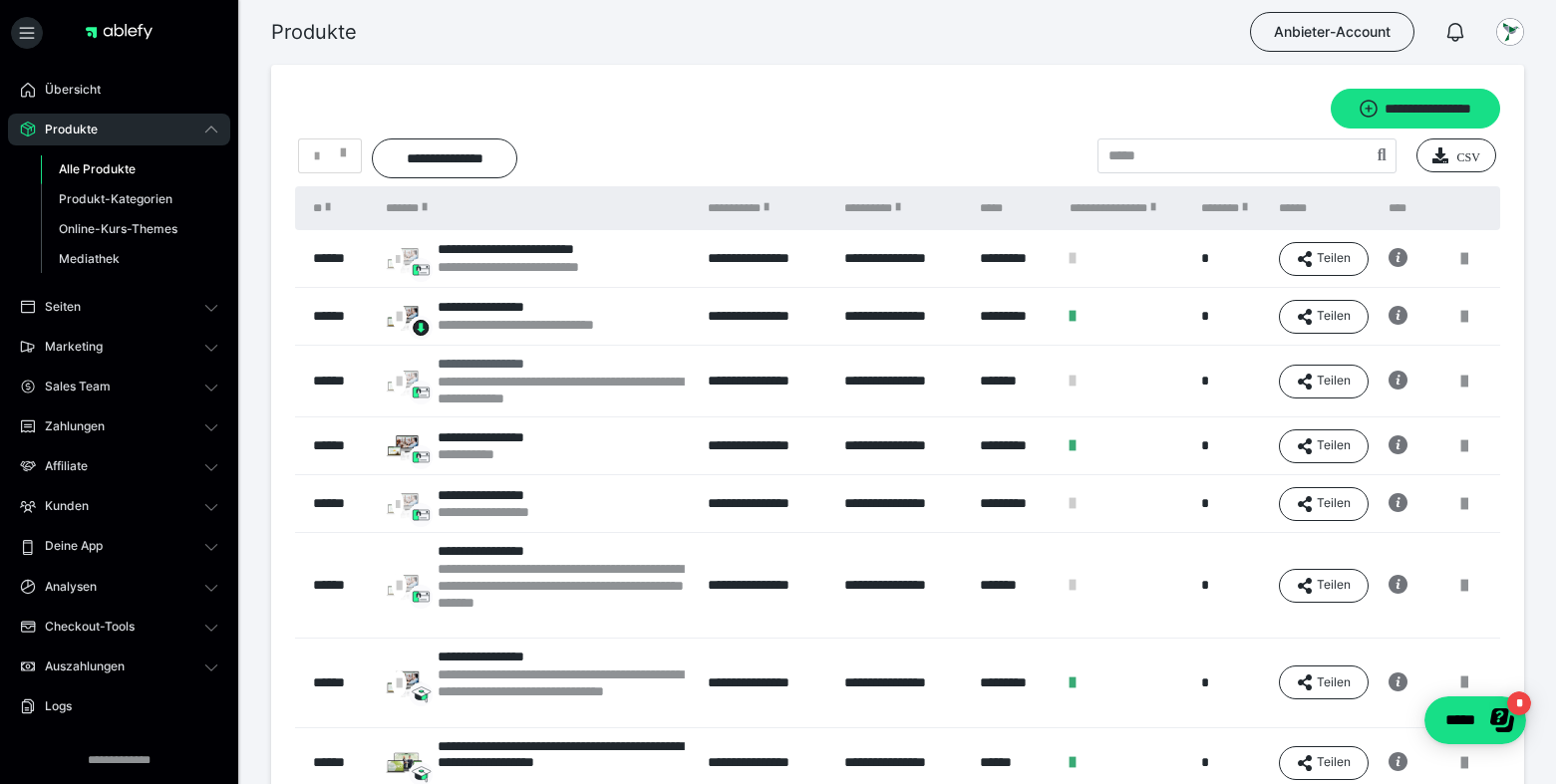 scroll, scrollTop: 0, scrollLeft: 0, axis: both 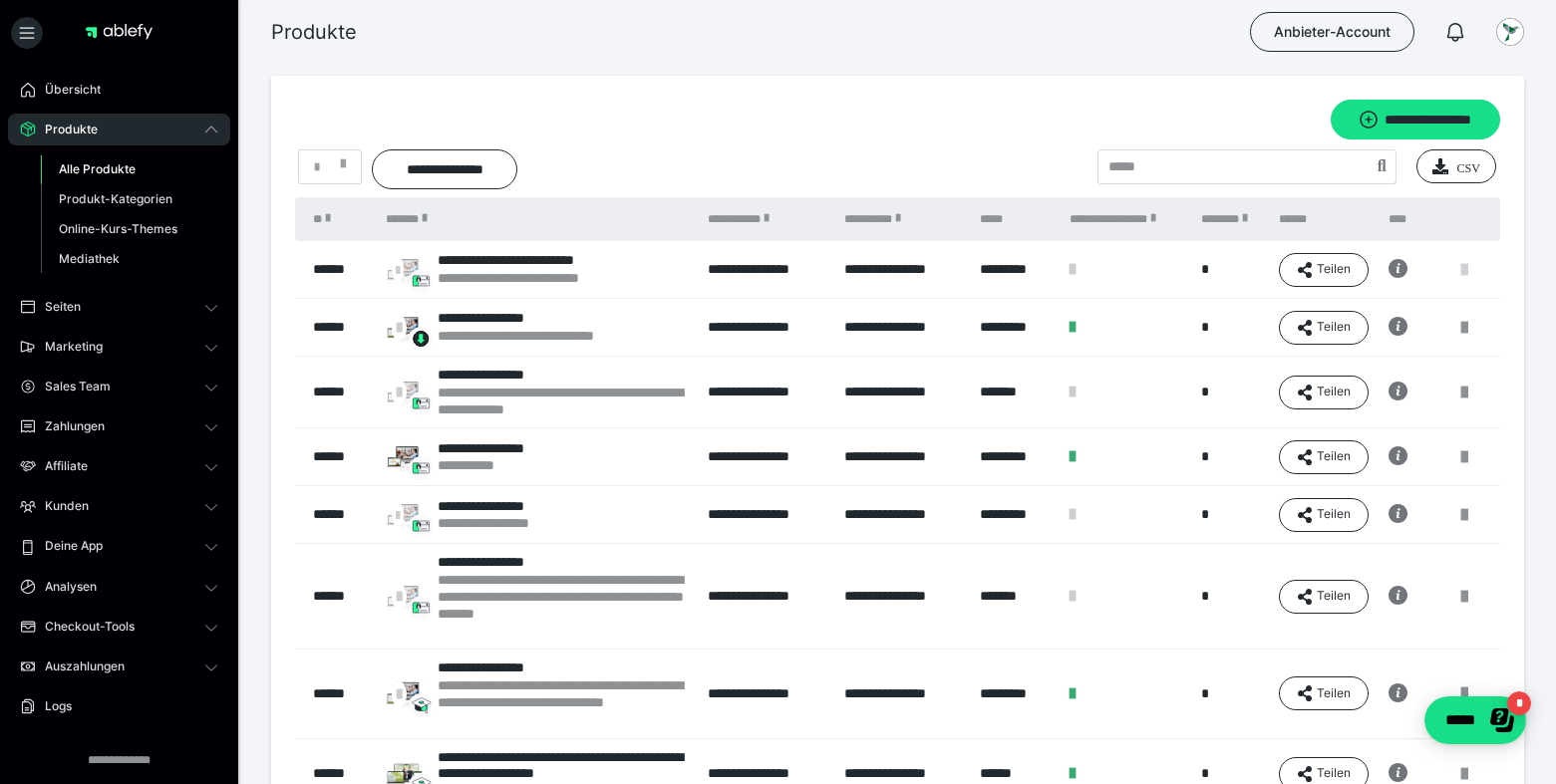 click at bounding box center (1464, 270) 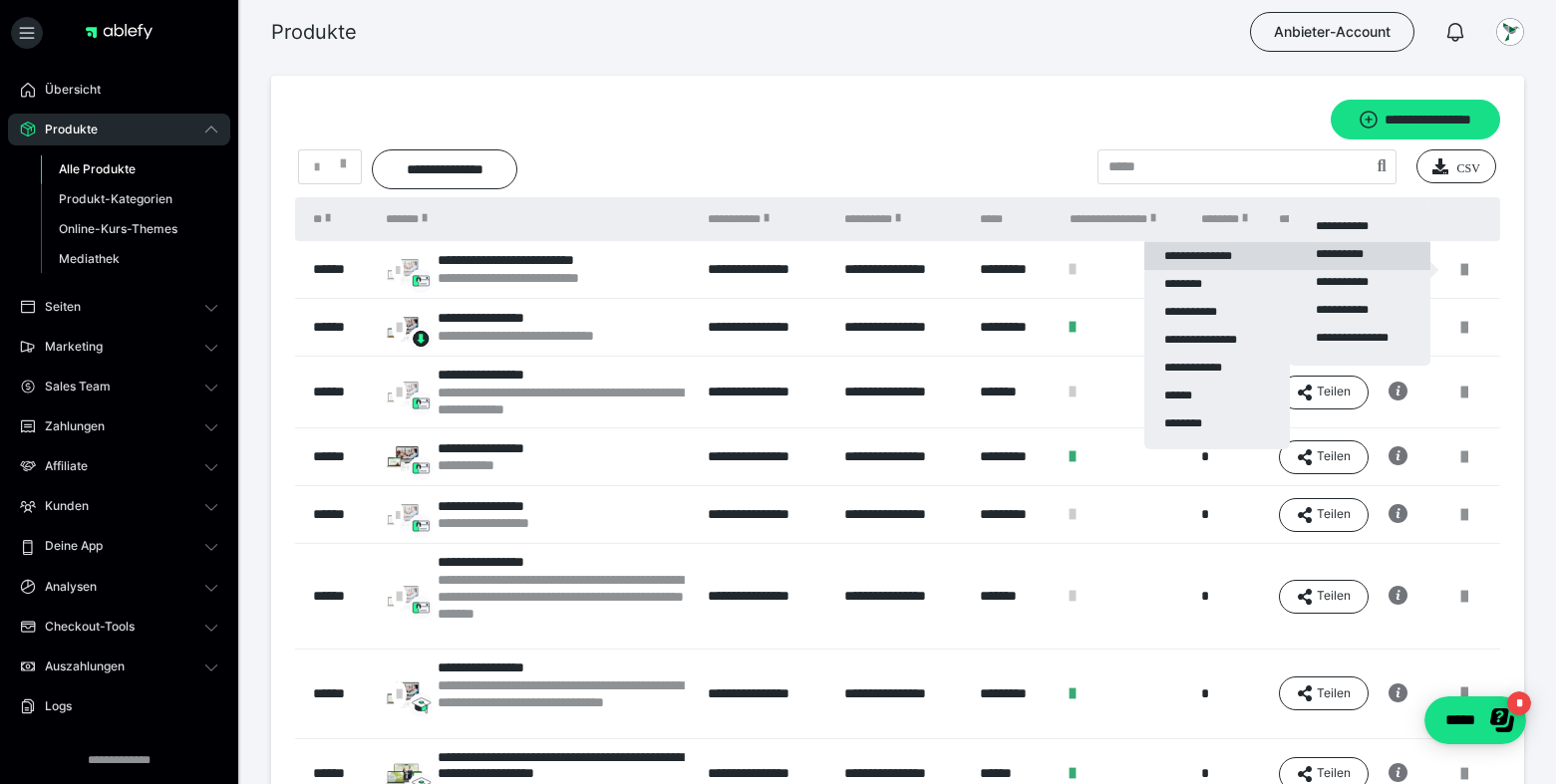 click on "**********" at bounding box center (1217, 256) 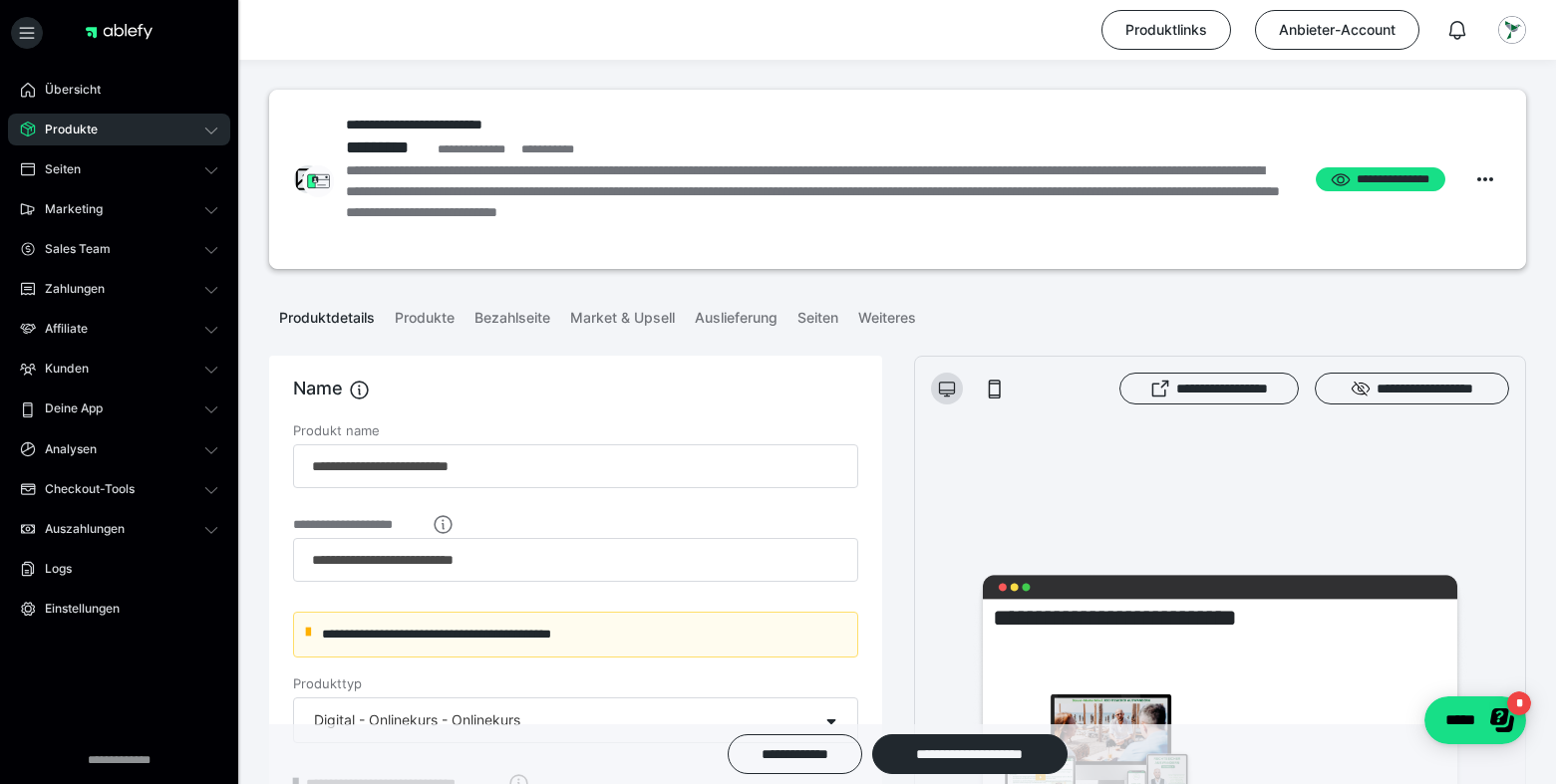scroll, scrollTop: 4, scrollLeft: 0, axis: vertical 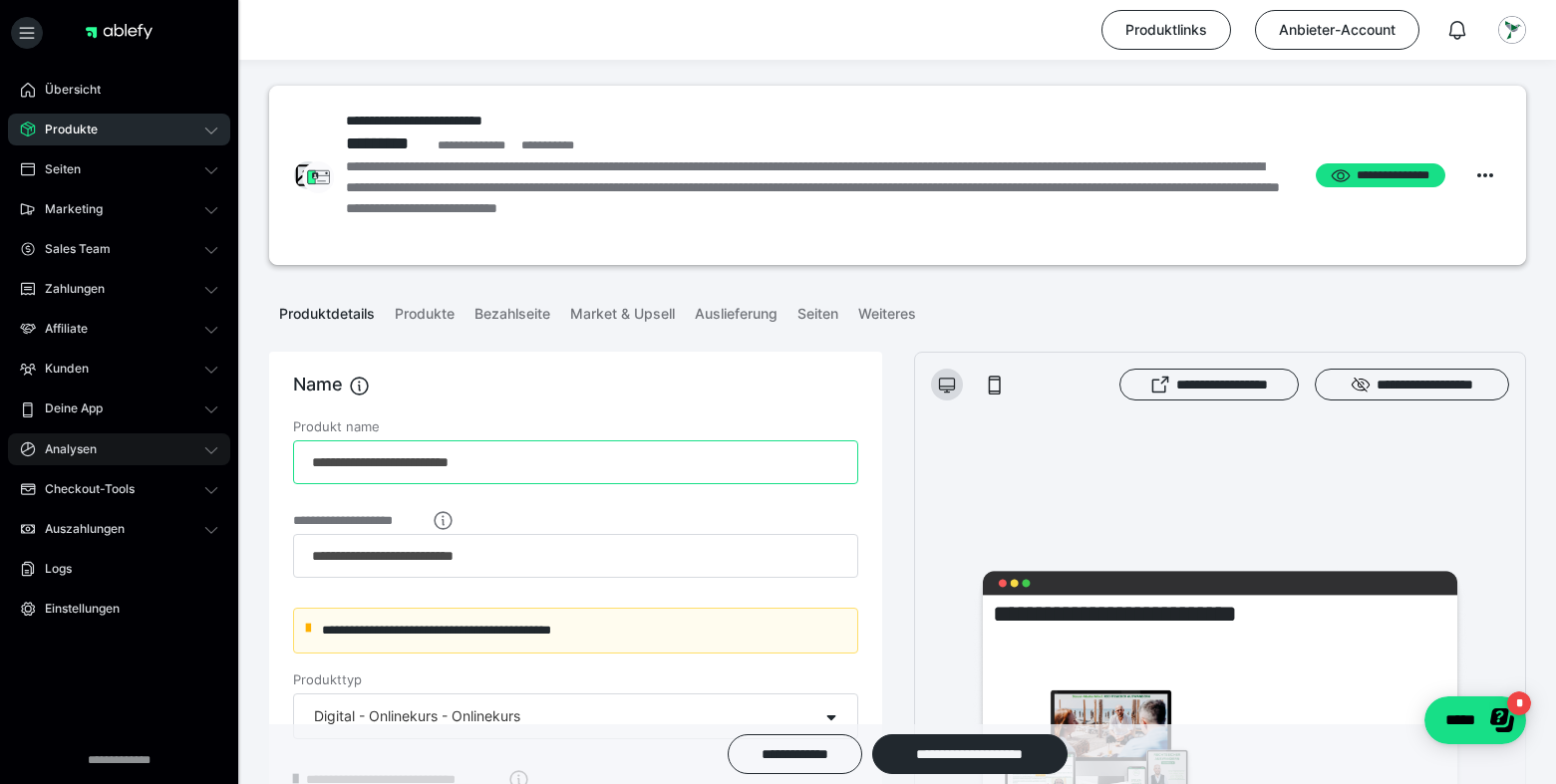 drag, startPoint x: 377, startPoint y: 460, endPoint x: 192, endPoint y: 450, distance: 185.27007 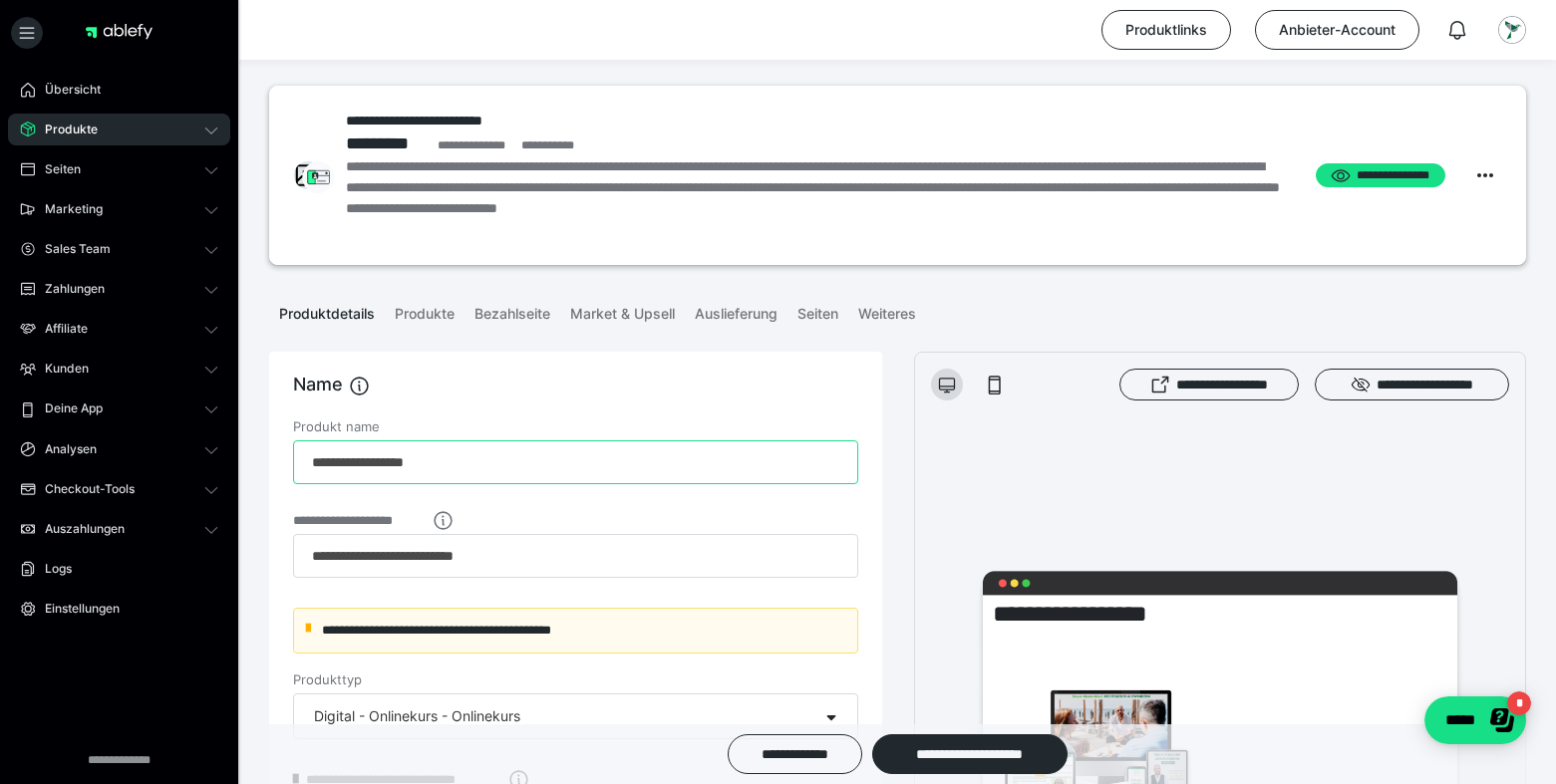 click on "**********" at bounding box center (575, 462) 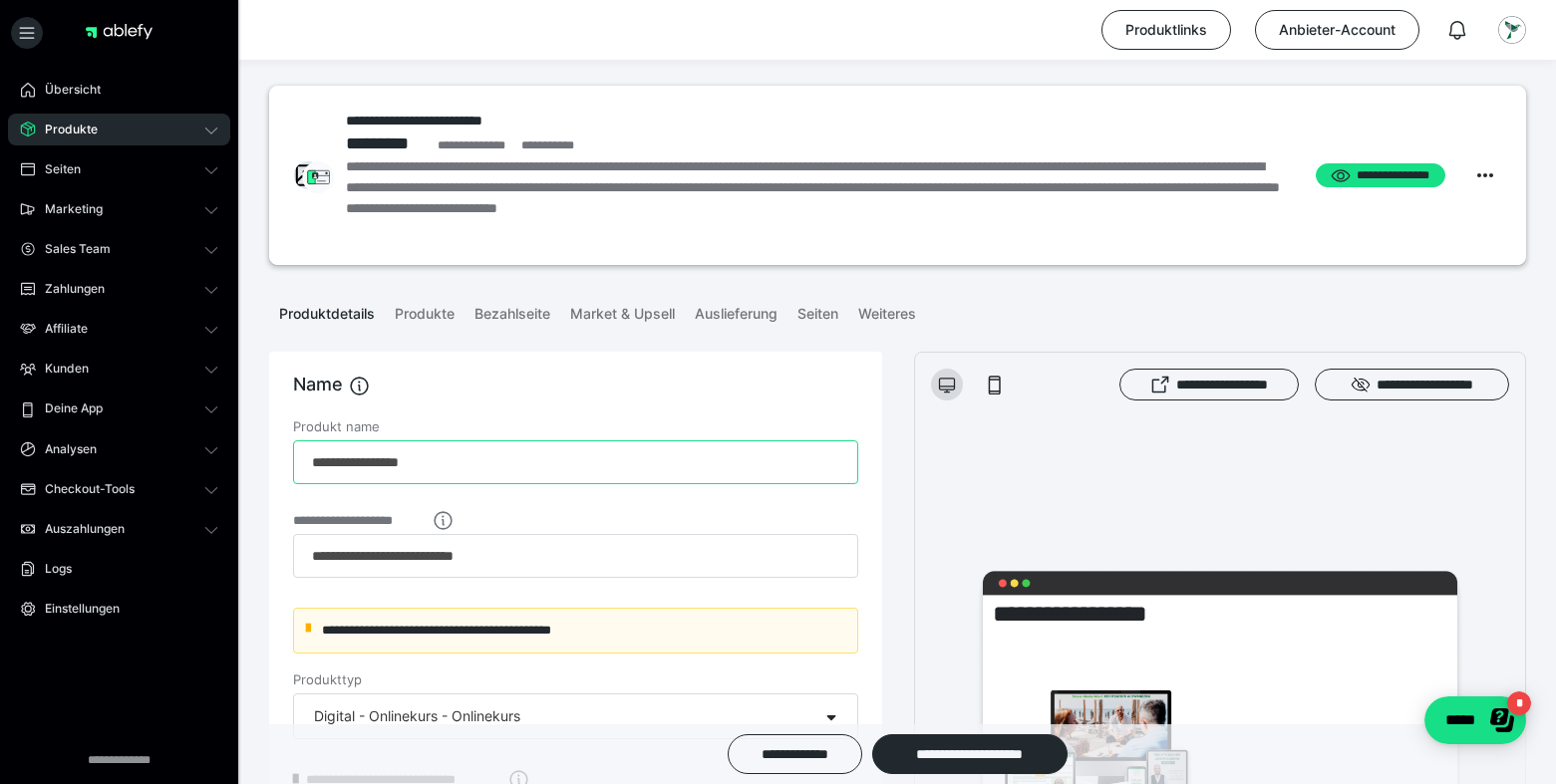 type on "**********" 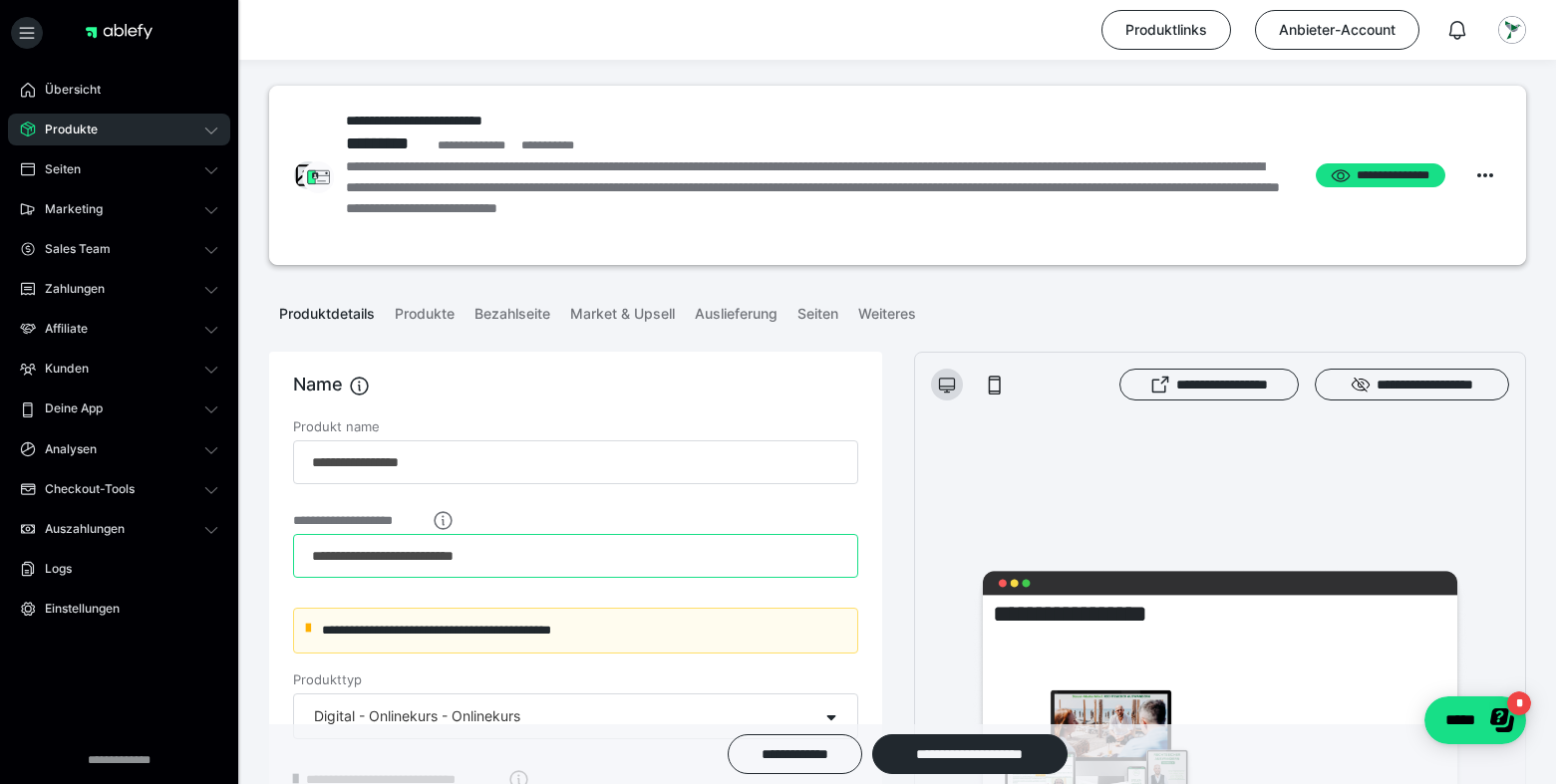 drag, startPoint x: 484, startPoint y: 561, endPoint x: 240, endPoint y: 543, distance: 244.66303 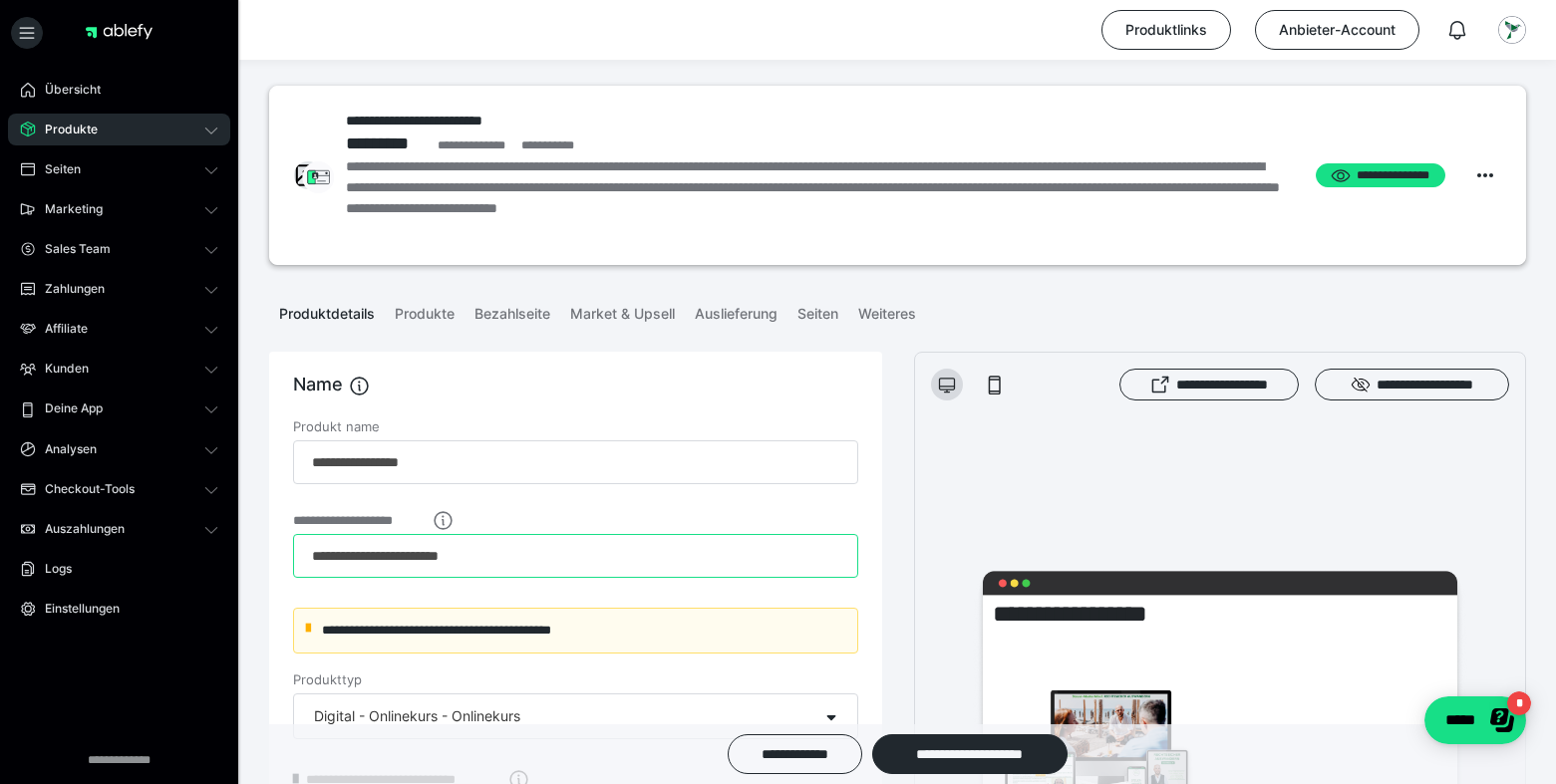 scroll, scrollTop: 0, scrollLeft: 0, axis: both 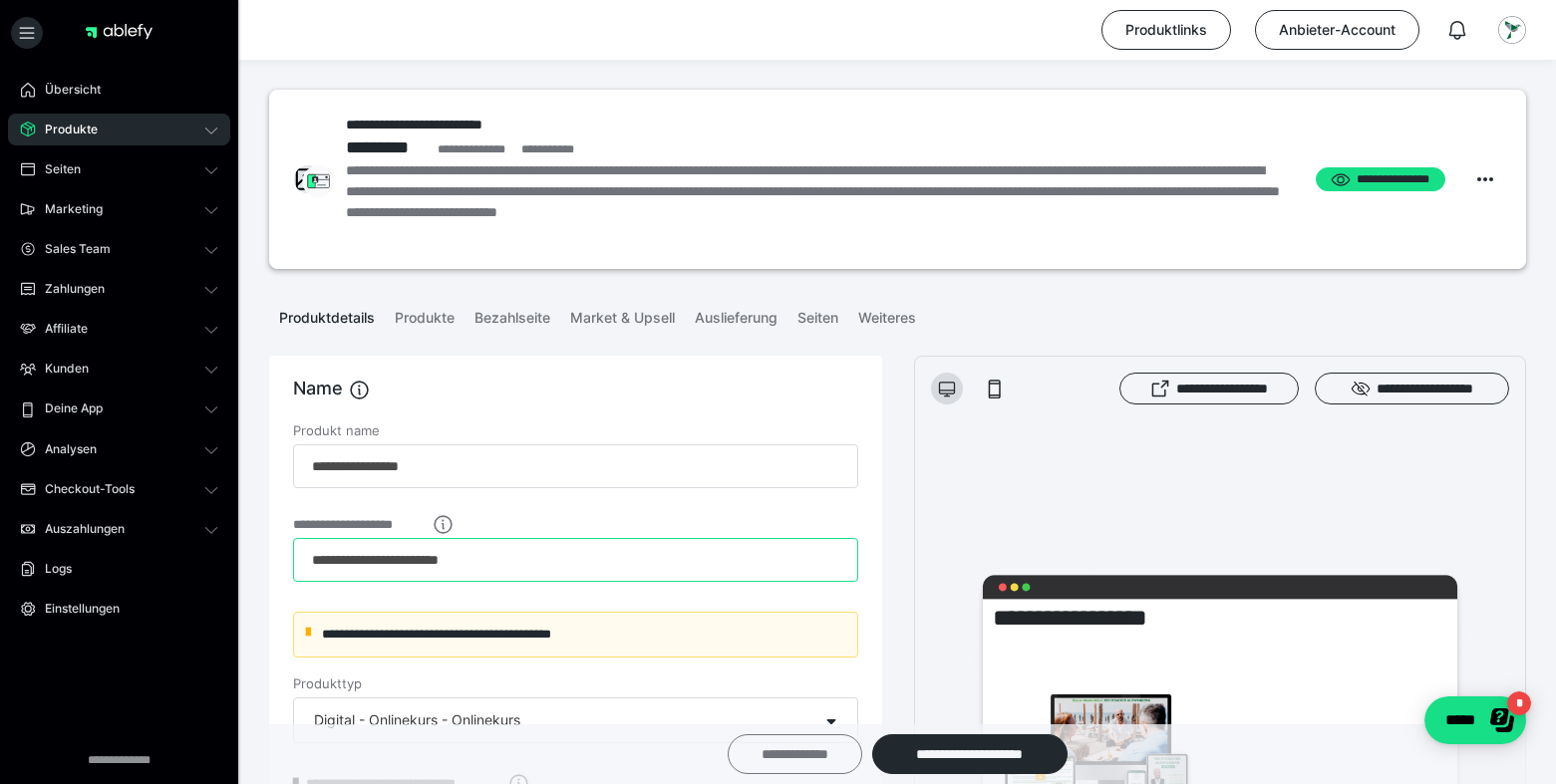 type on "**********" 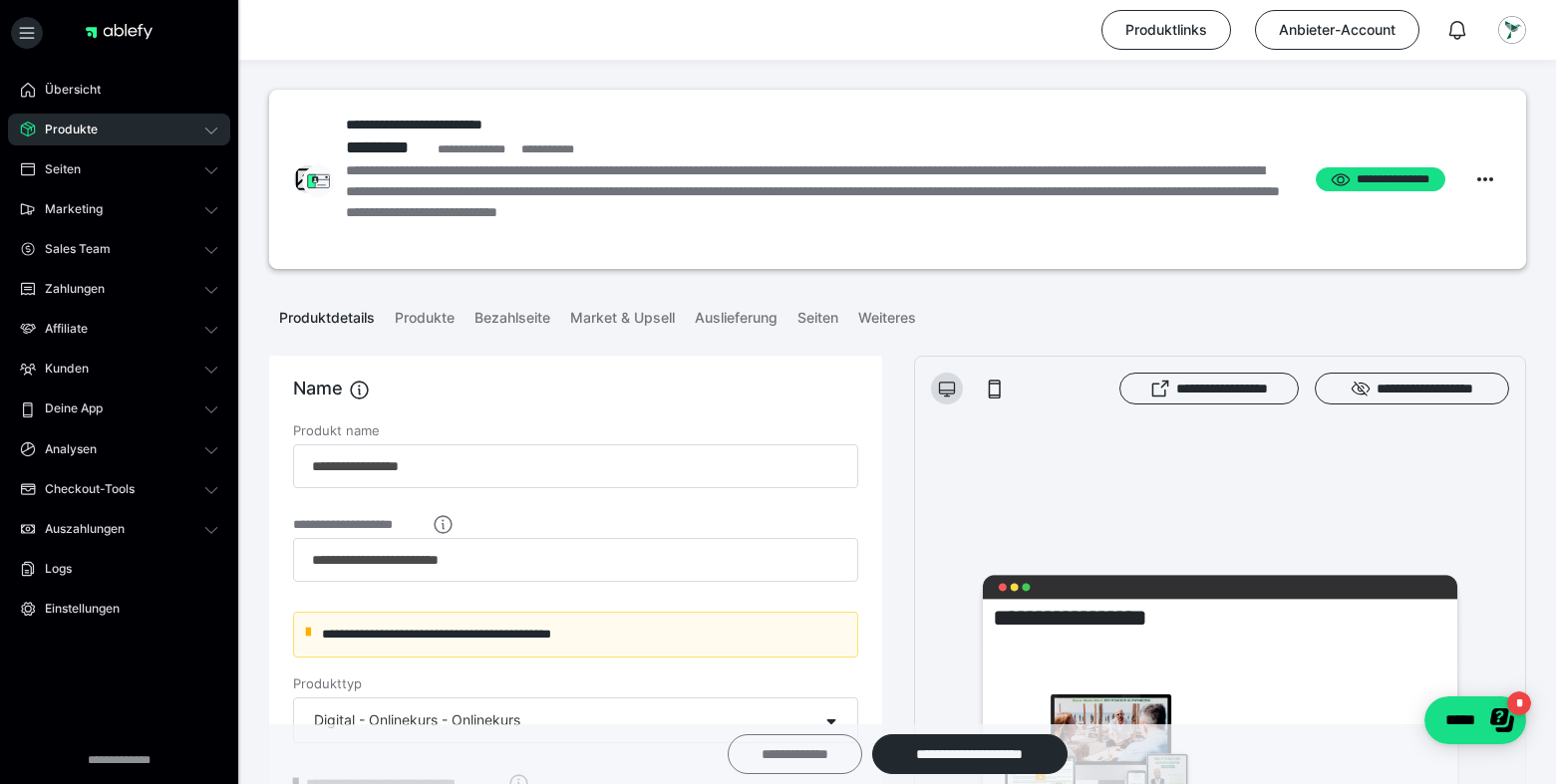 click on "**********" at bounding box center [794, 754] 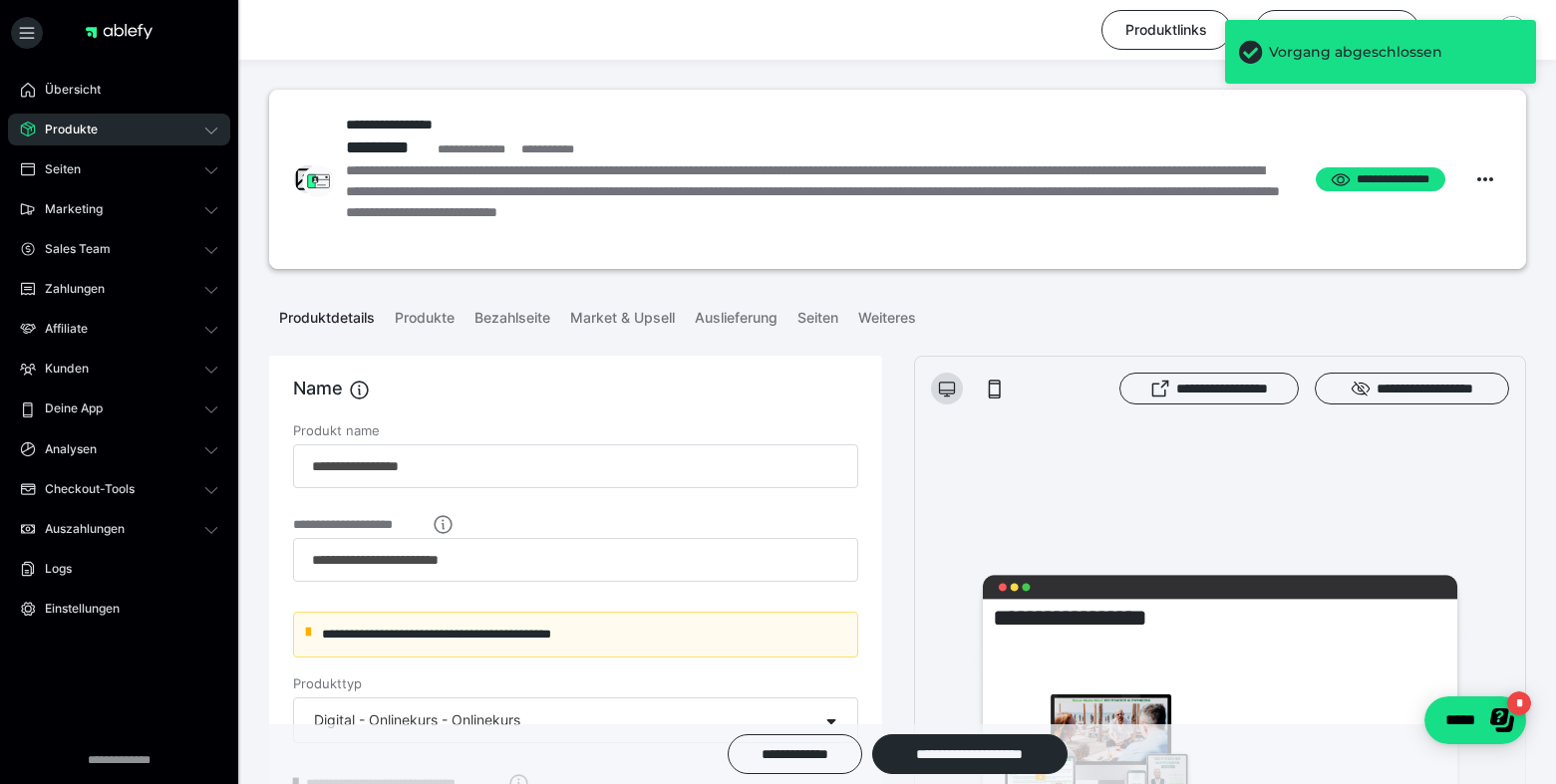 click 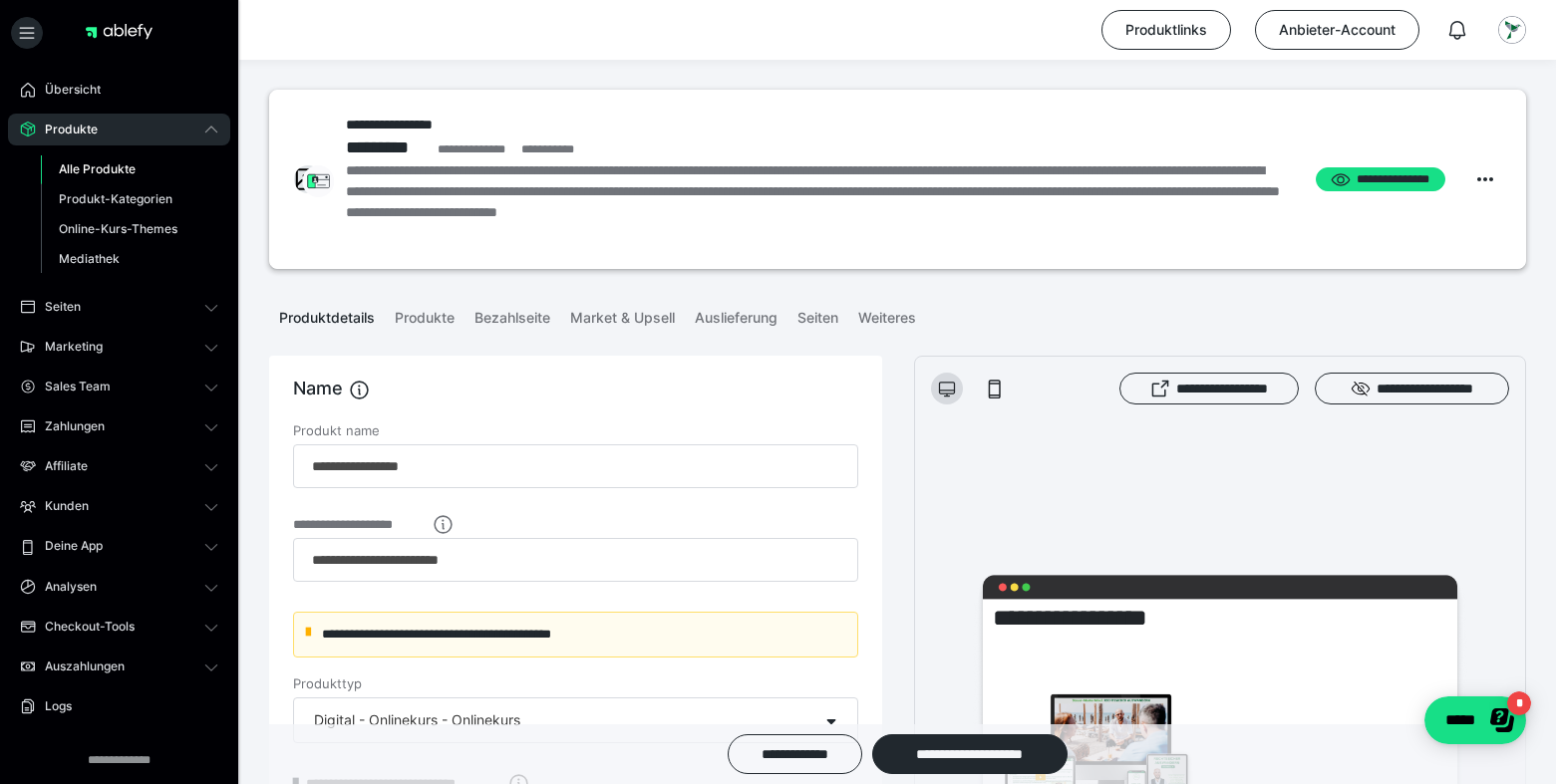 click on "Alle Produkte" at bounding box center [97, 168] 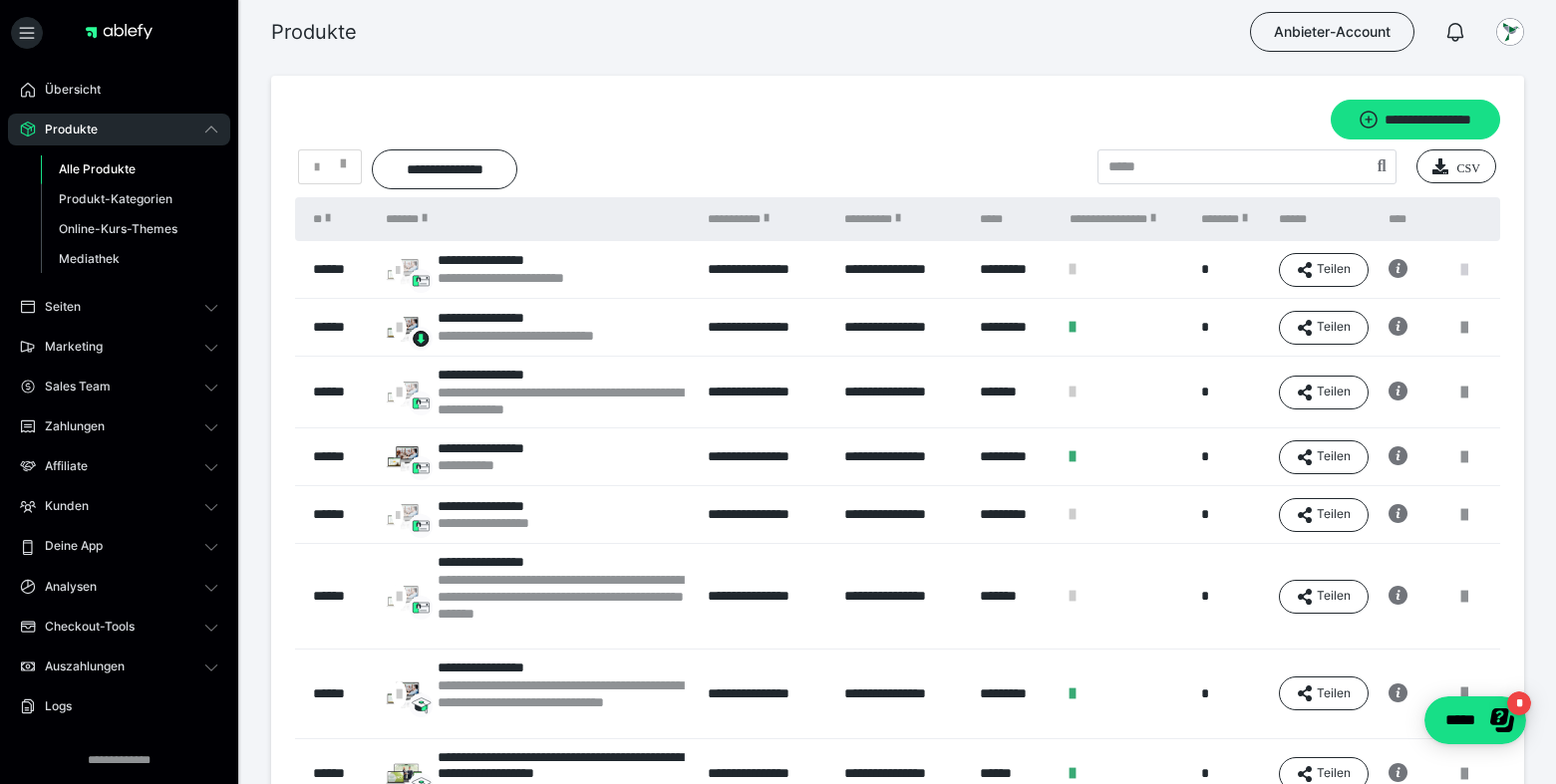 click at bounding box center (1464, 270) 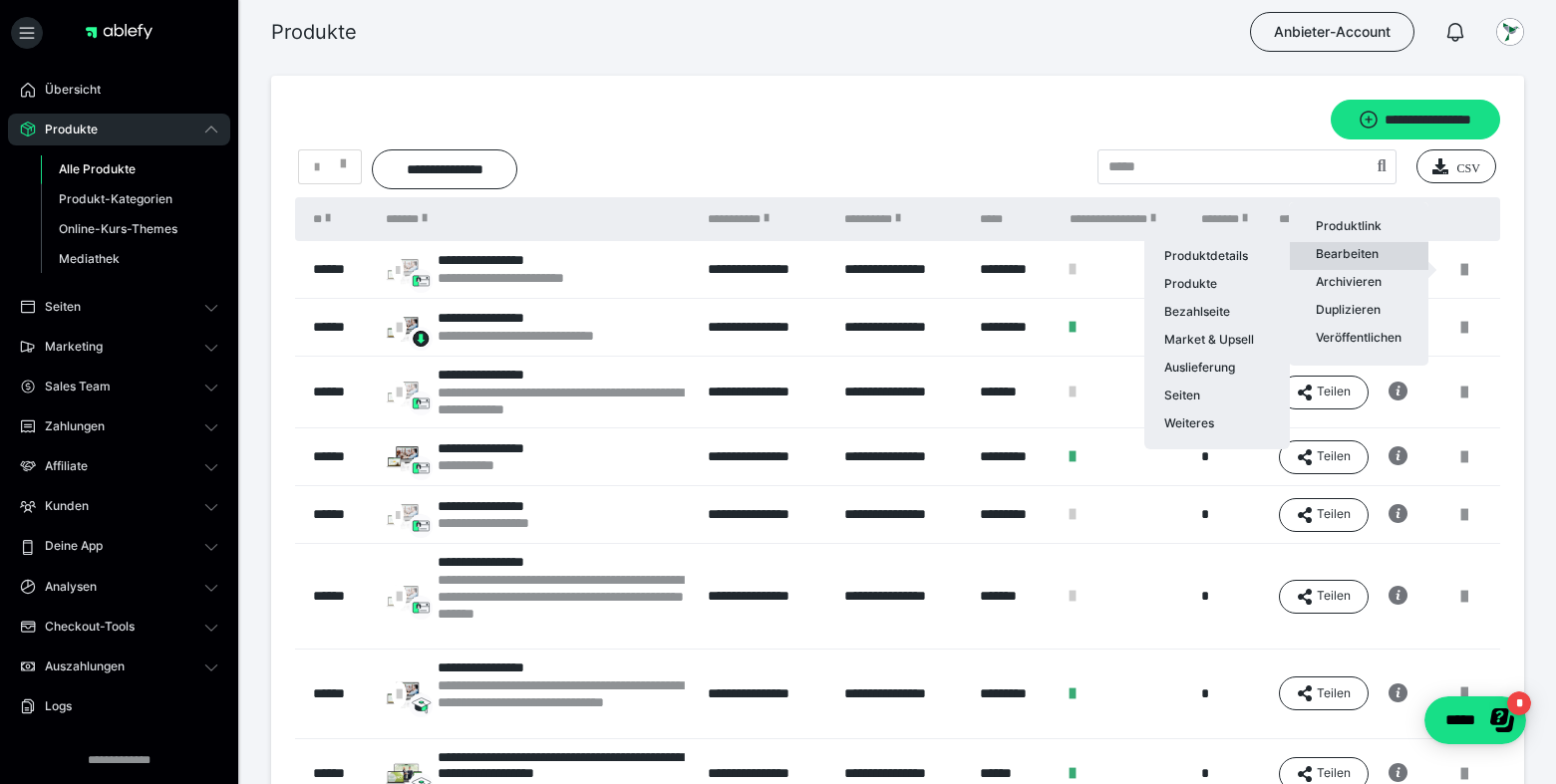 click on "Bearbeiten Produktdetails Produkte Bezahlseite Market & Upsell Auslieferung Seiten Weiteres" at bounding box center (1359, 256) 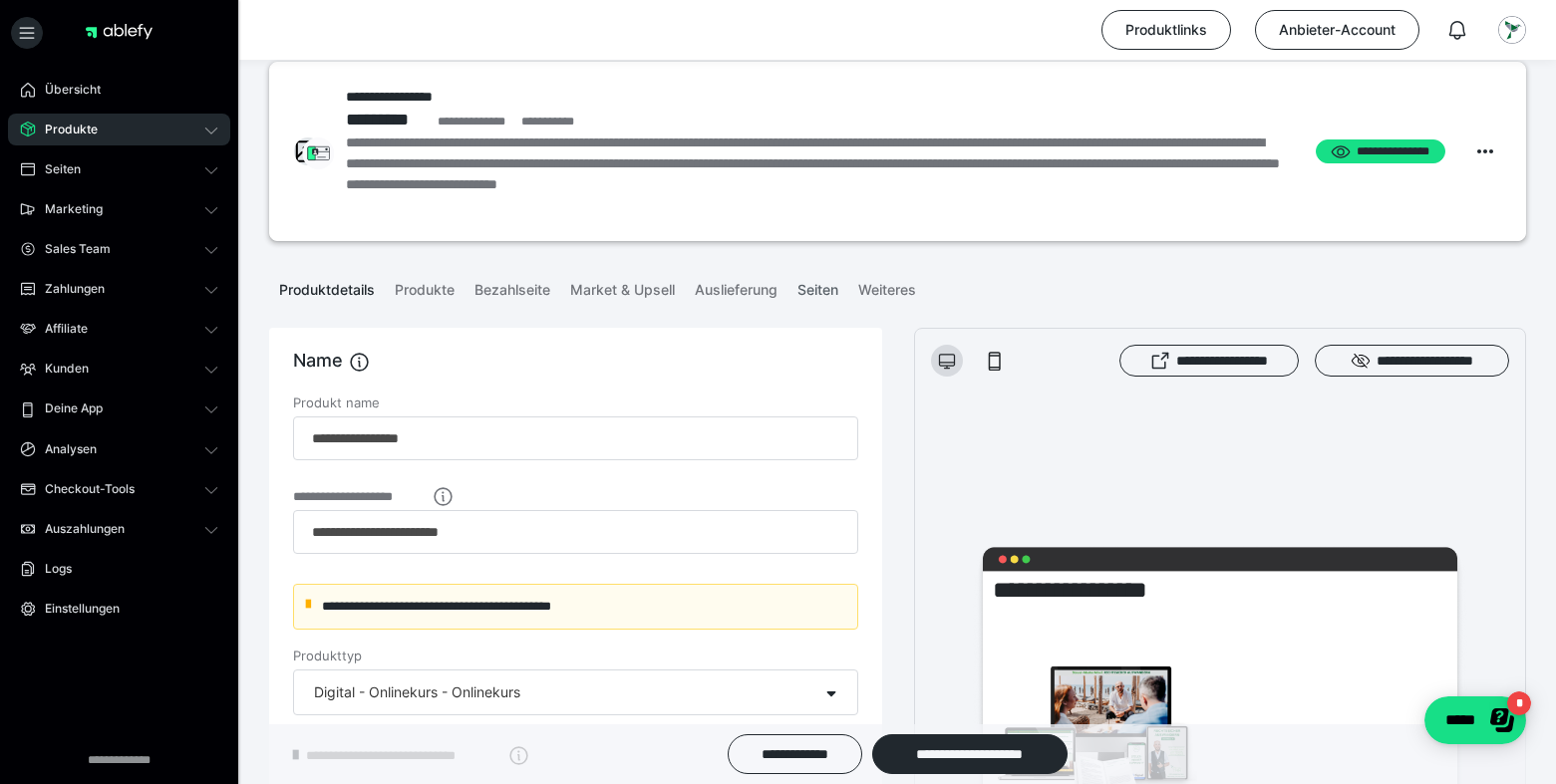 scroll, scrollTop: 0, scrollLeft: 0, axis: both 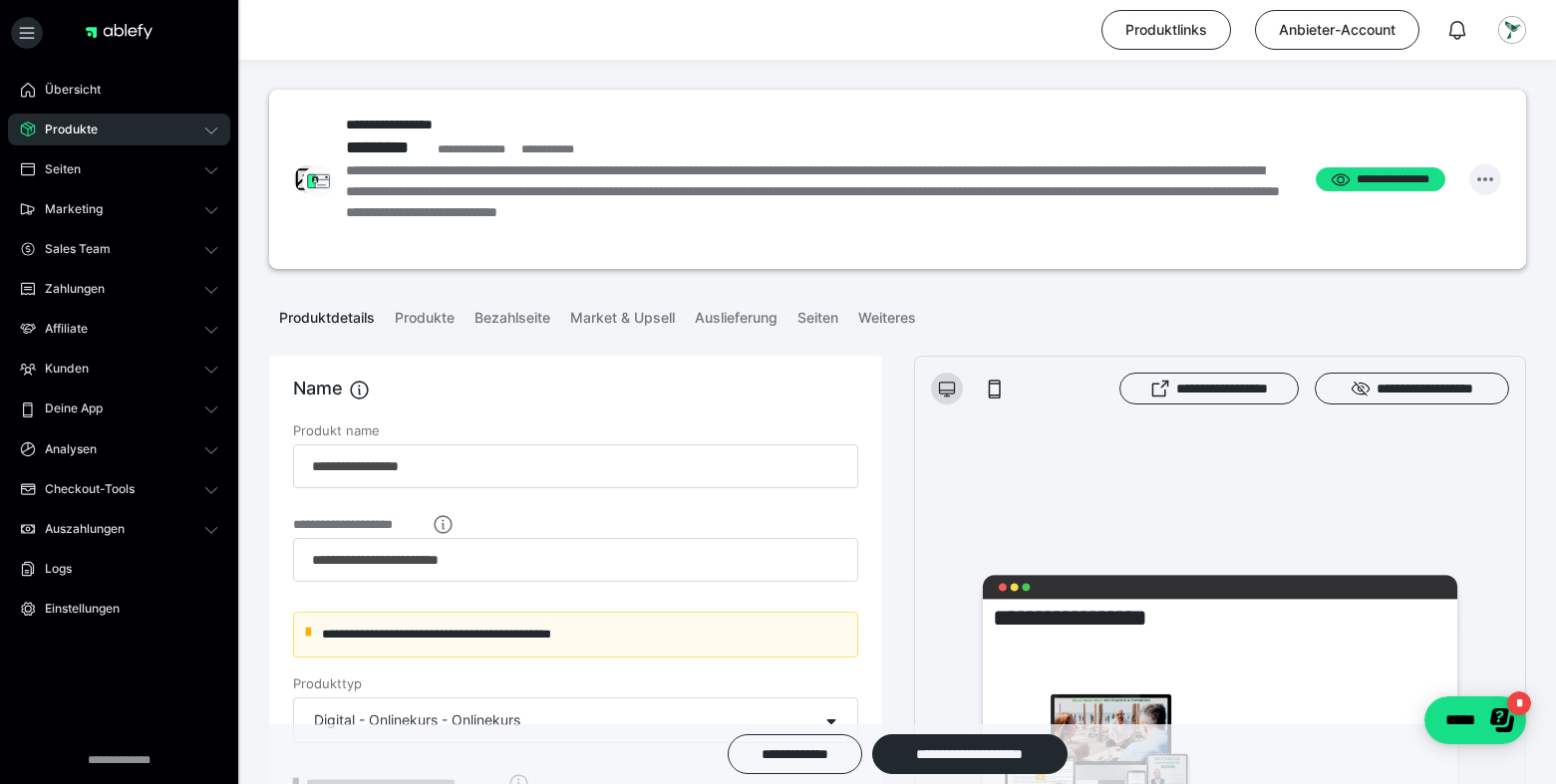 click 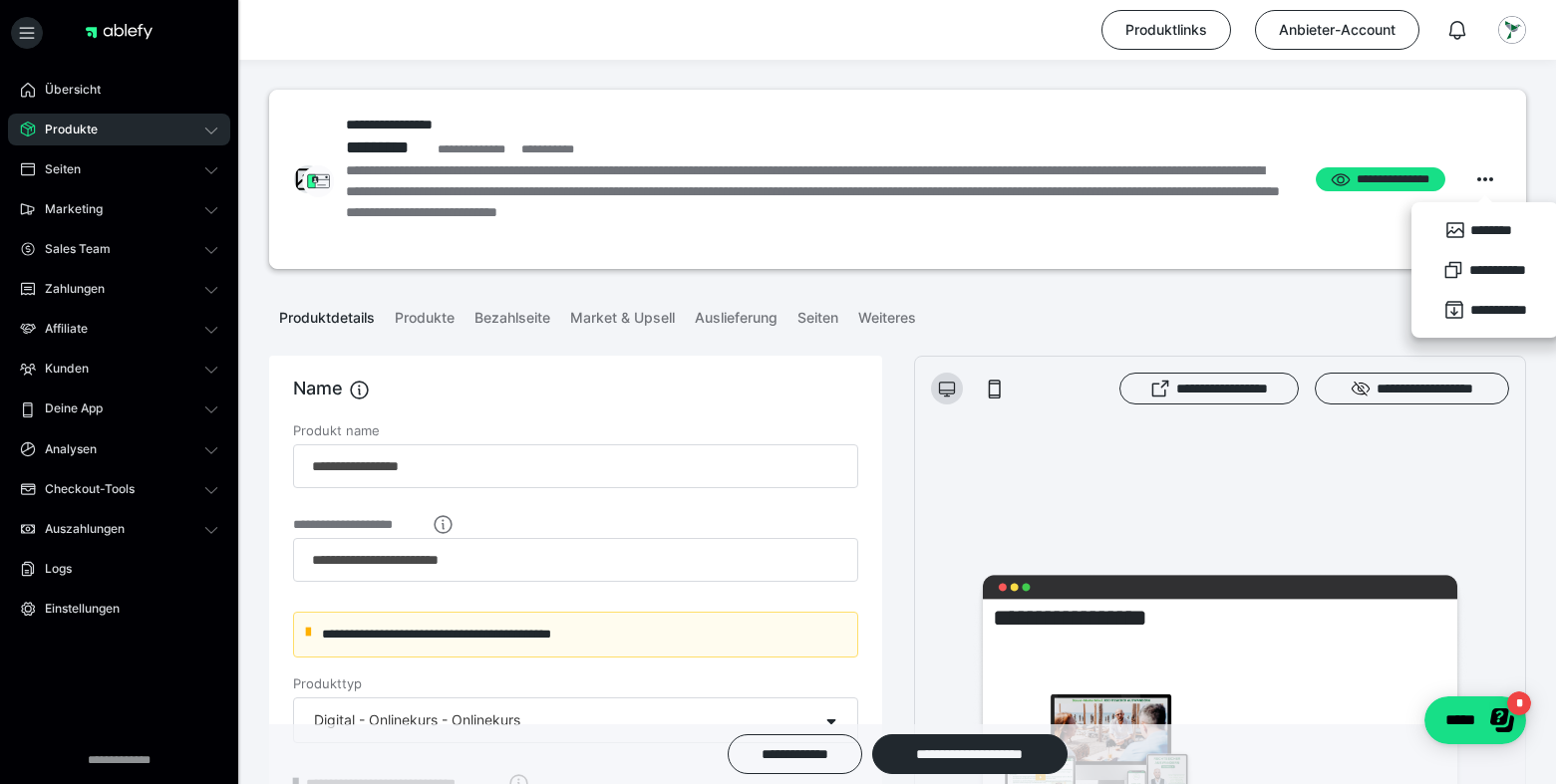 click on "**********" at bounding box center [816, 202] 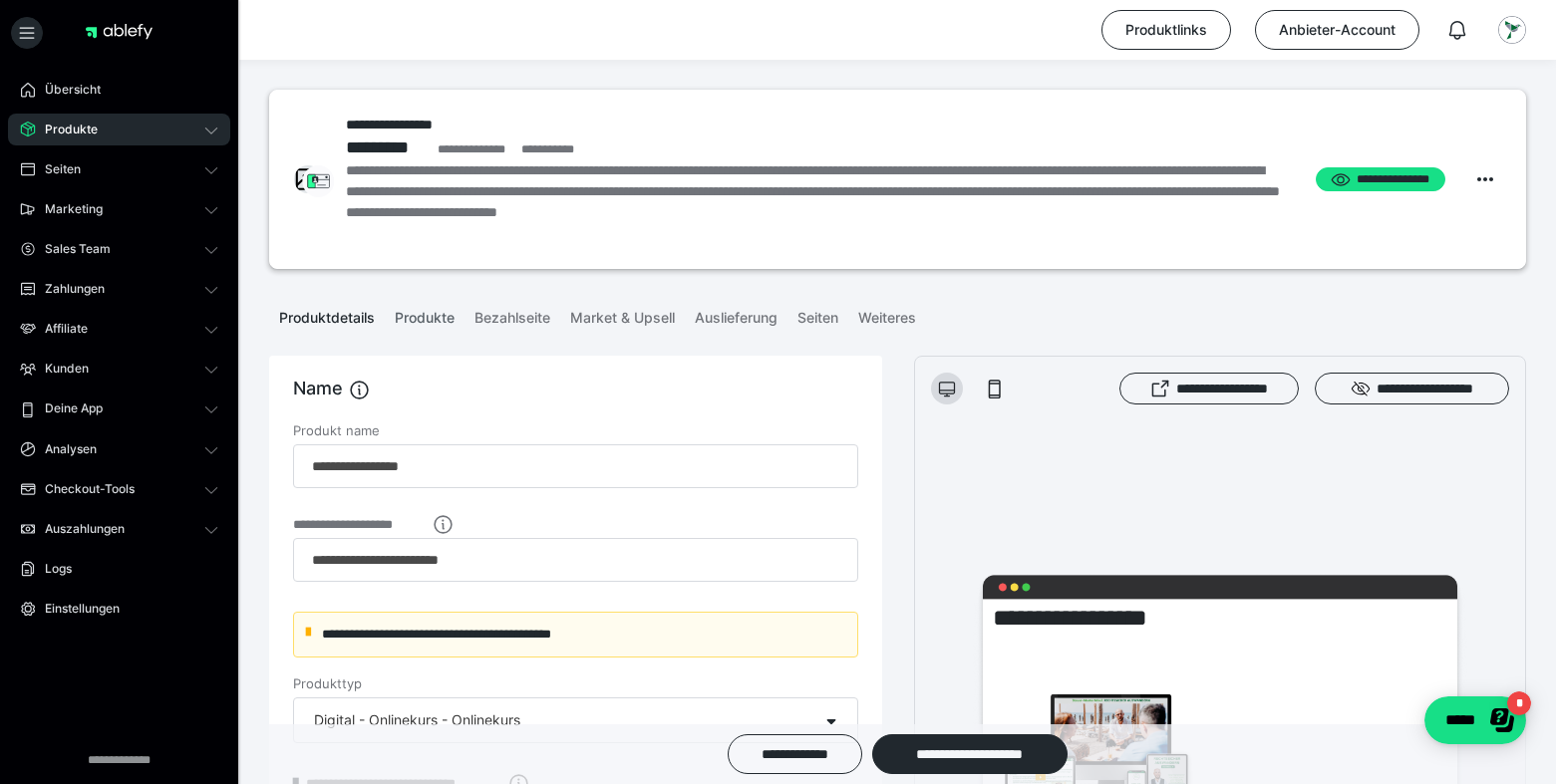 click on "Produkte" at bounding box center [425, 314] 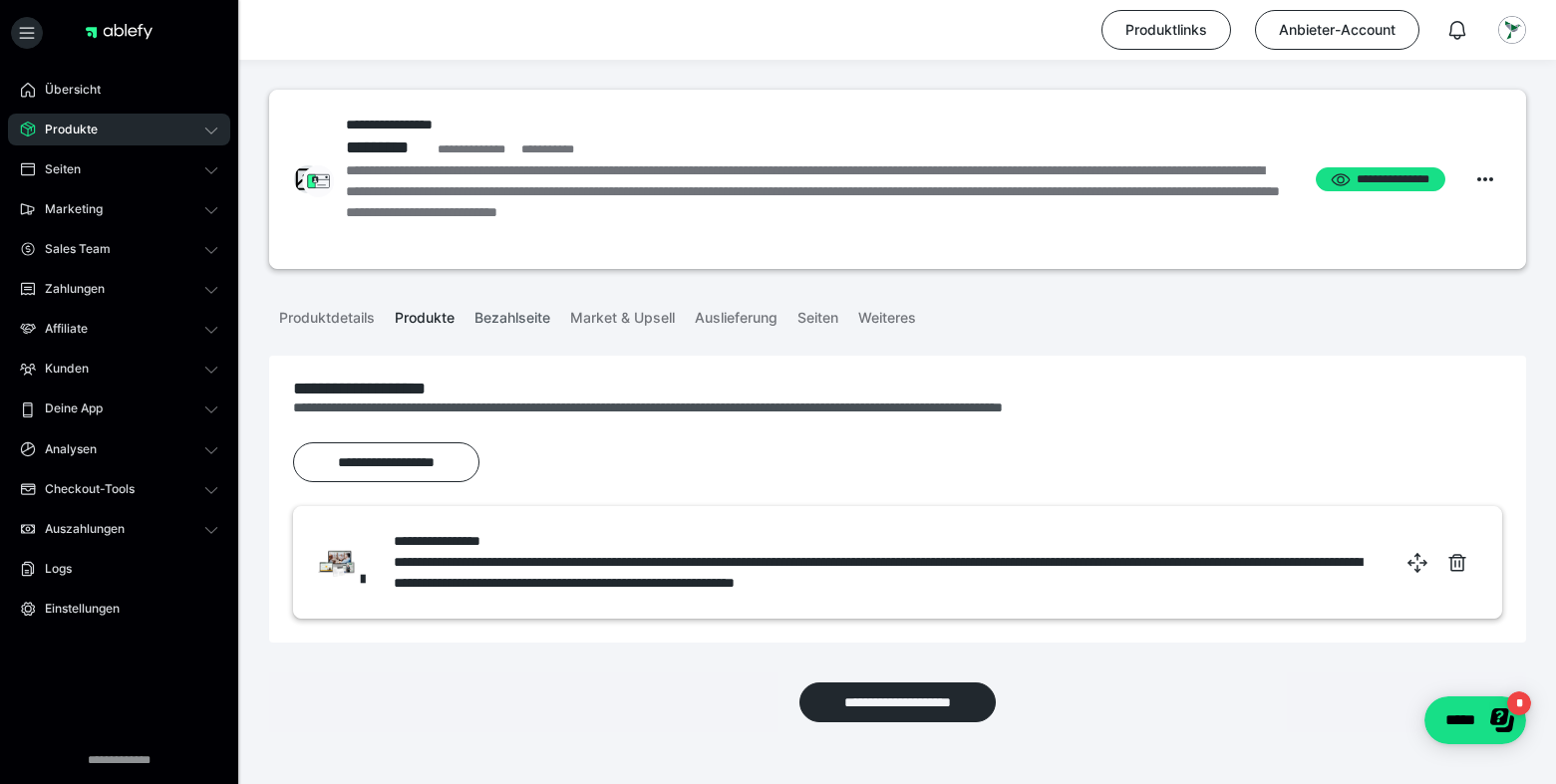 click on "Bezahlseite" at bounding box center (512, 314) 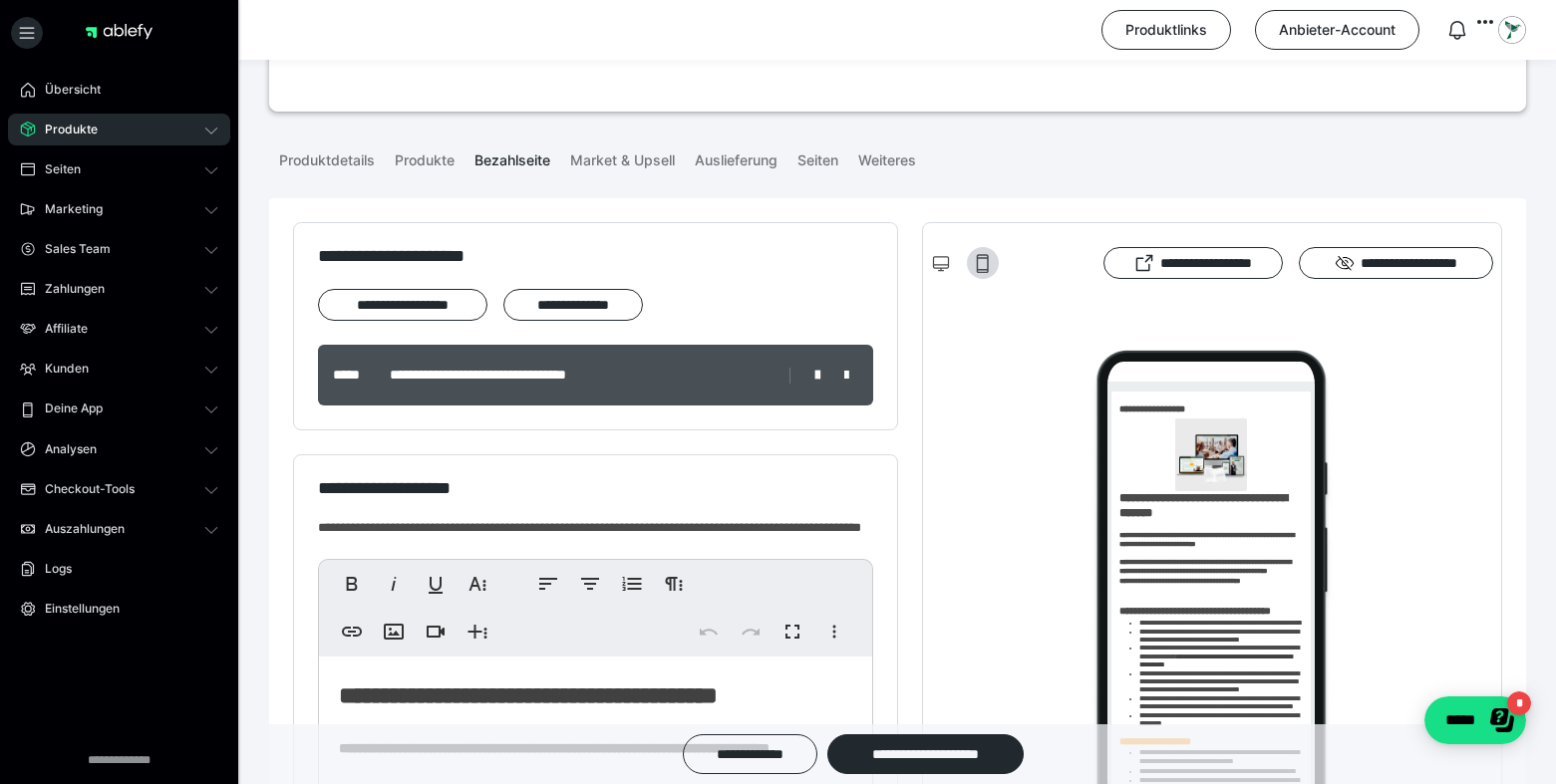 scroll, scrollTop: 0, scrollLeft: 0, axis: both 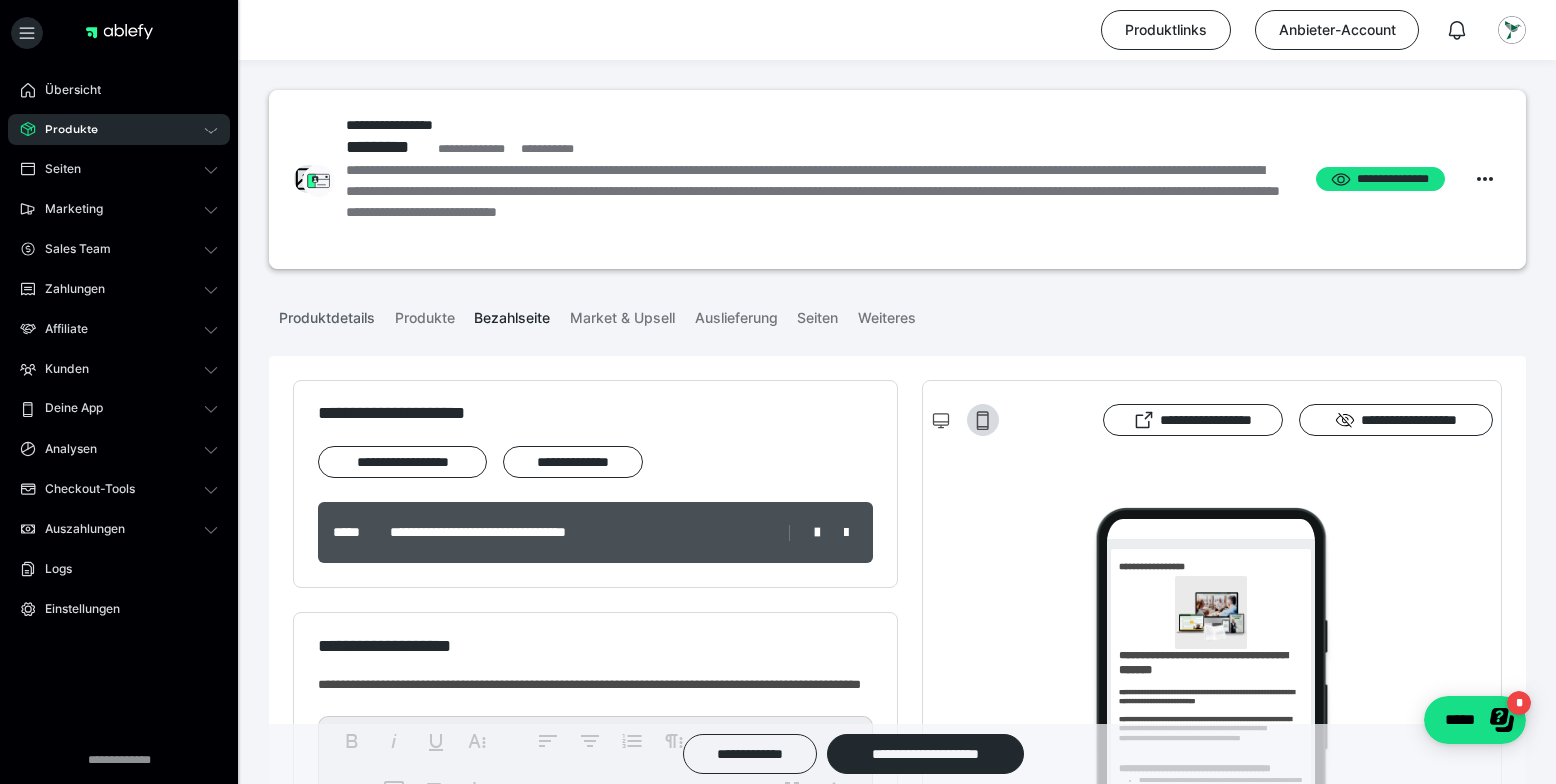 click on "Produktdetails" at bounding box center (327, 314) 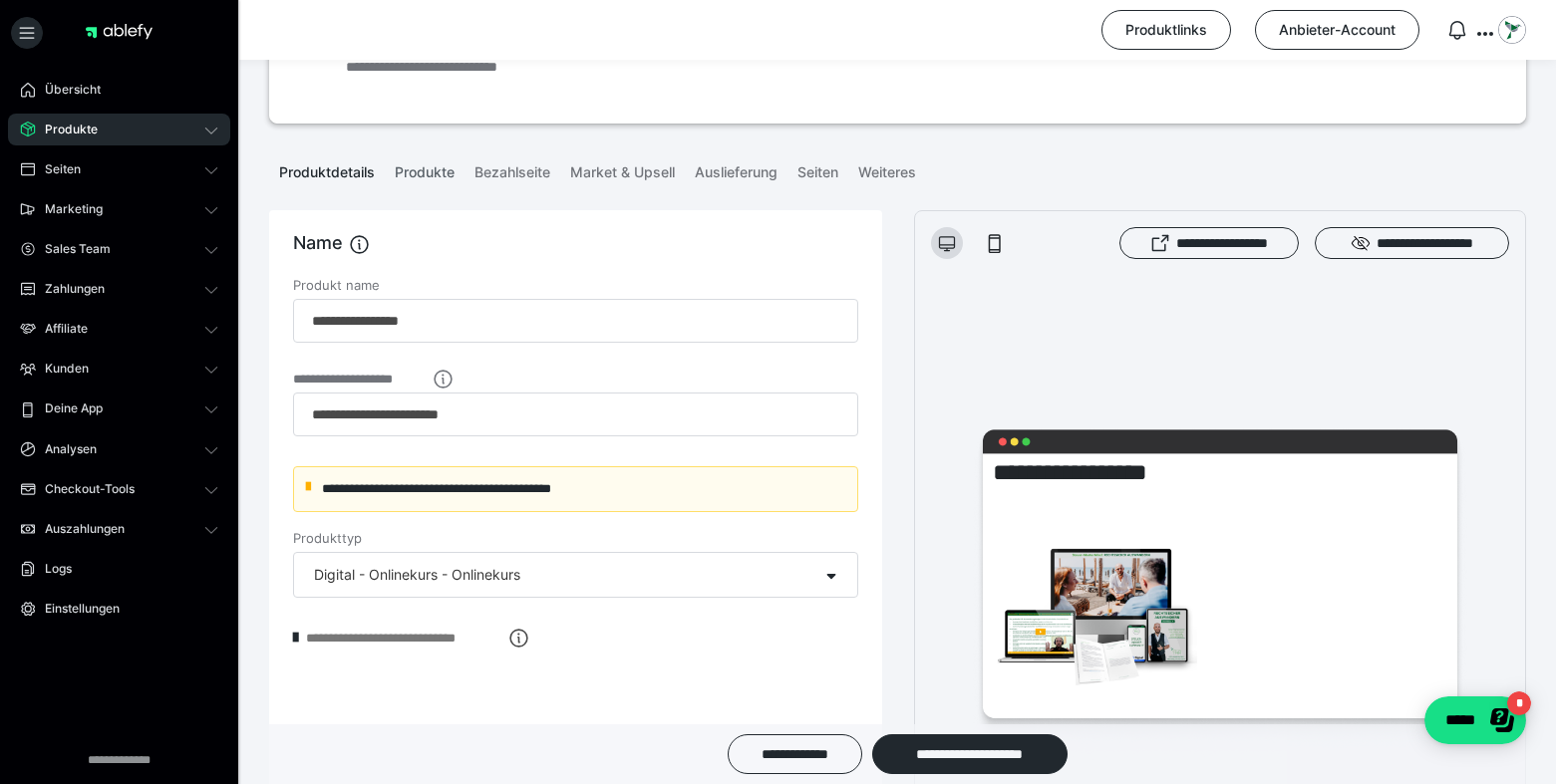 scroll, scrollTop: 88, scrollLeft: 0, axis: vertical 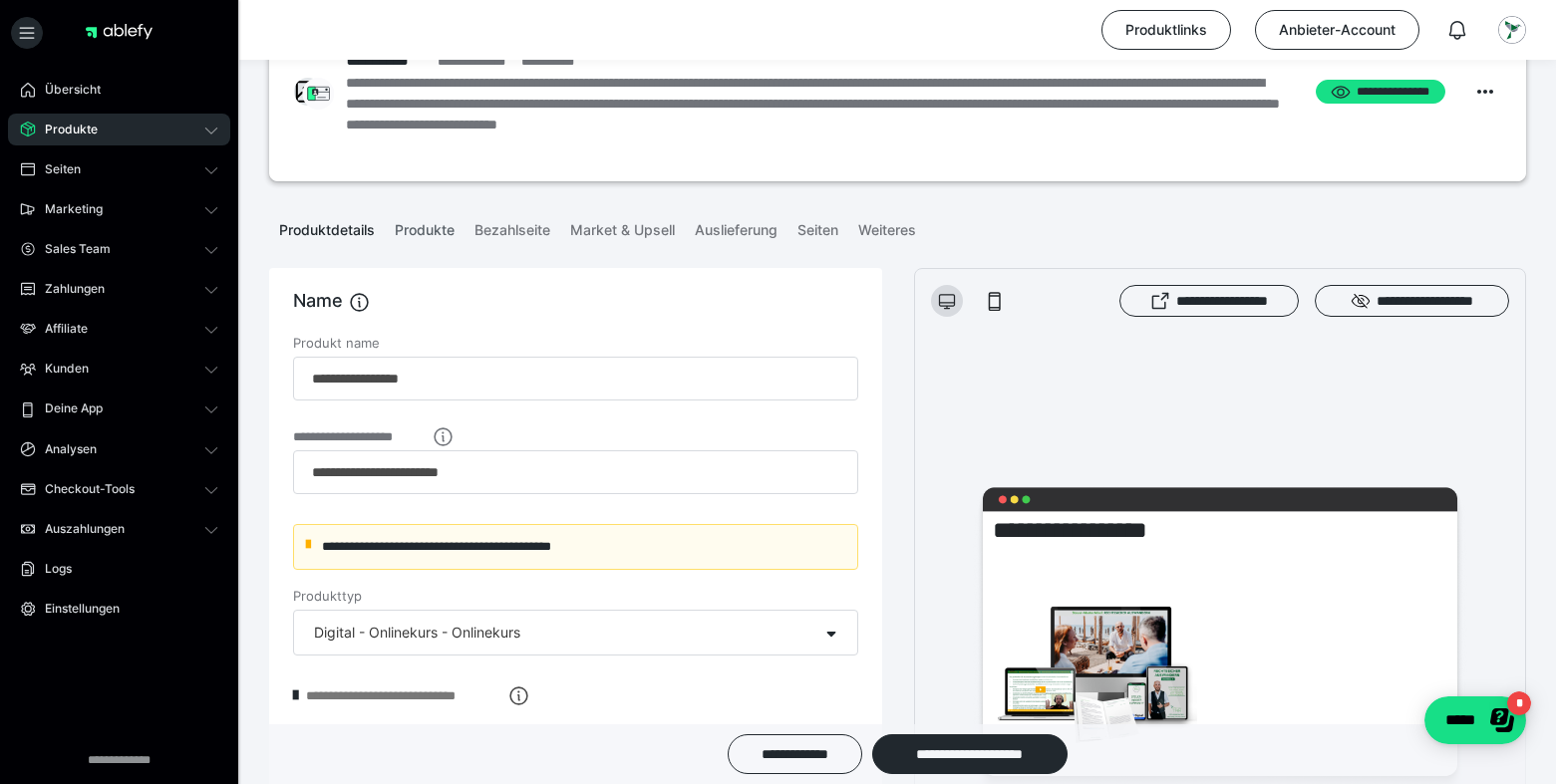 click on "Produkte" at bounding box center (425, 226) 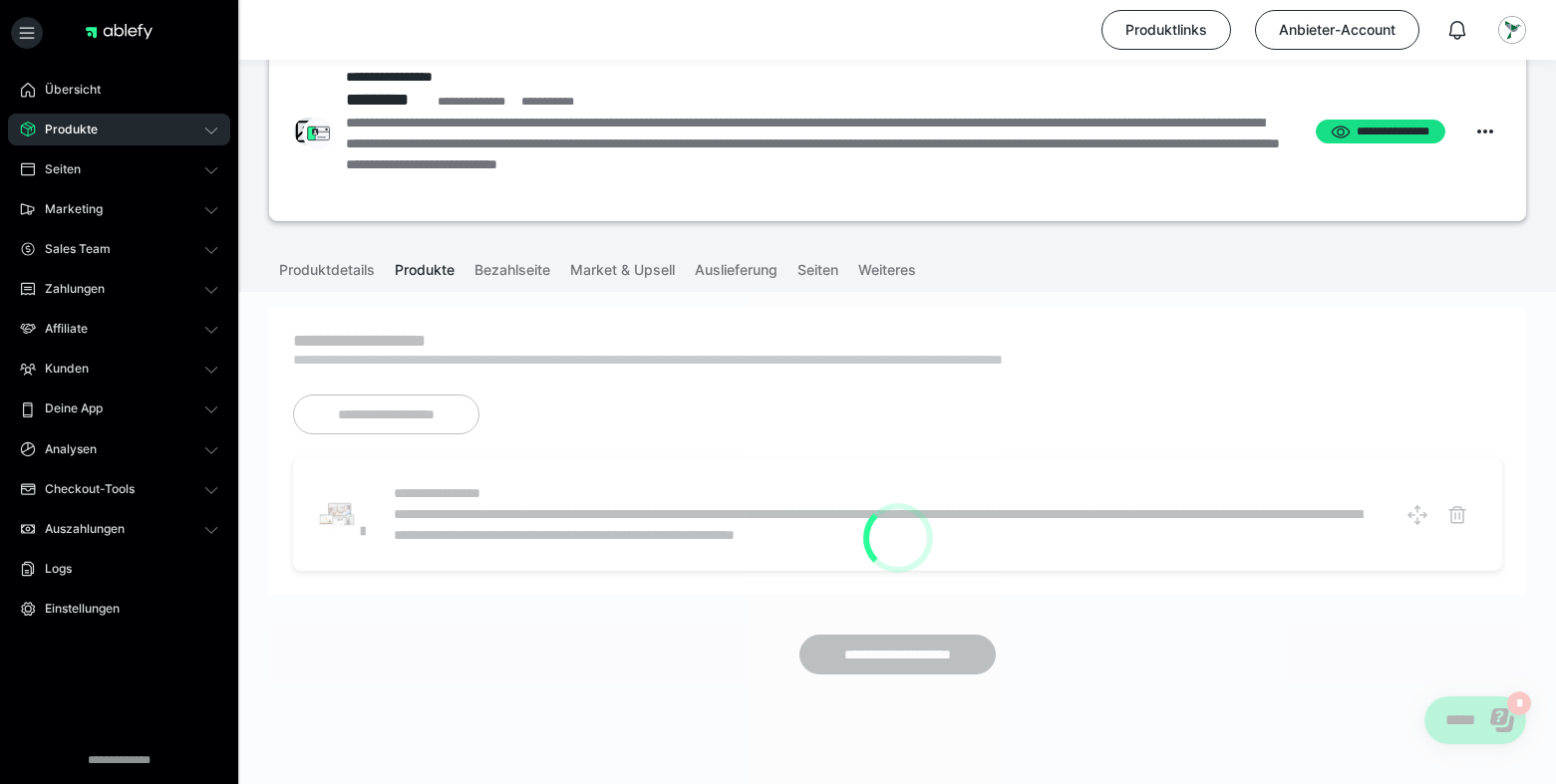 scroll, scrollTop: 48, scrollLeft: 0, axis: vertical 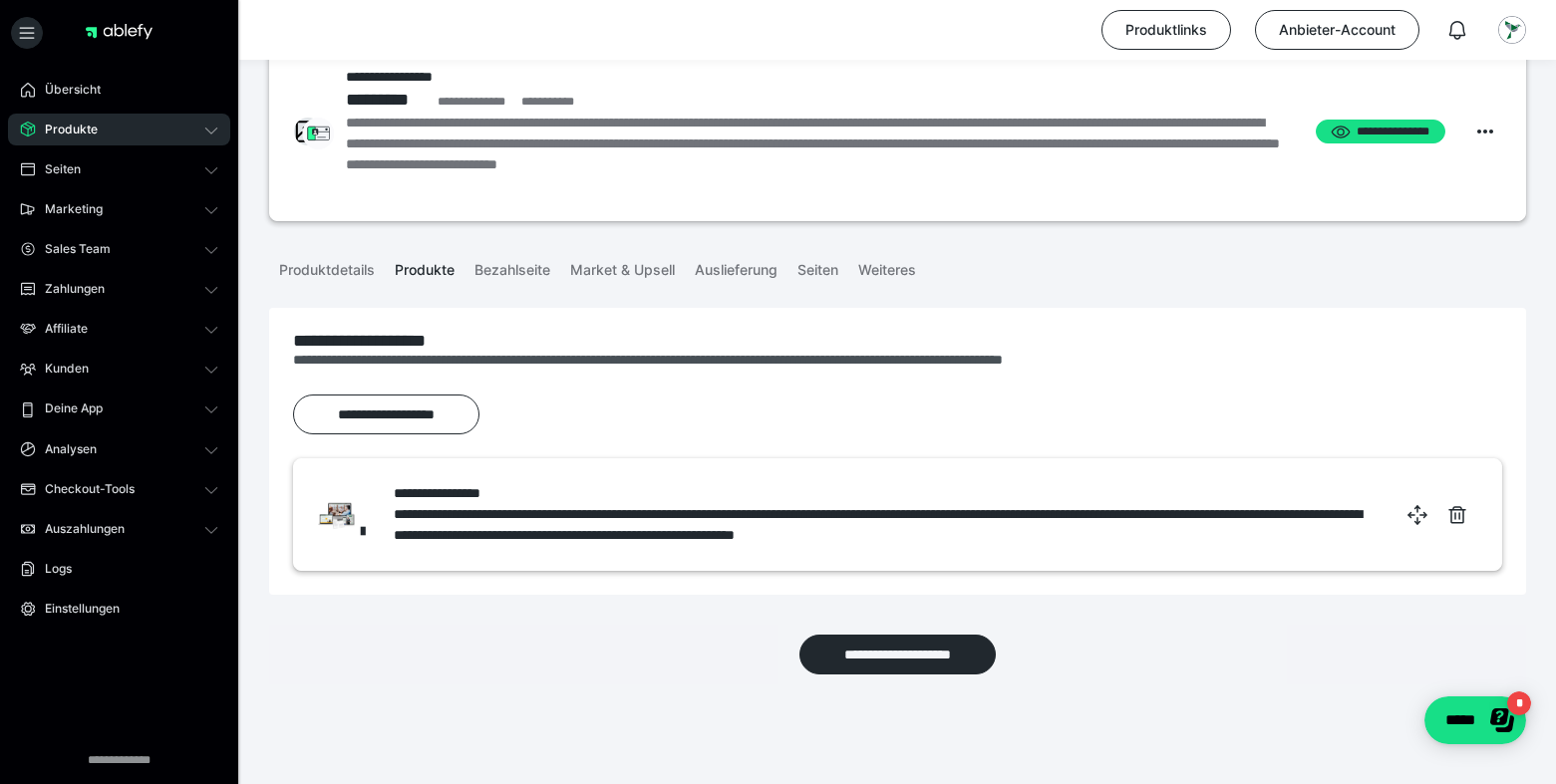 click on "**********" at bounding box center [883, 493] 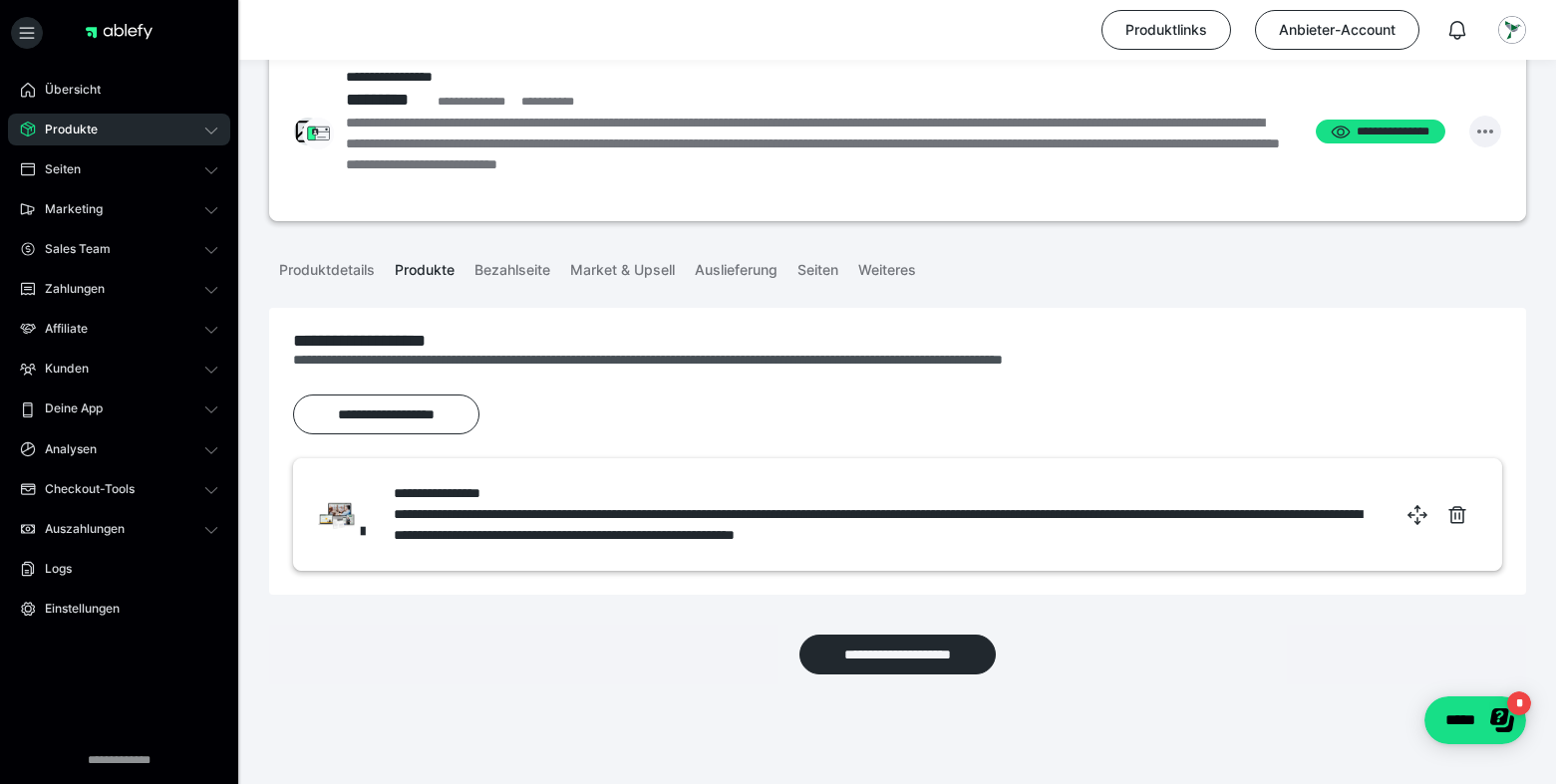 click 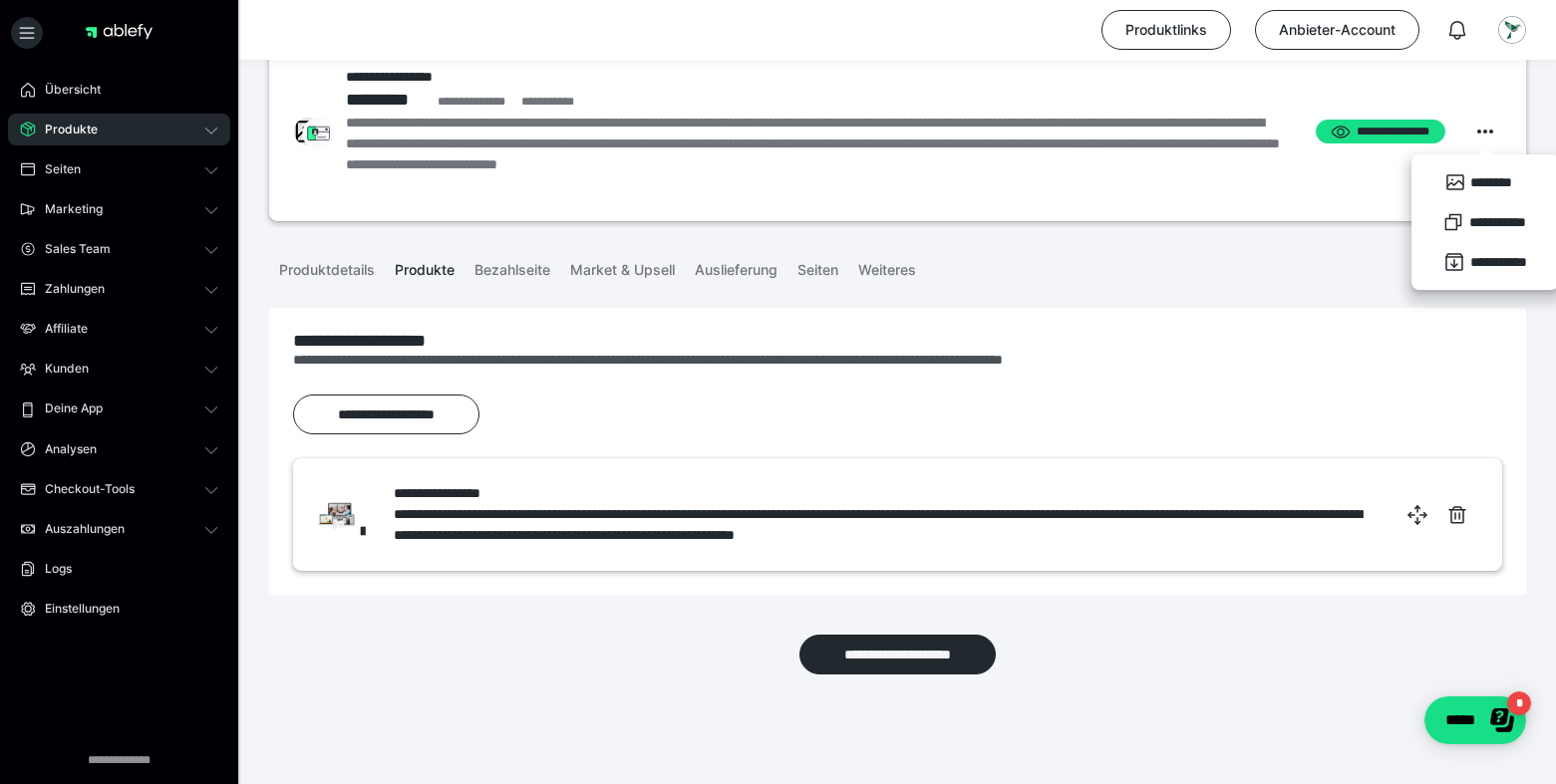 click on "**********" at bounding box center [816, 154] 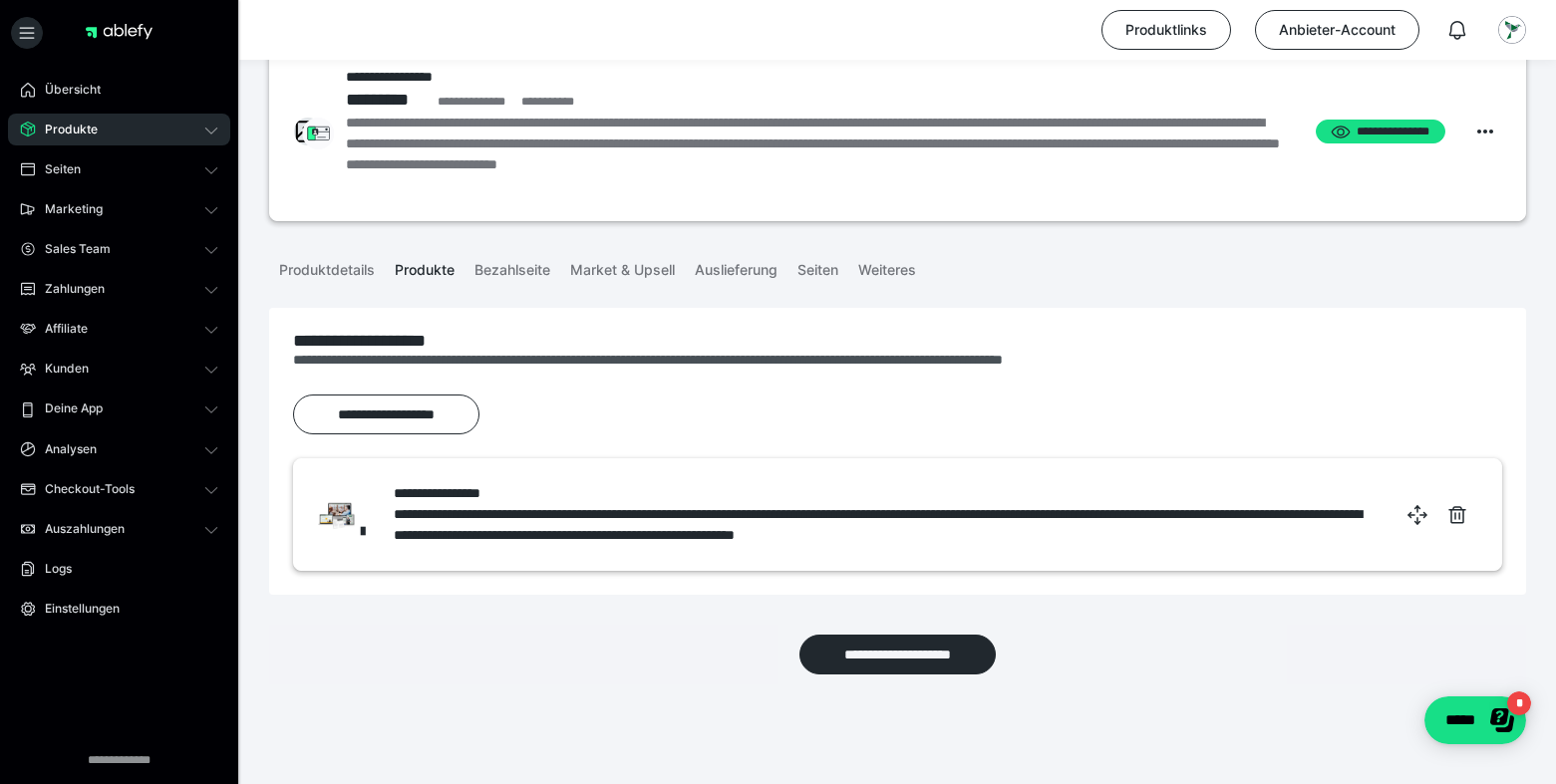 scroll, scrollTop: 0, scrollLeft: 0, axis: both 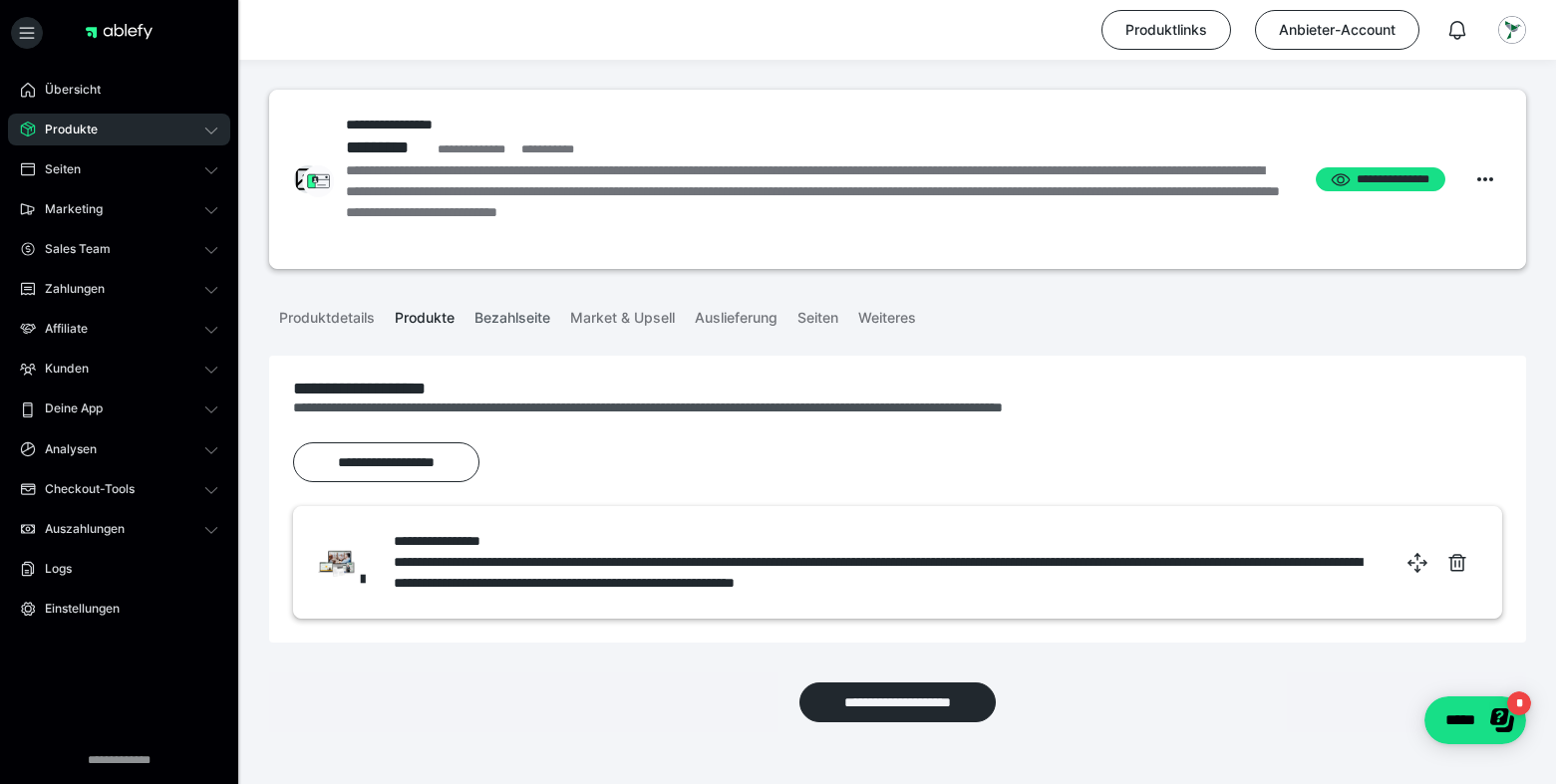 click on "Bezahlseite" at bounding box center [512, 314] 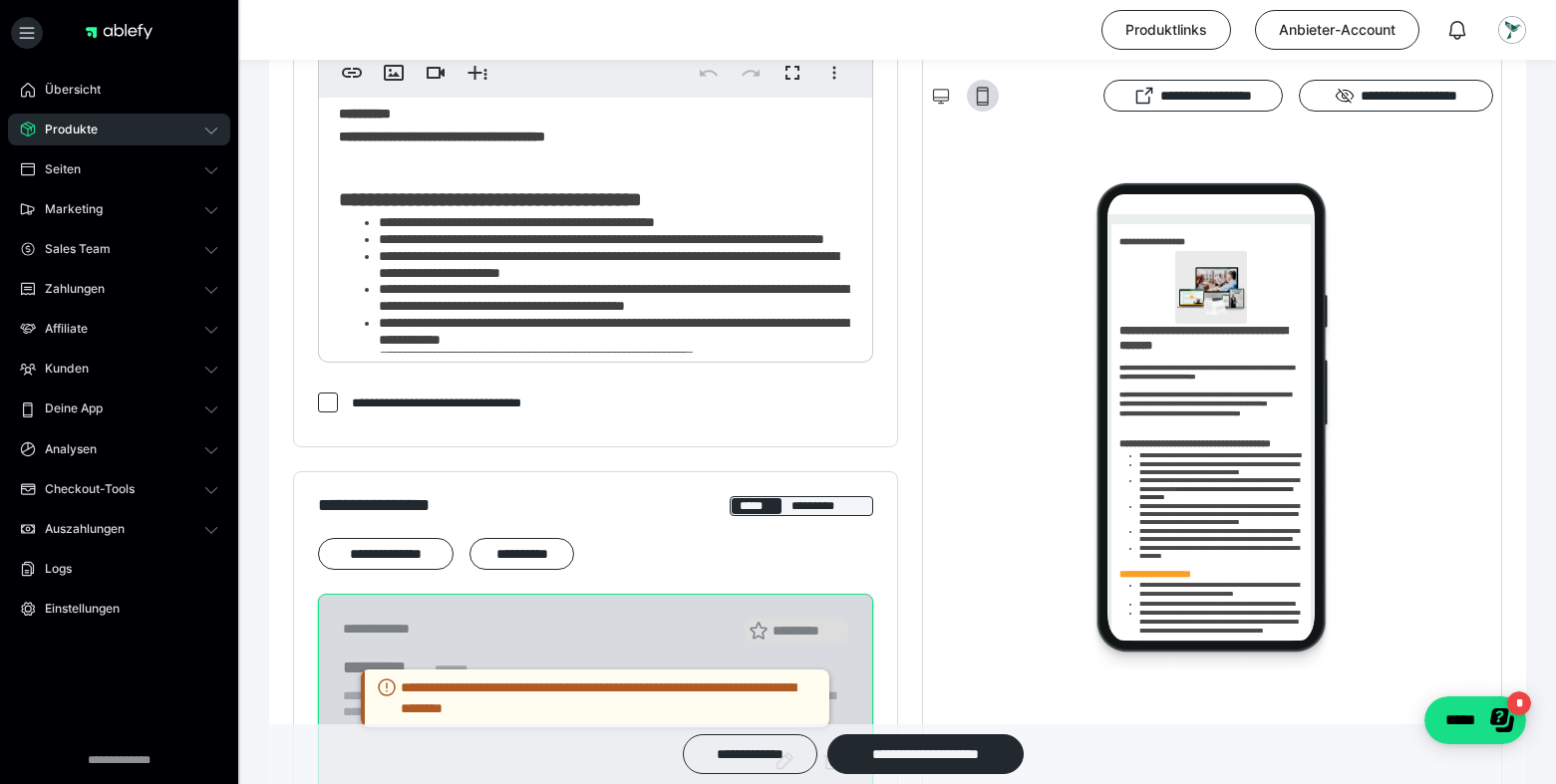 scroll, scrollTop: 863, scrollLeft: 0, axis: vertical 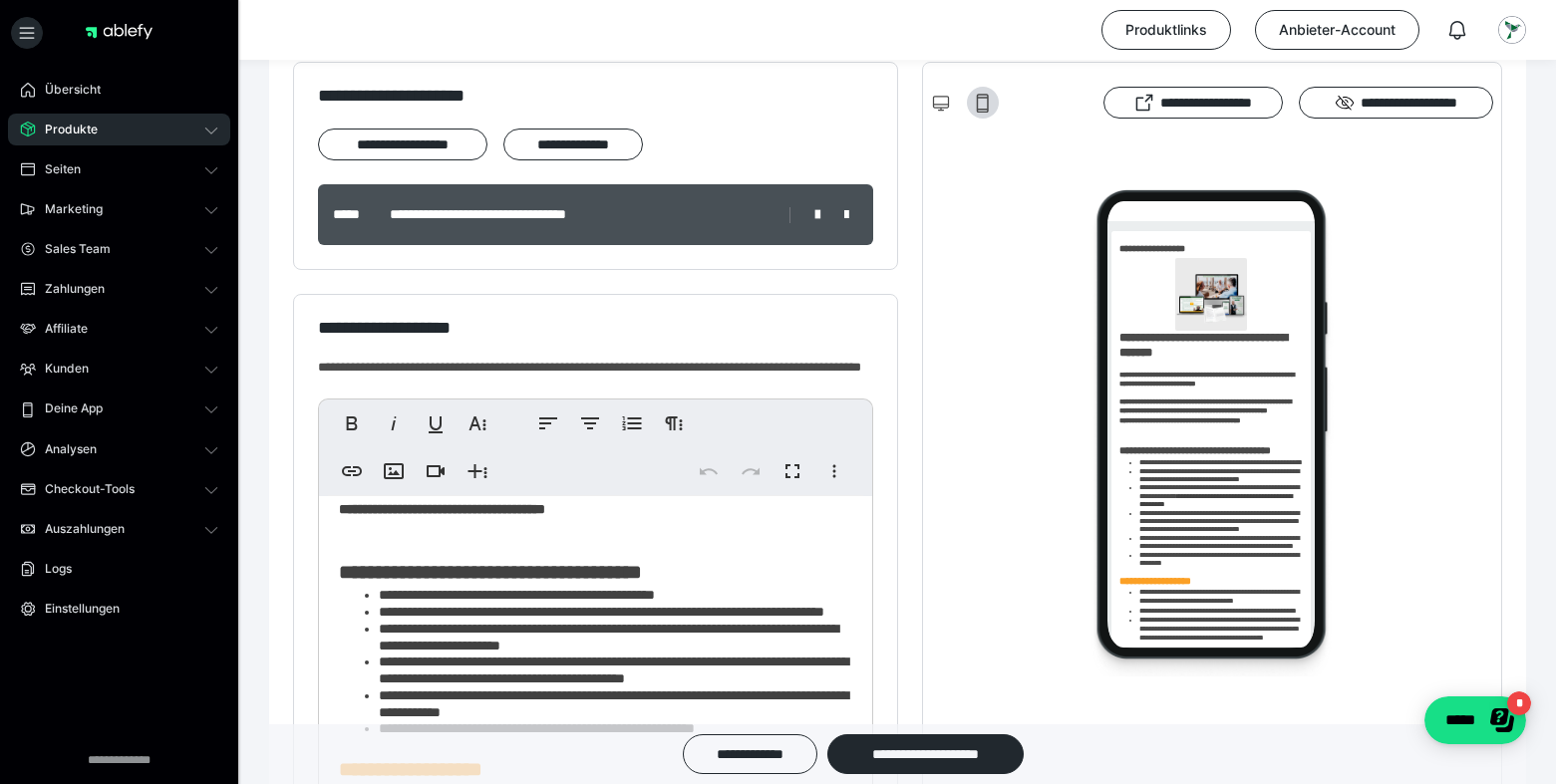 click on "**********" at bounding box center [442, 509] 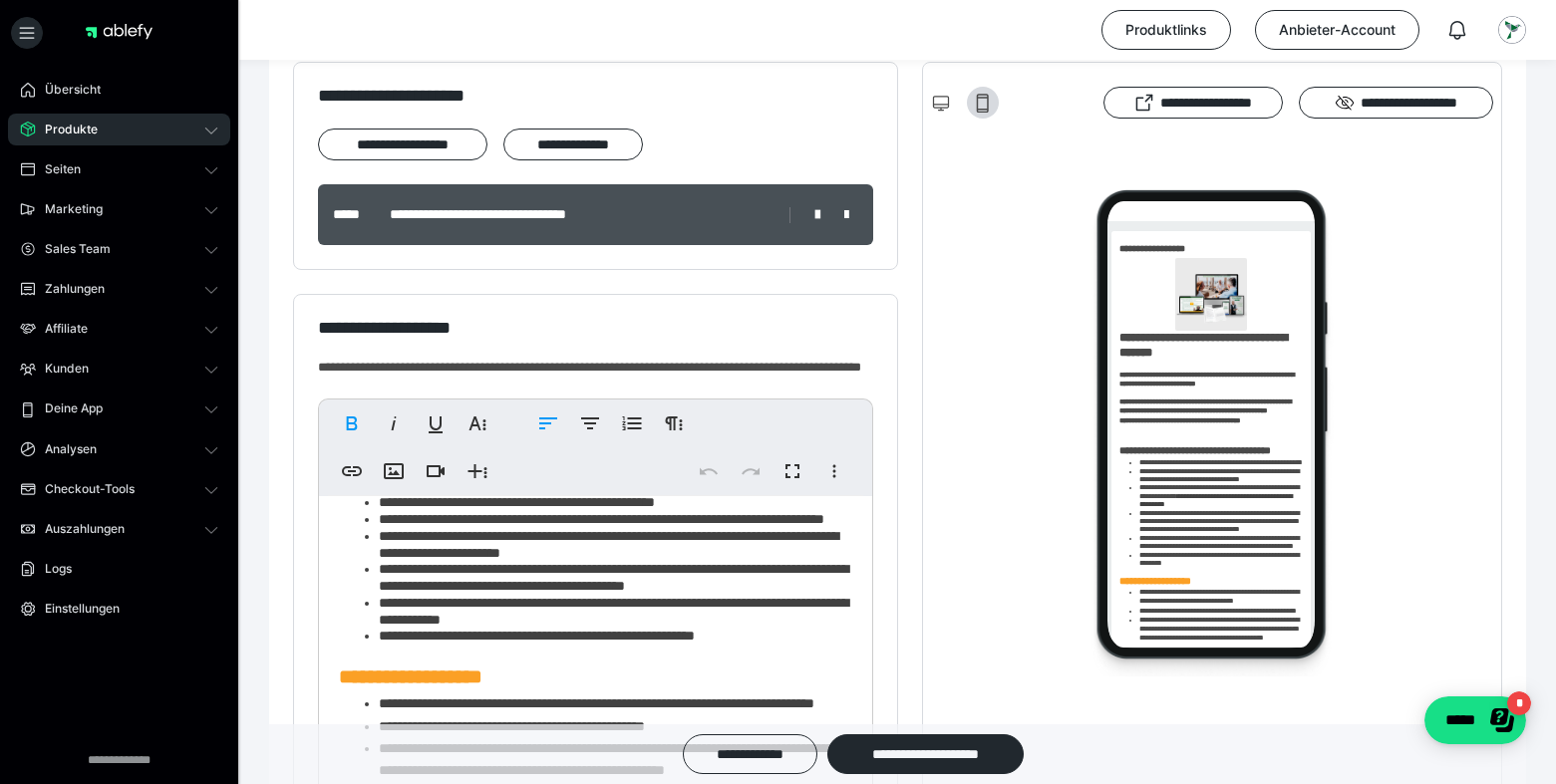scroll, scrollTop: 327, scrollLeft: 0, axis: vertical 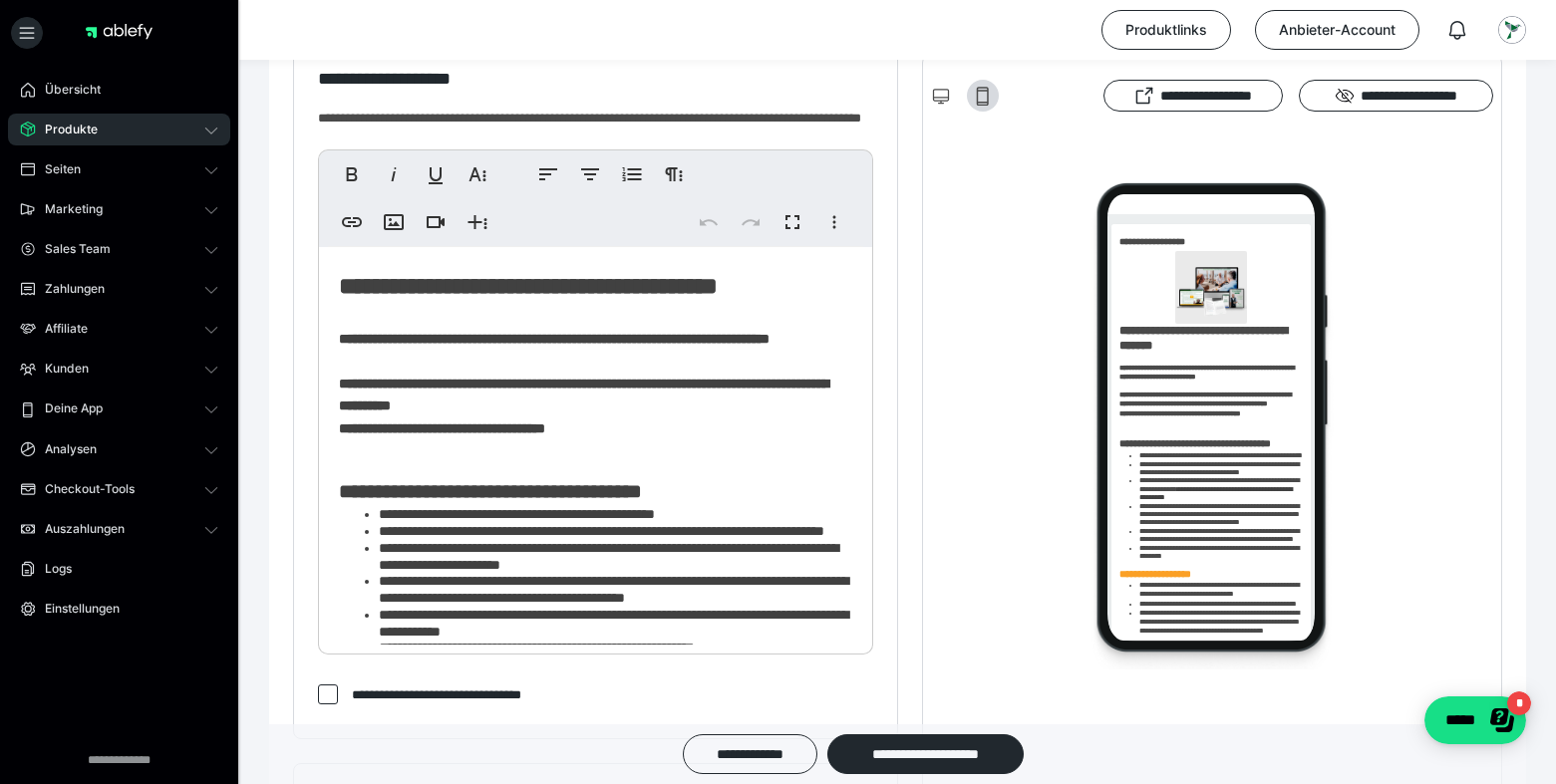 click on "Produkte" at bounding box center (64, 130) 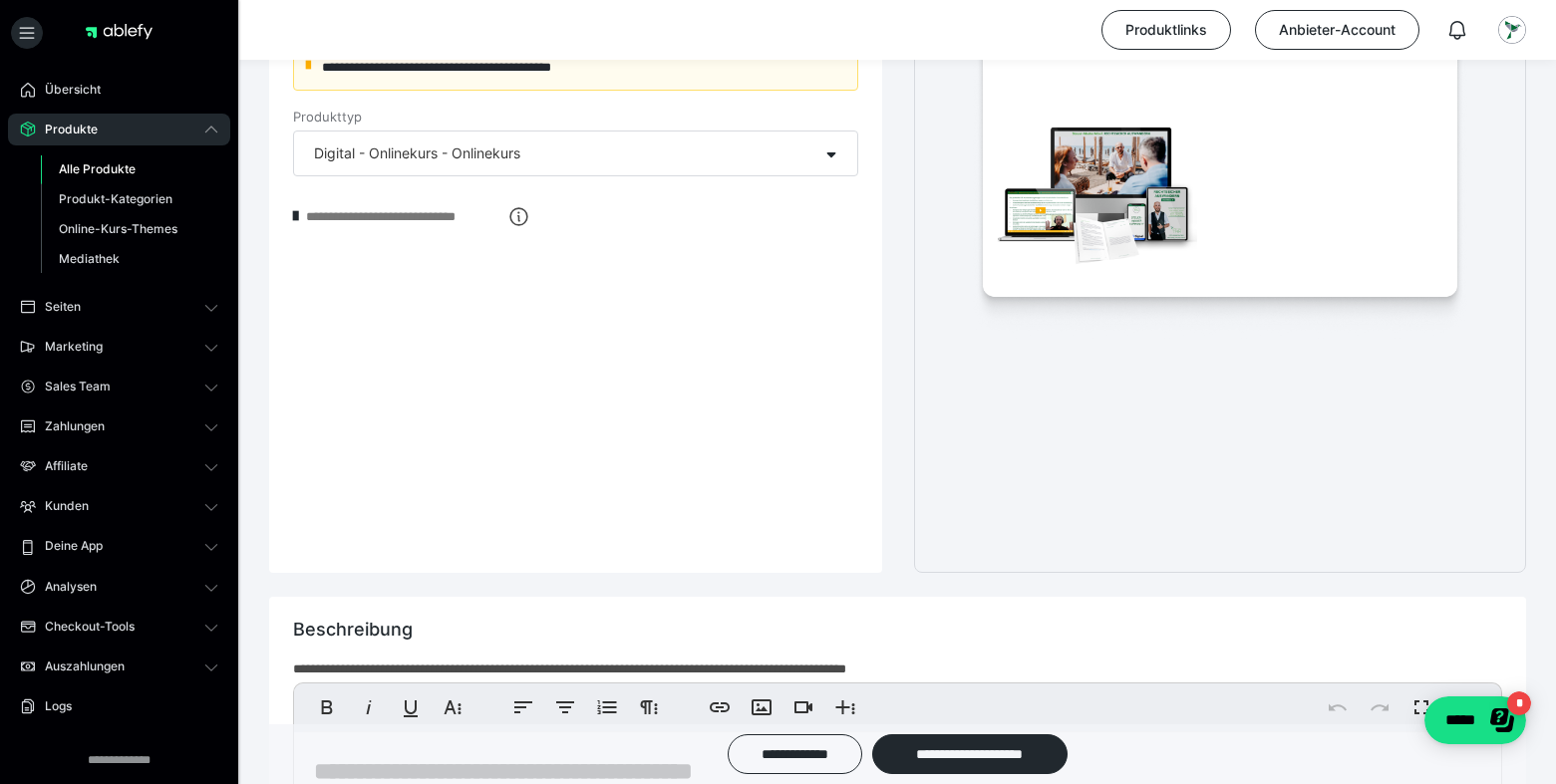 click on "Alle Produkte" at bounding box center [97, 168] 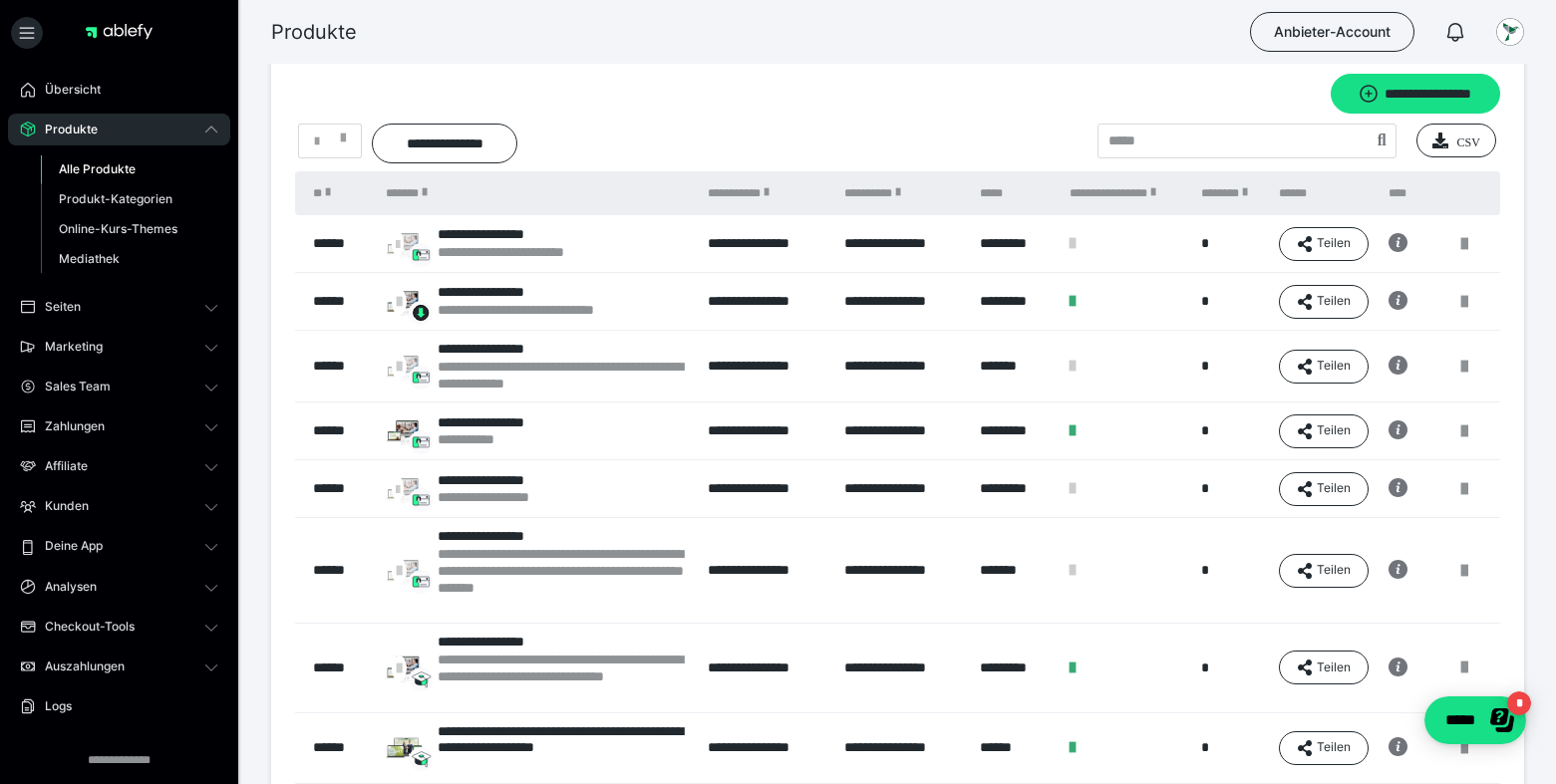 scroll, scrollTop: 33, scrollLeft: 0, axis: vertical 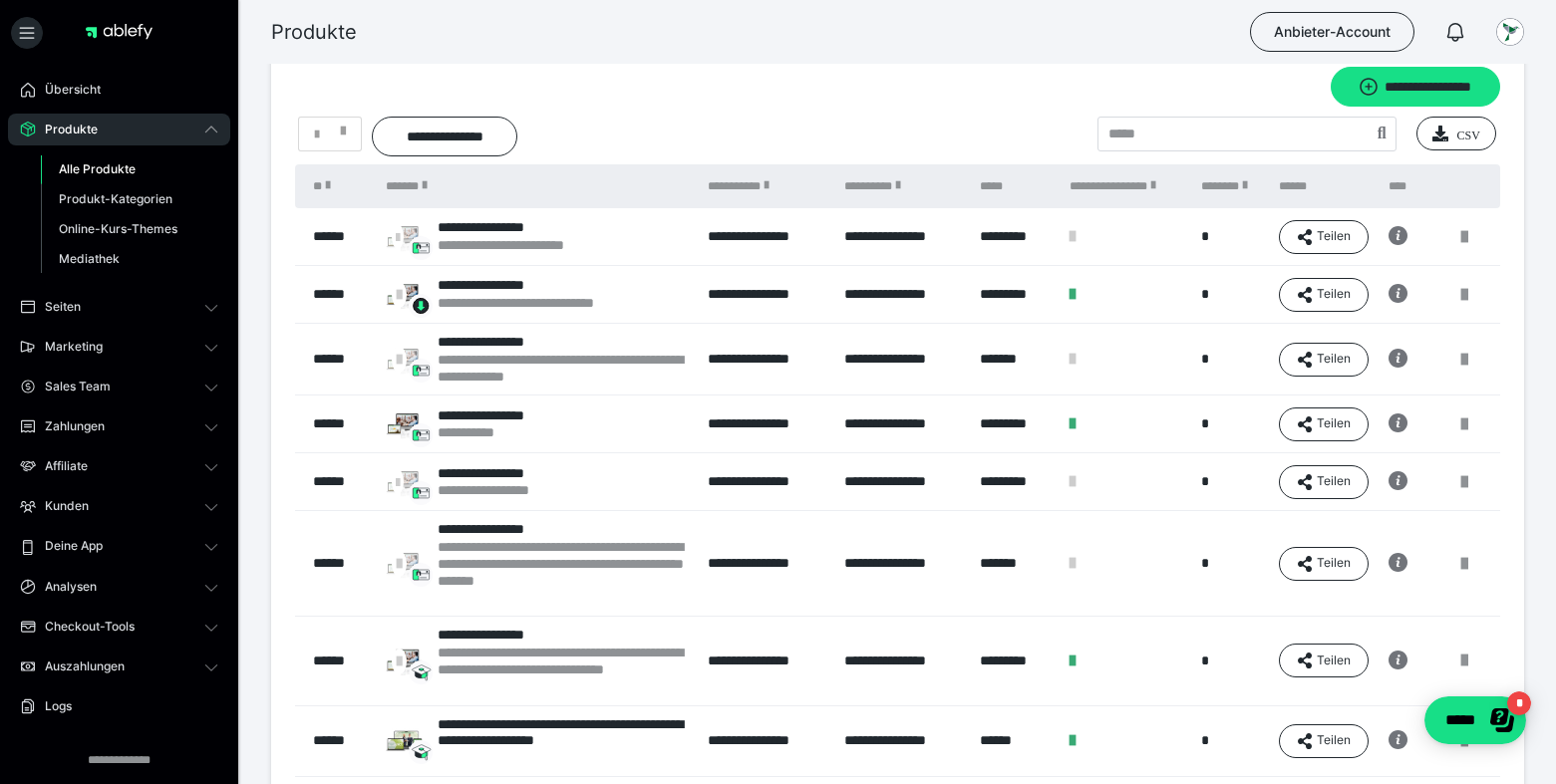 click on "******" at bounding box center (339, 660) 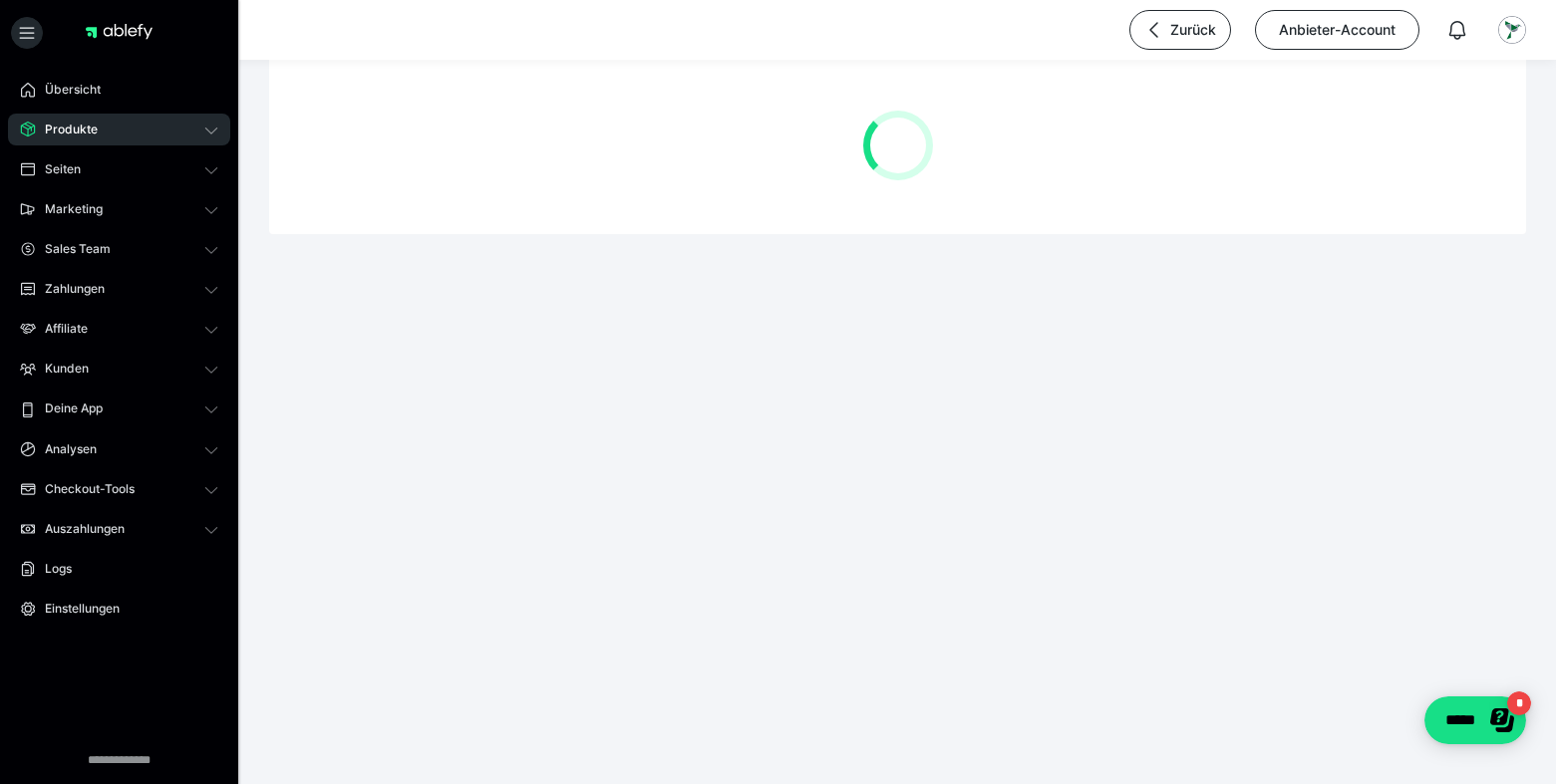 scroll, scrollTop: 0, scrollLeft: 0, axis: both 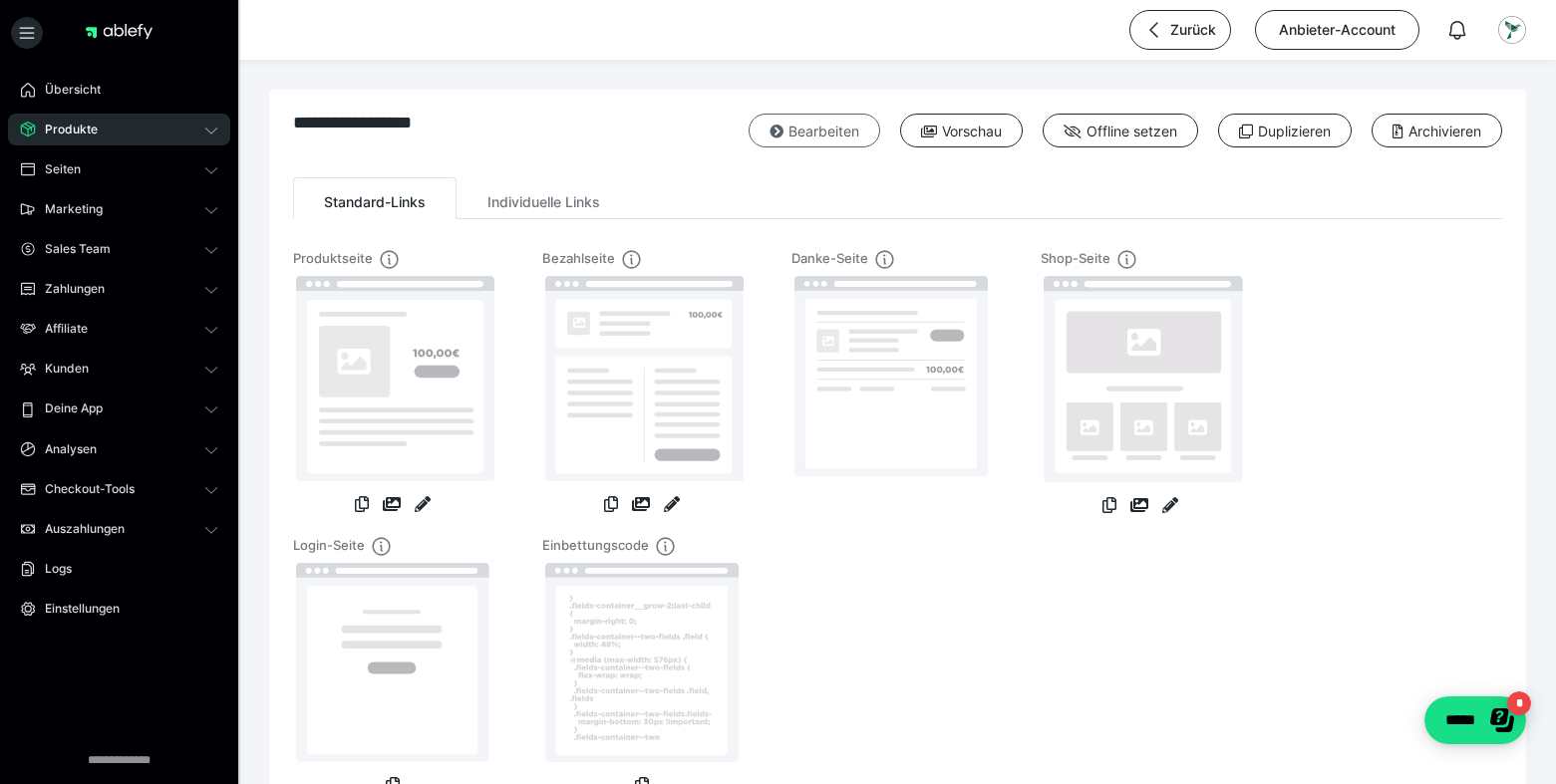 click on "Bearbeiten" at bounding box center (814, 131) 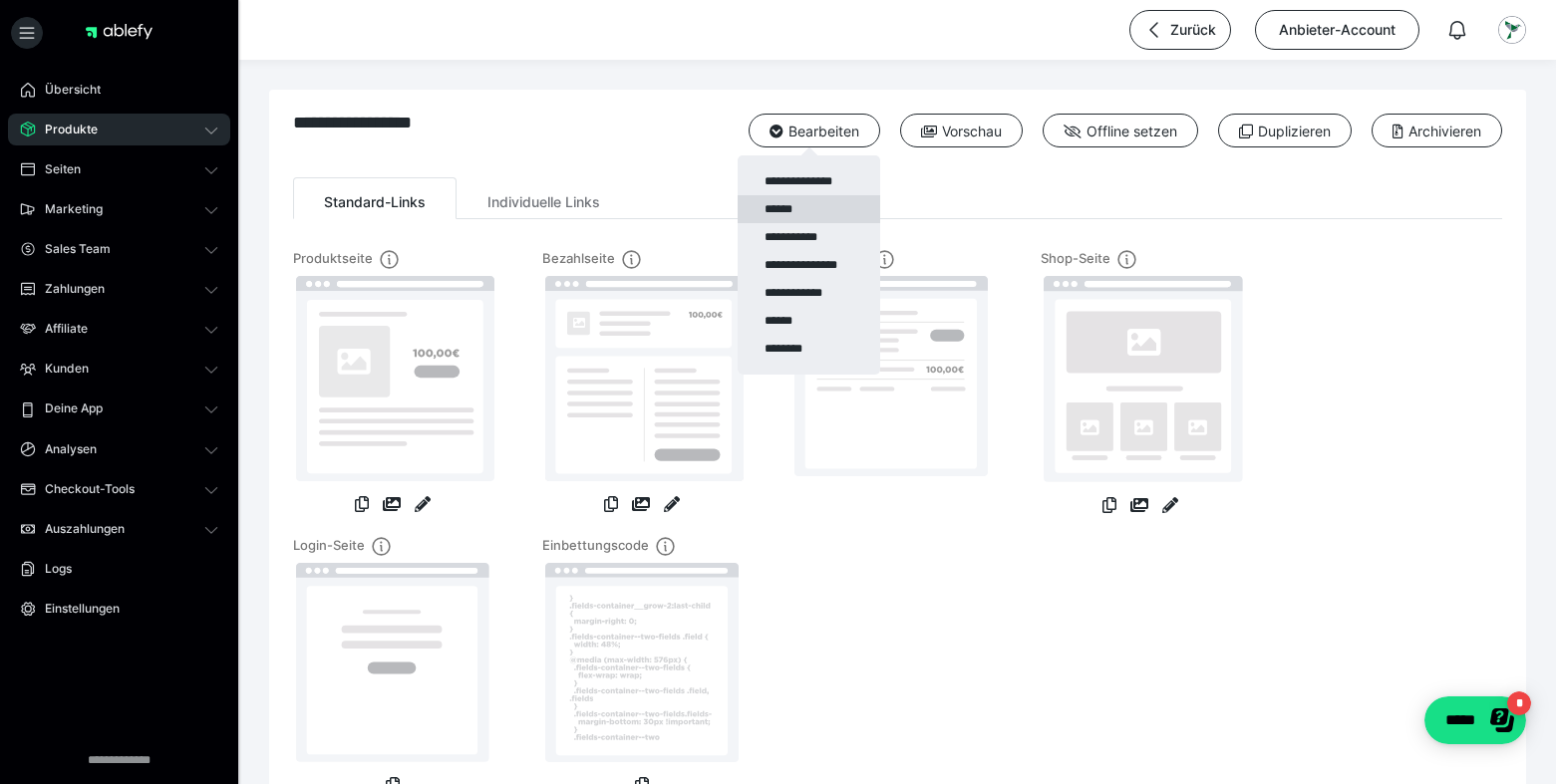 click on "******" at bounding box center (808, 209) 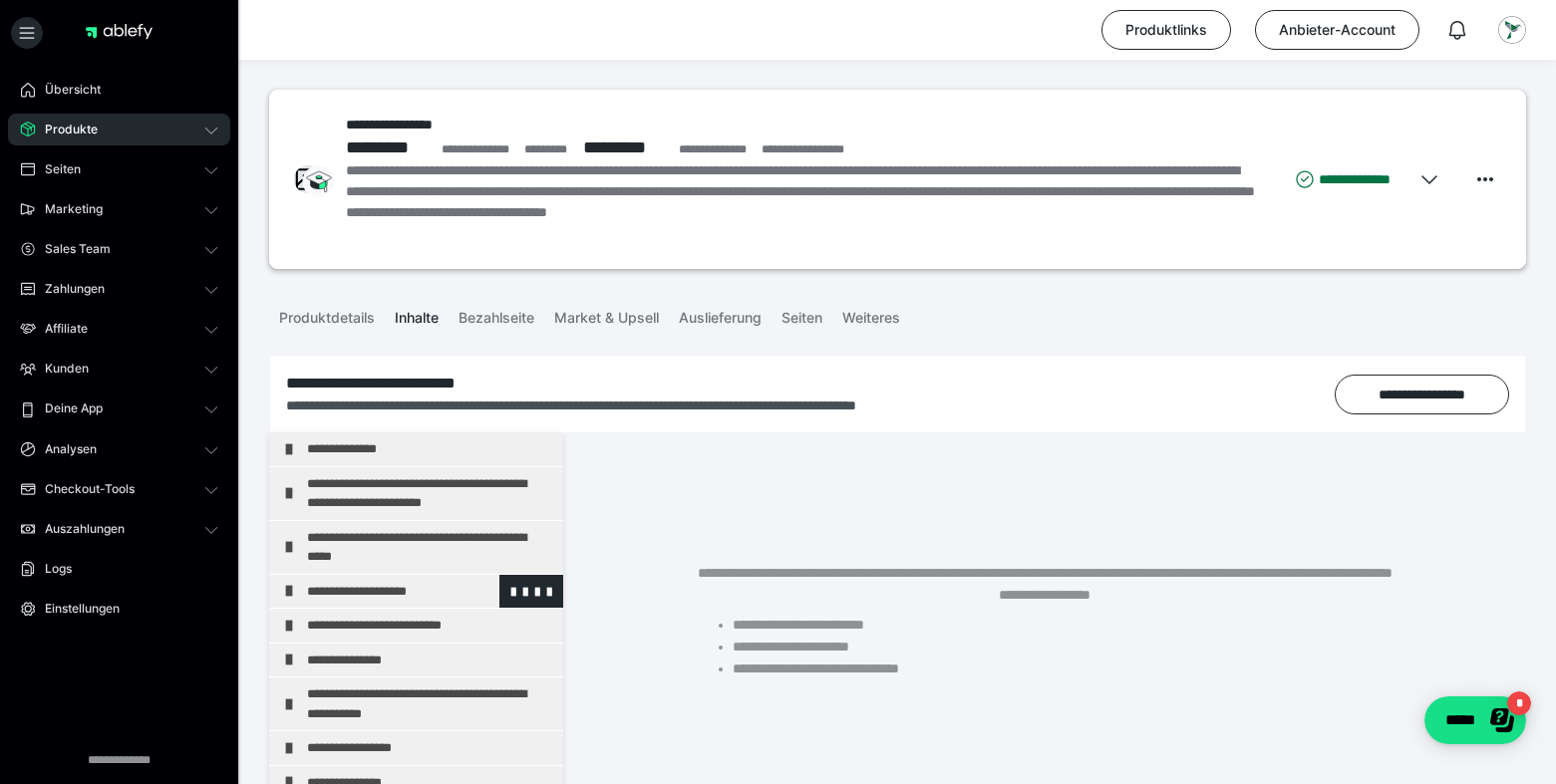 click at bounding box center (289, 591) 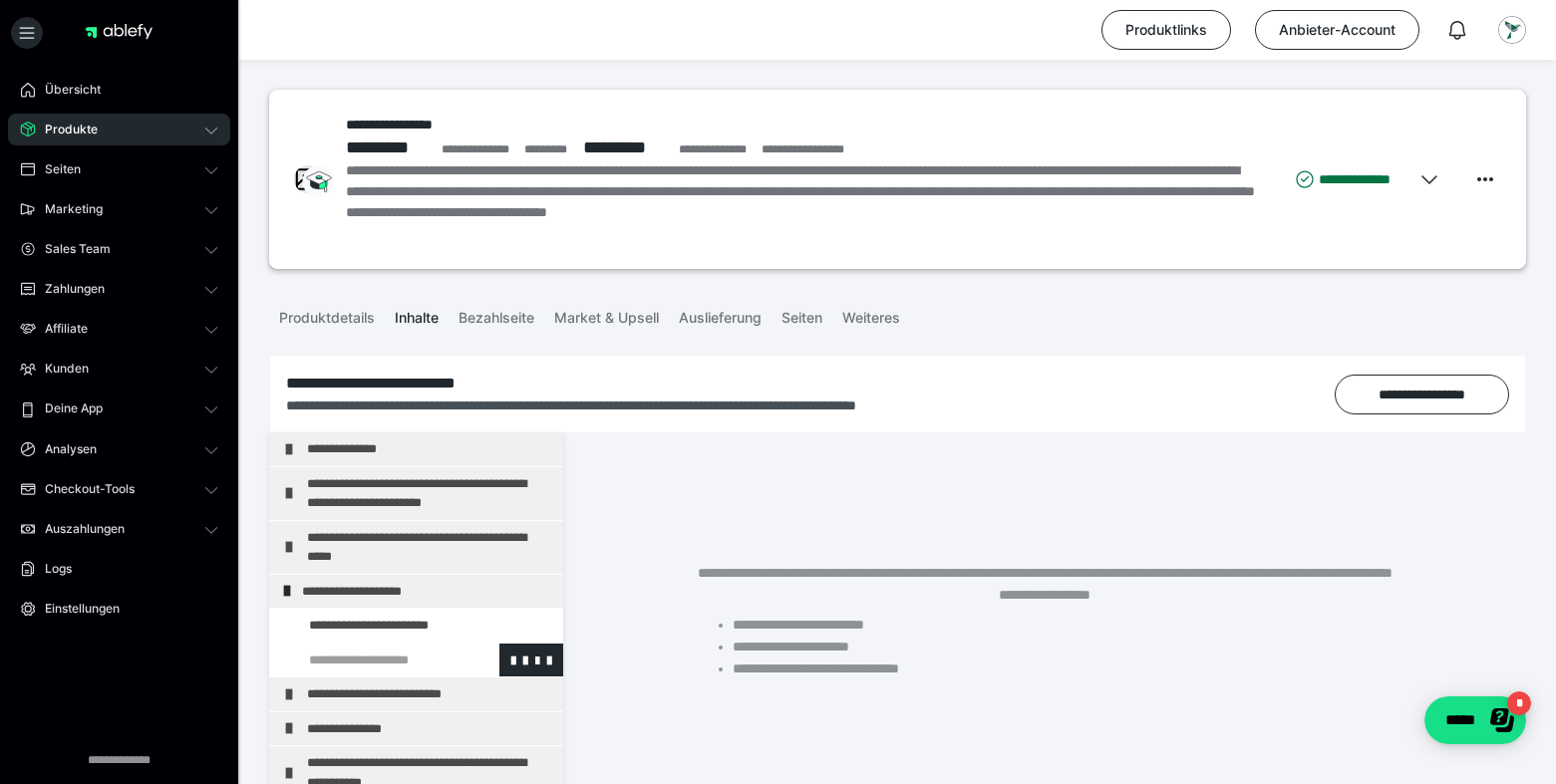 click at bounding box center [374, 660] 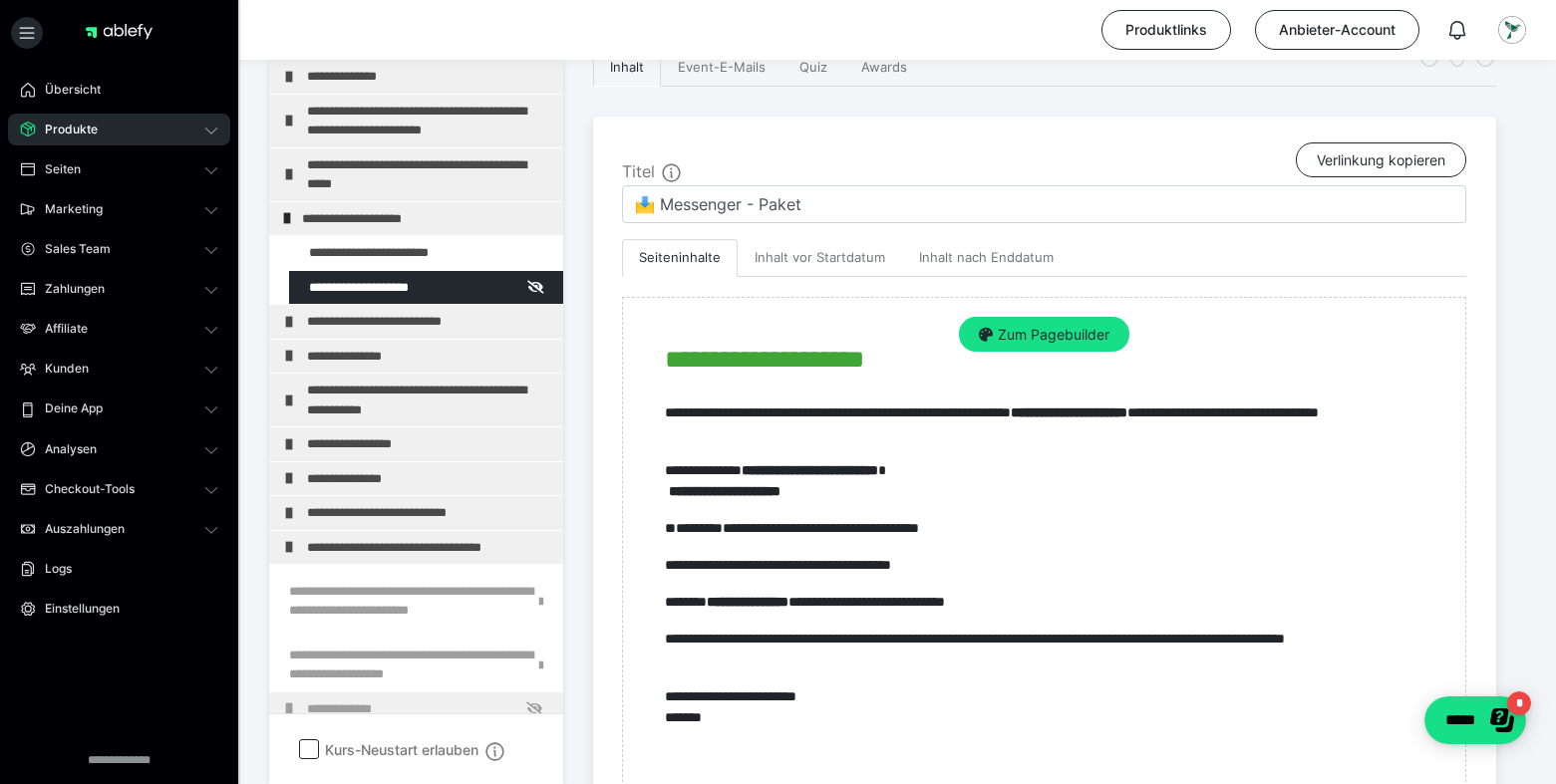 scroll, scrollTop: 432, scrollLeft: 0, axis: vertical 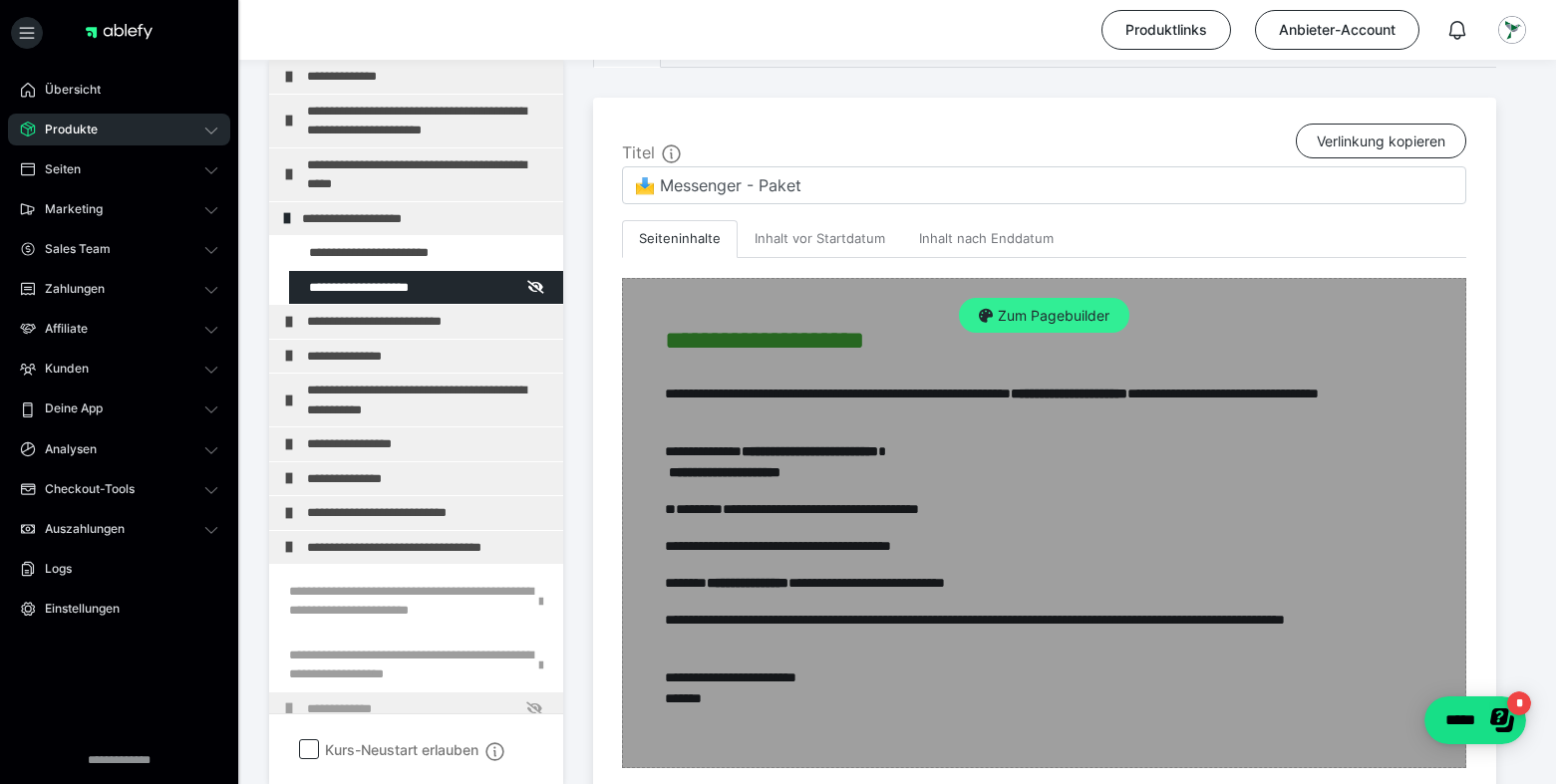 click on "Zum Pagebuilder" at bounding box center [1044, 316] 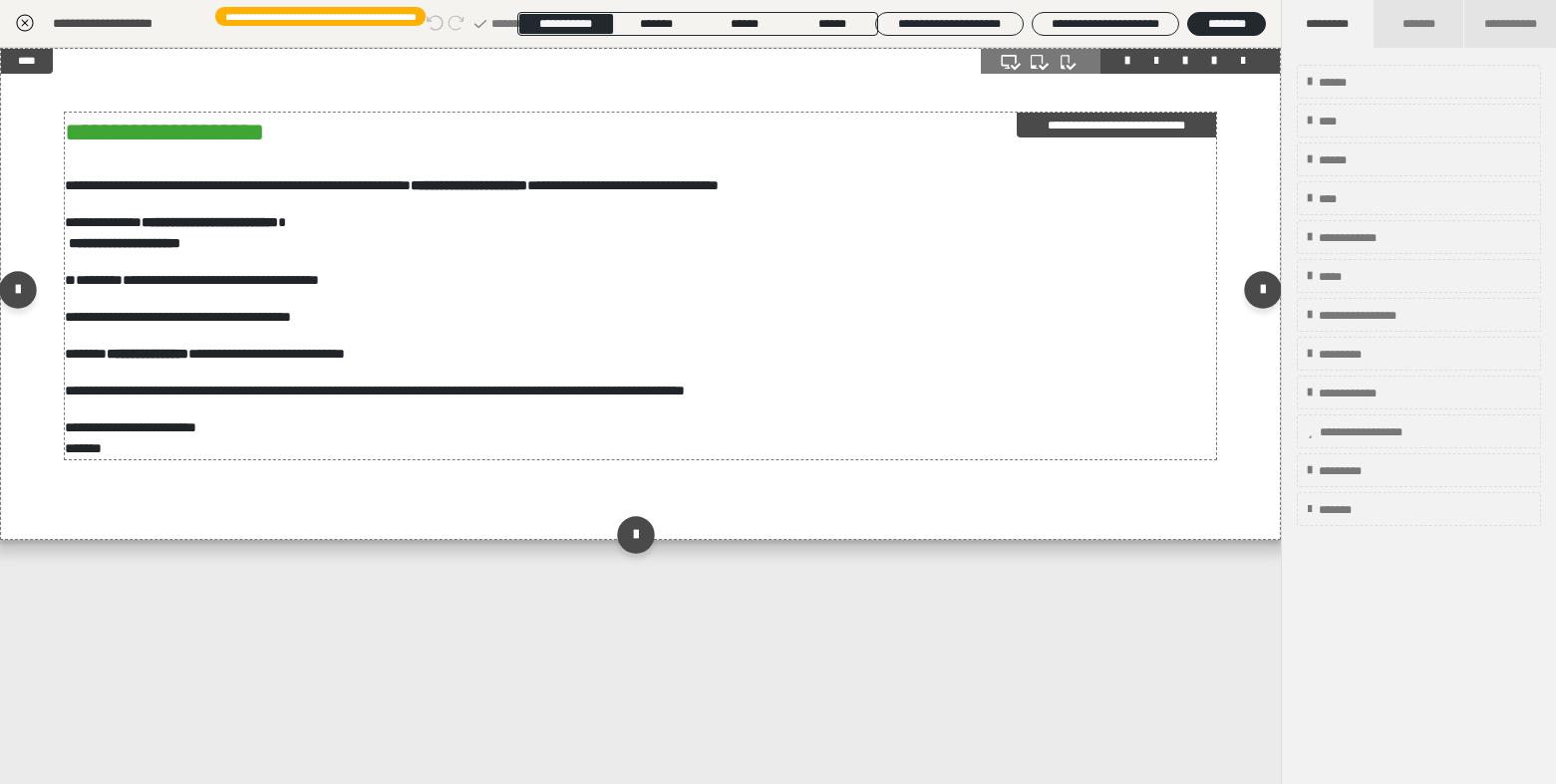 click on "**********" at bounding box center (640, 438) 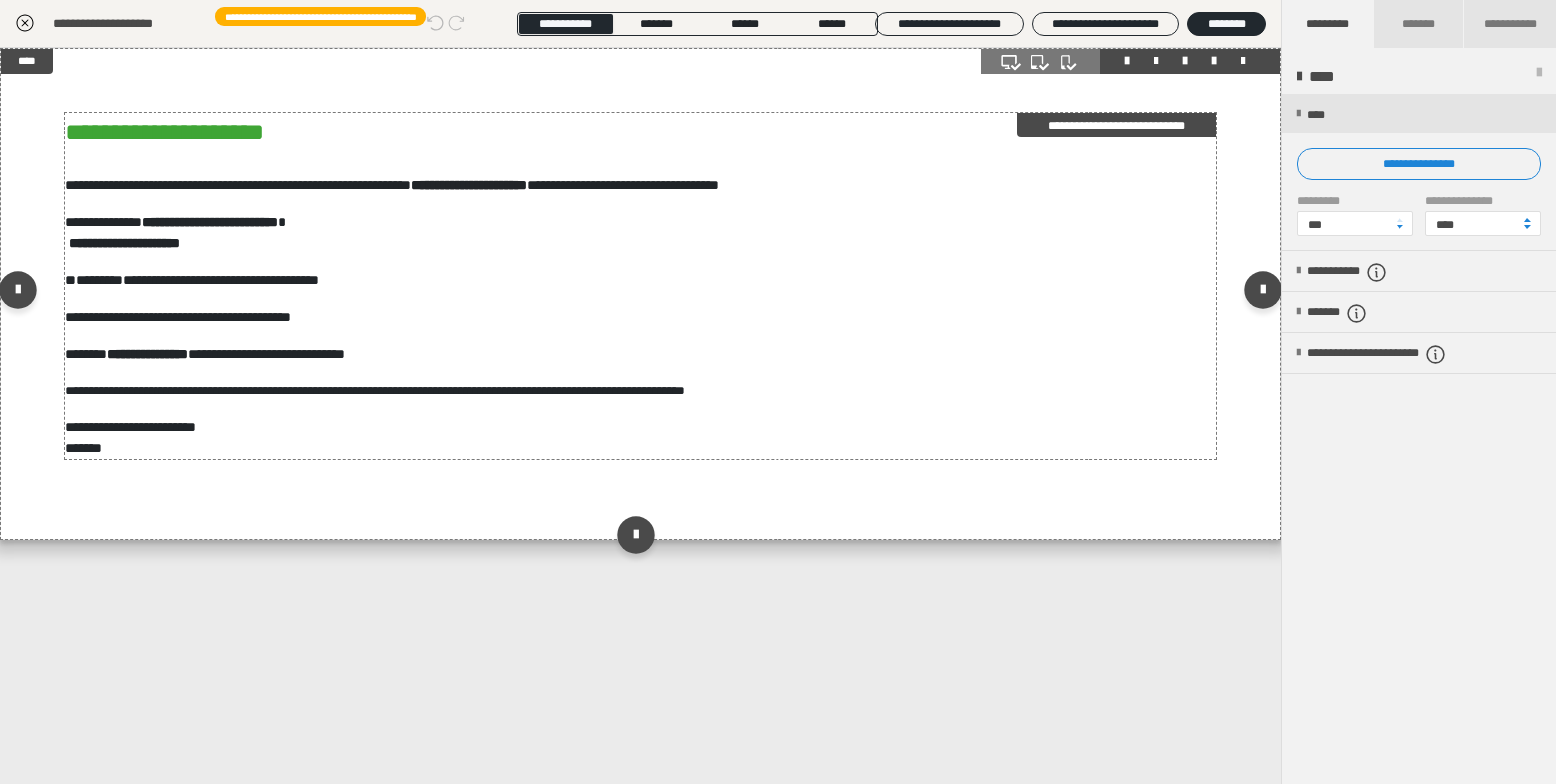 click on "**********" at bounding box center [640, 233] 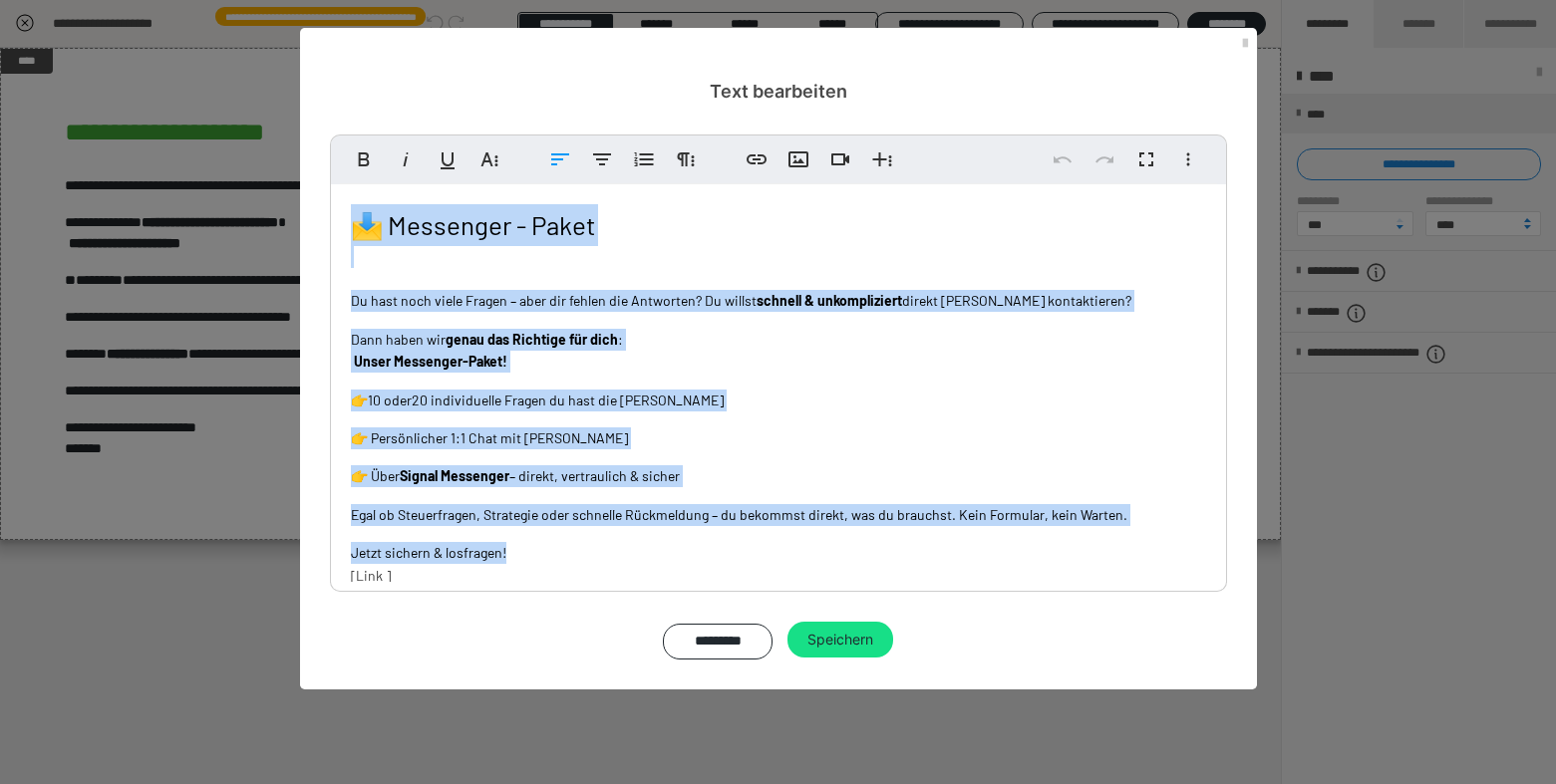 drag, startPoint x: 479, startPoint y: 552, endPoint x: 343, endPoint y: 235, distance: 344.94202 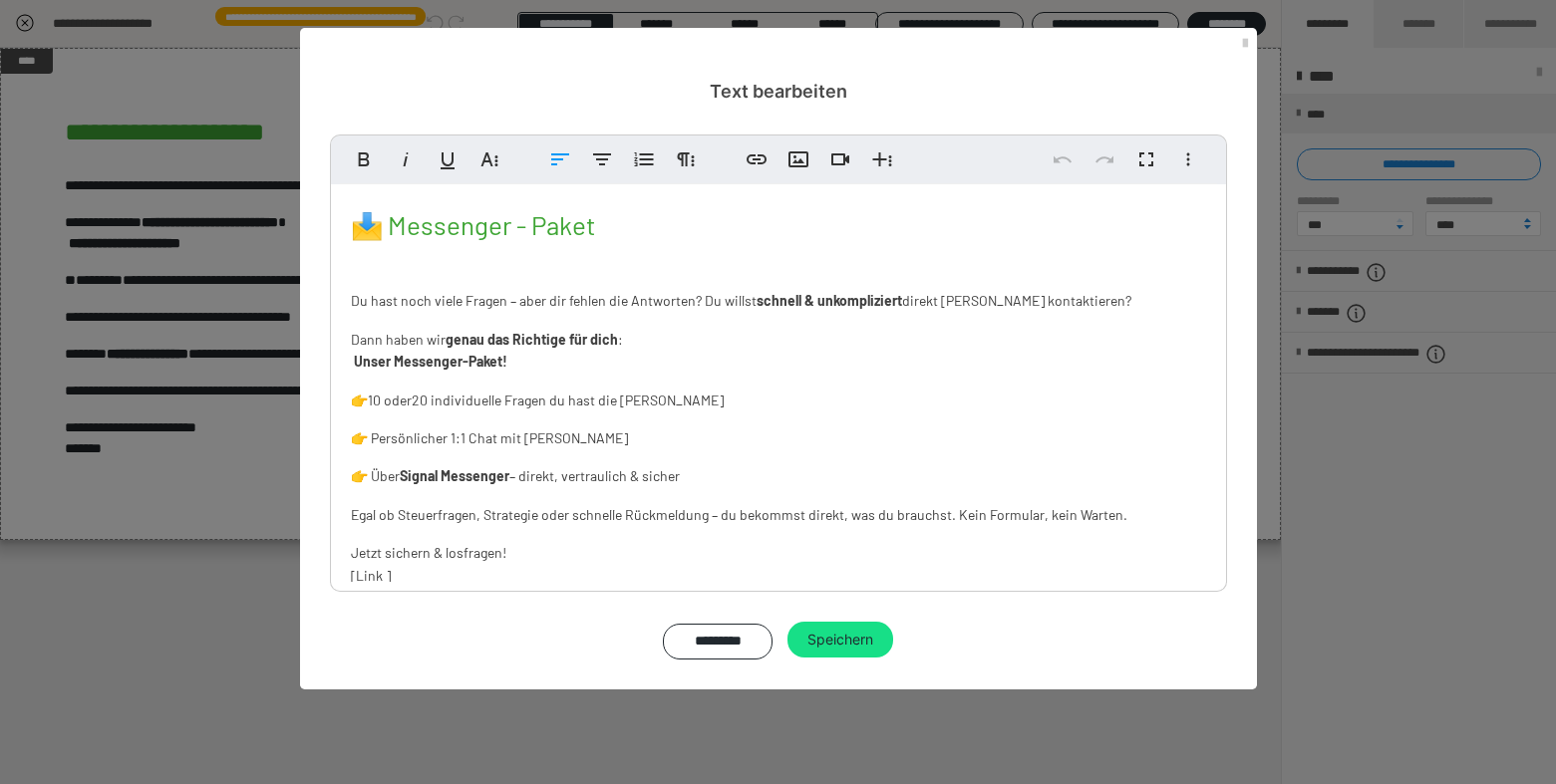 copy on "📩 Messenger - Paket Du hast noch viele Fragen – aber dir fehlen die Antworten? Du willst  schnell & unkompliziert  direkt [PERSON_NAME] kontaktieren? Dann haben wir  genau das Richtige für dich :   Unser Messenger-Paket! 👉  10 oder  20 individuelle Fragen du hast die [PERSON_NAME] 👉 Persönlicher 1:1 Chat mit [PERSON_NAME] 👉 Über  Signal Messenger  – direkt, vertraulich & sicher Egal ob Steuerfragen, Strategie oder schnelle Rückmeldung – du bekommst direkt, was du brauchst. Kein Formular, kein Warten. Jetzt sichern & losfragen!" 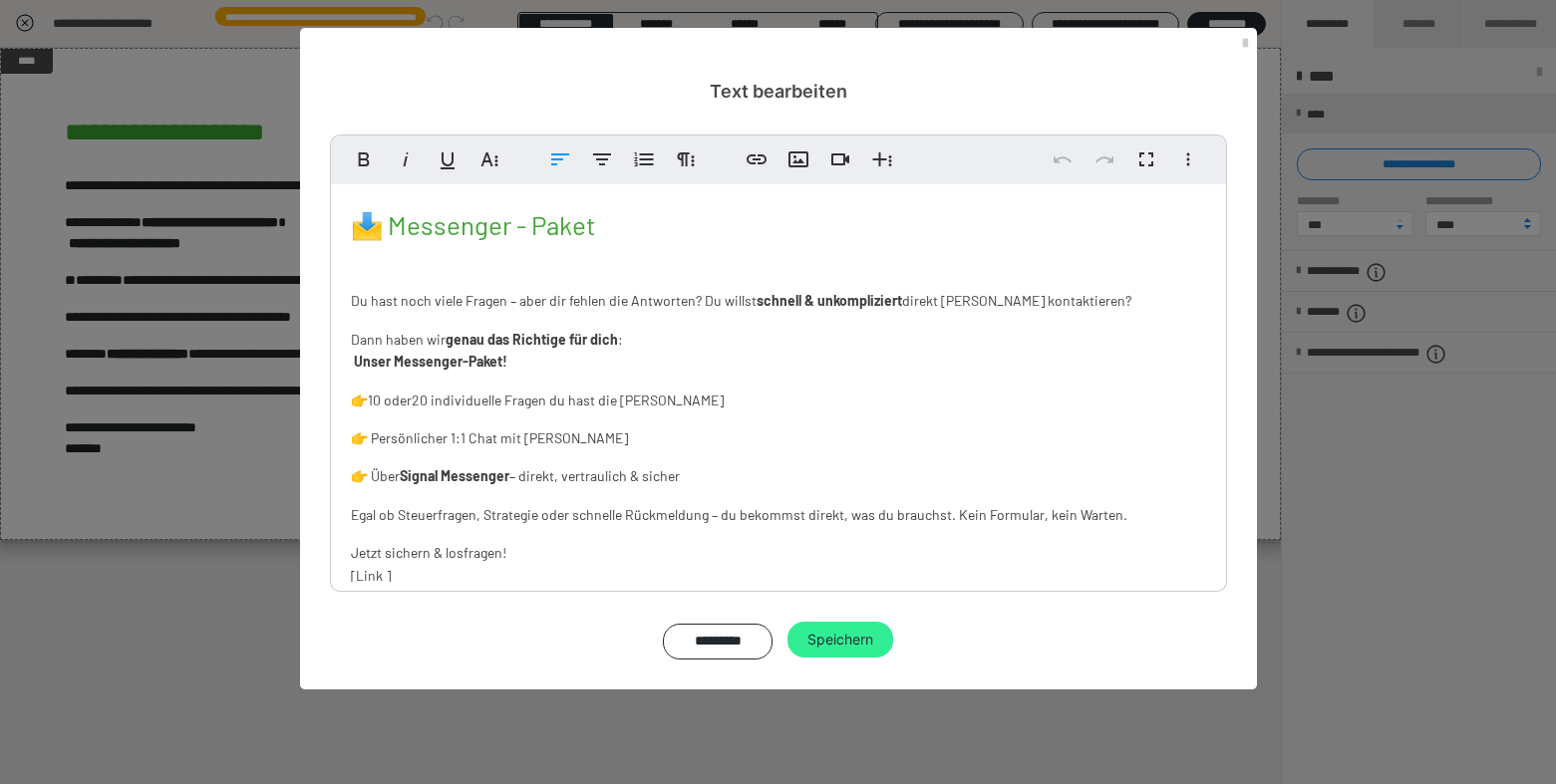 click on "Speichern" at bounding box center [840, 640] 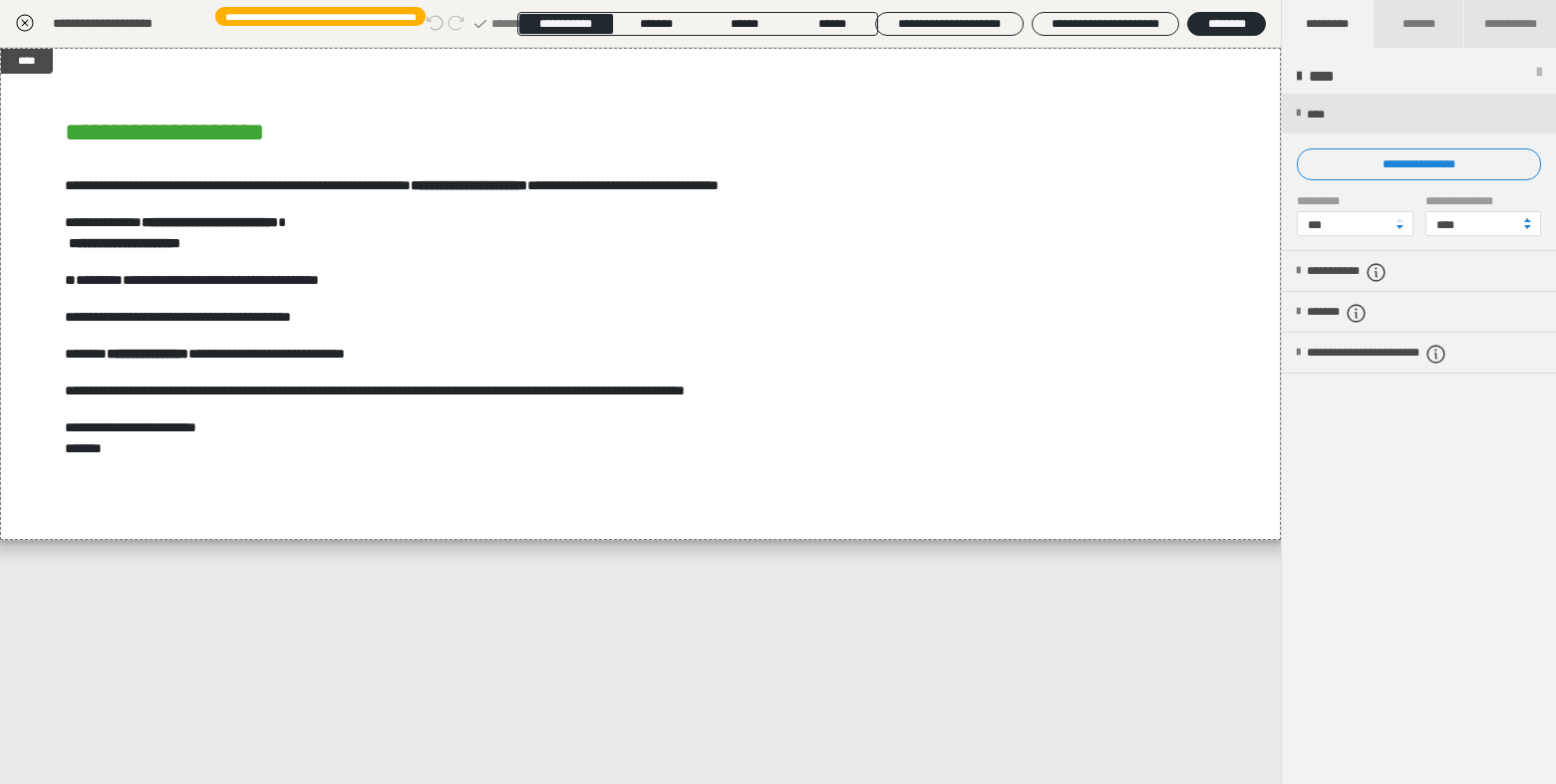 click 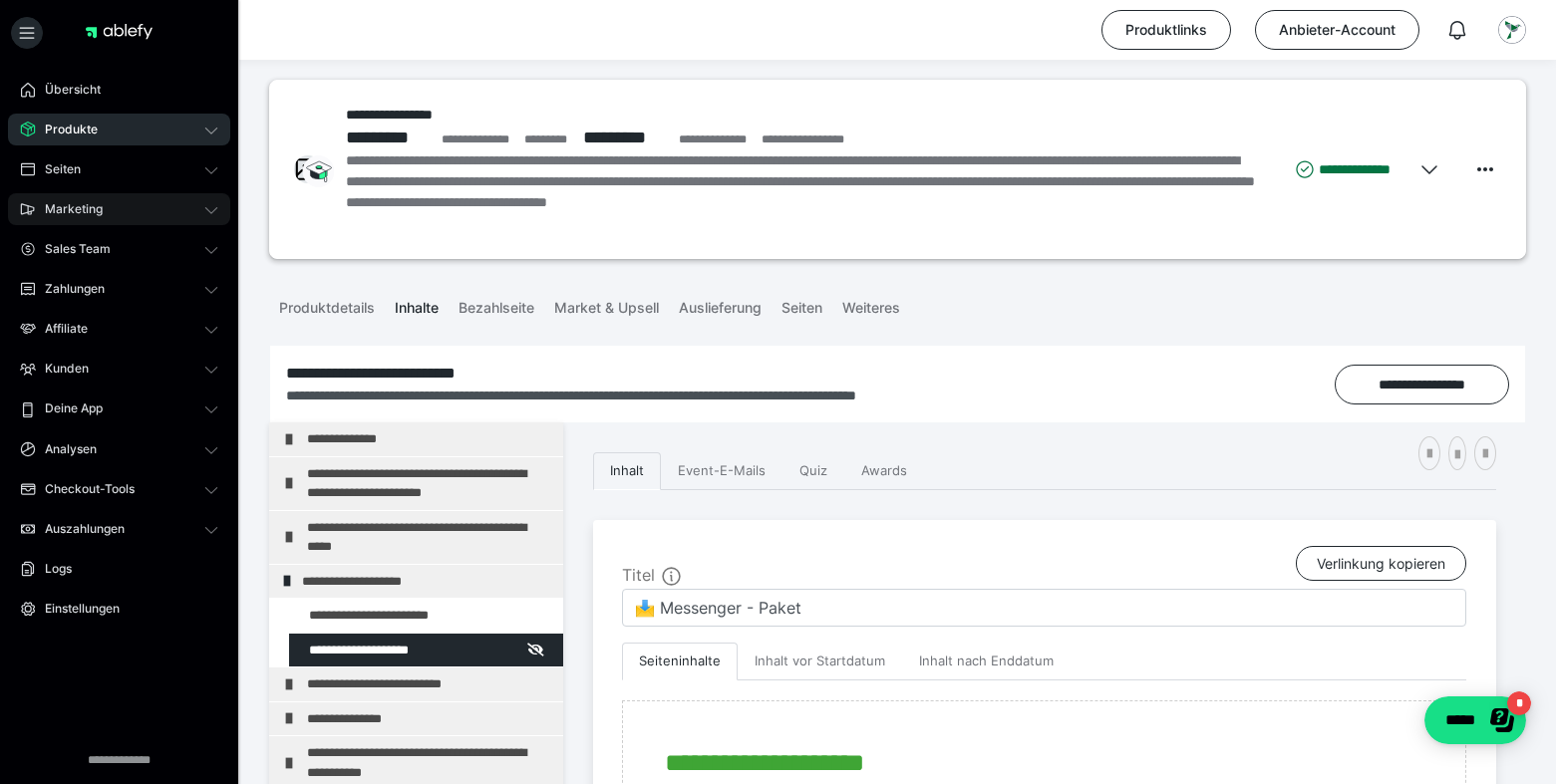 scroll, scrollTop: 0, scrollLeft: 0, axis: both 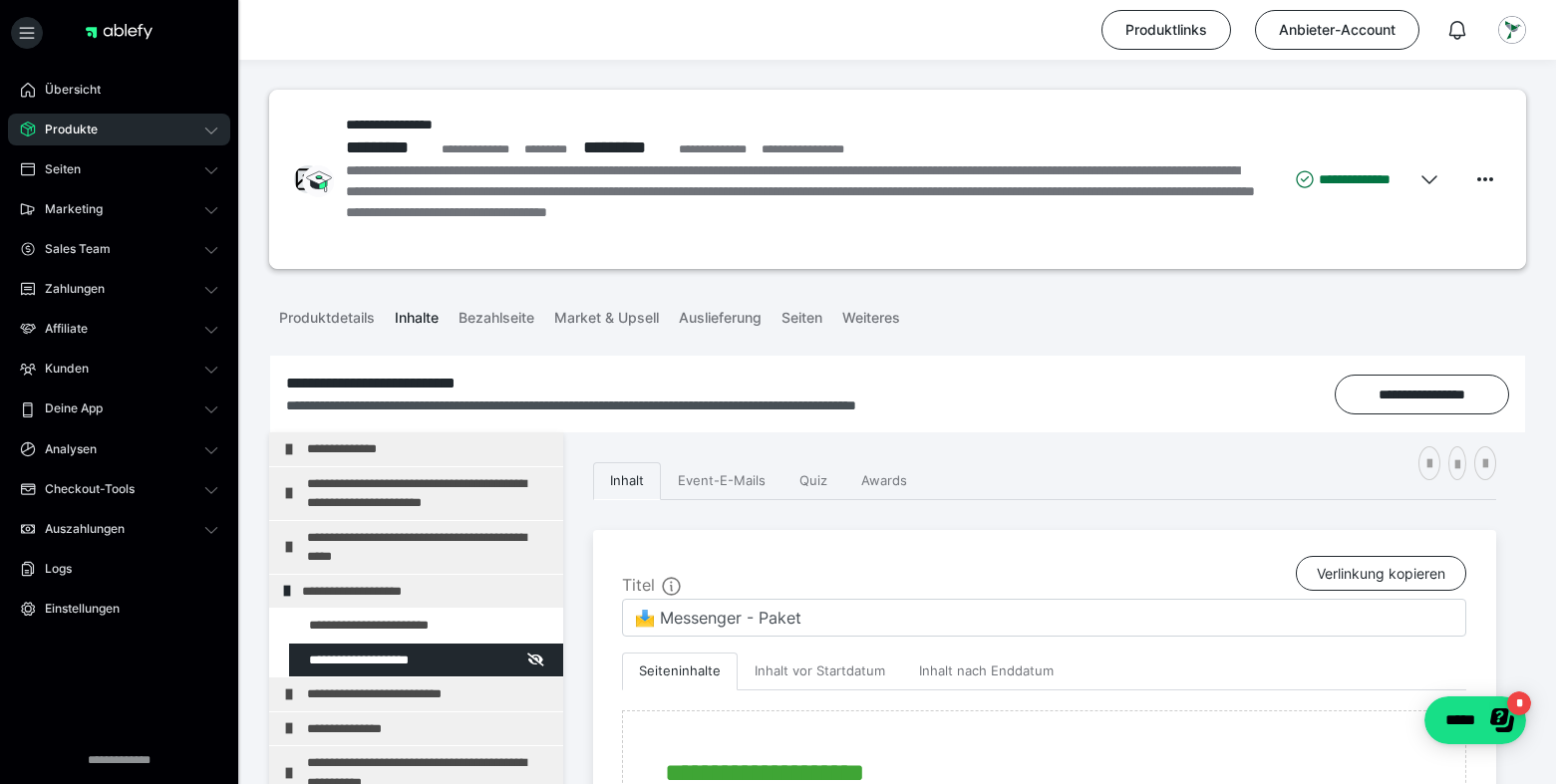 click 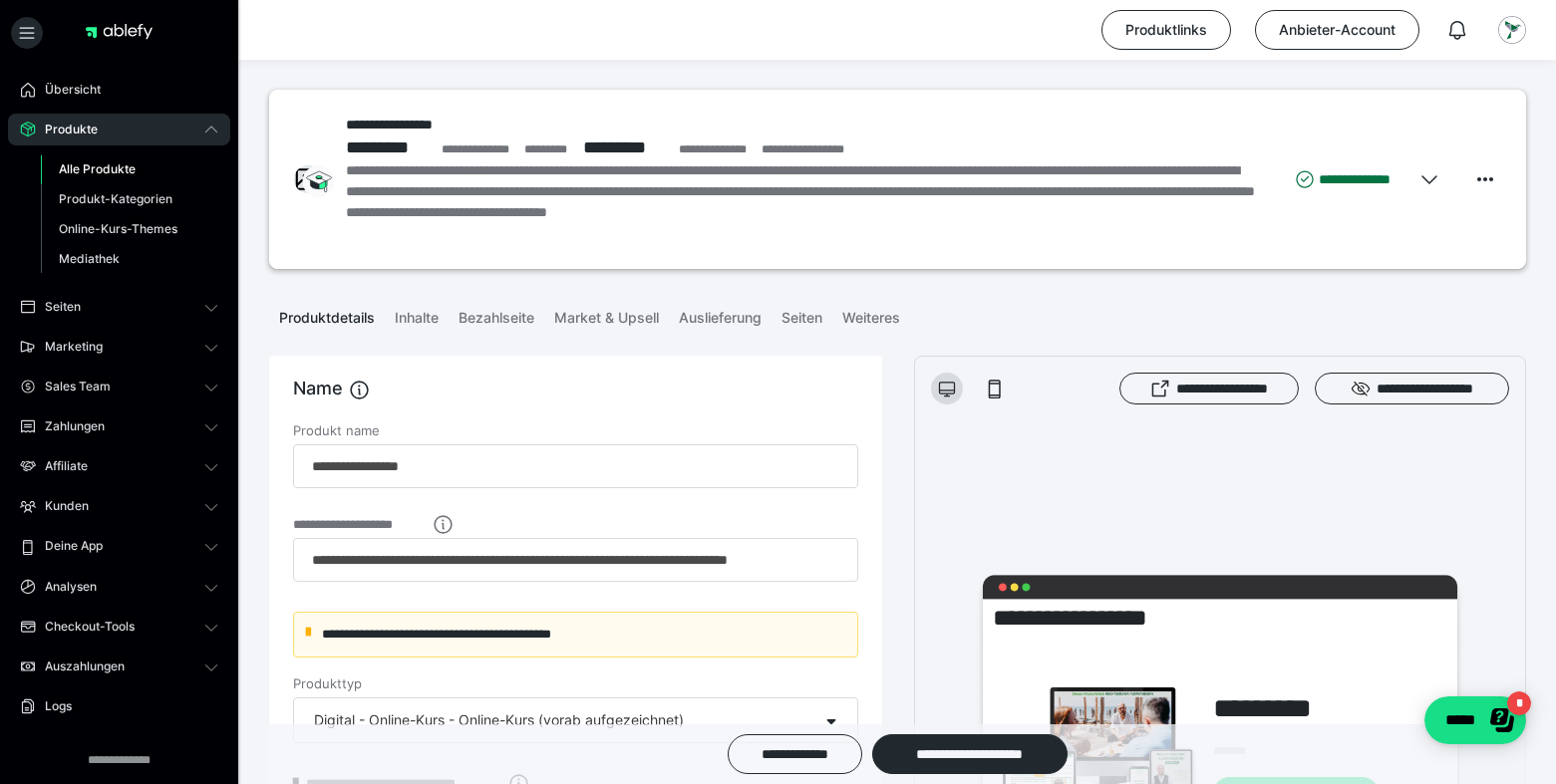 click on "Alle Produkte" at bounding box center (97, 168) 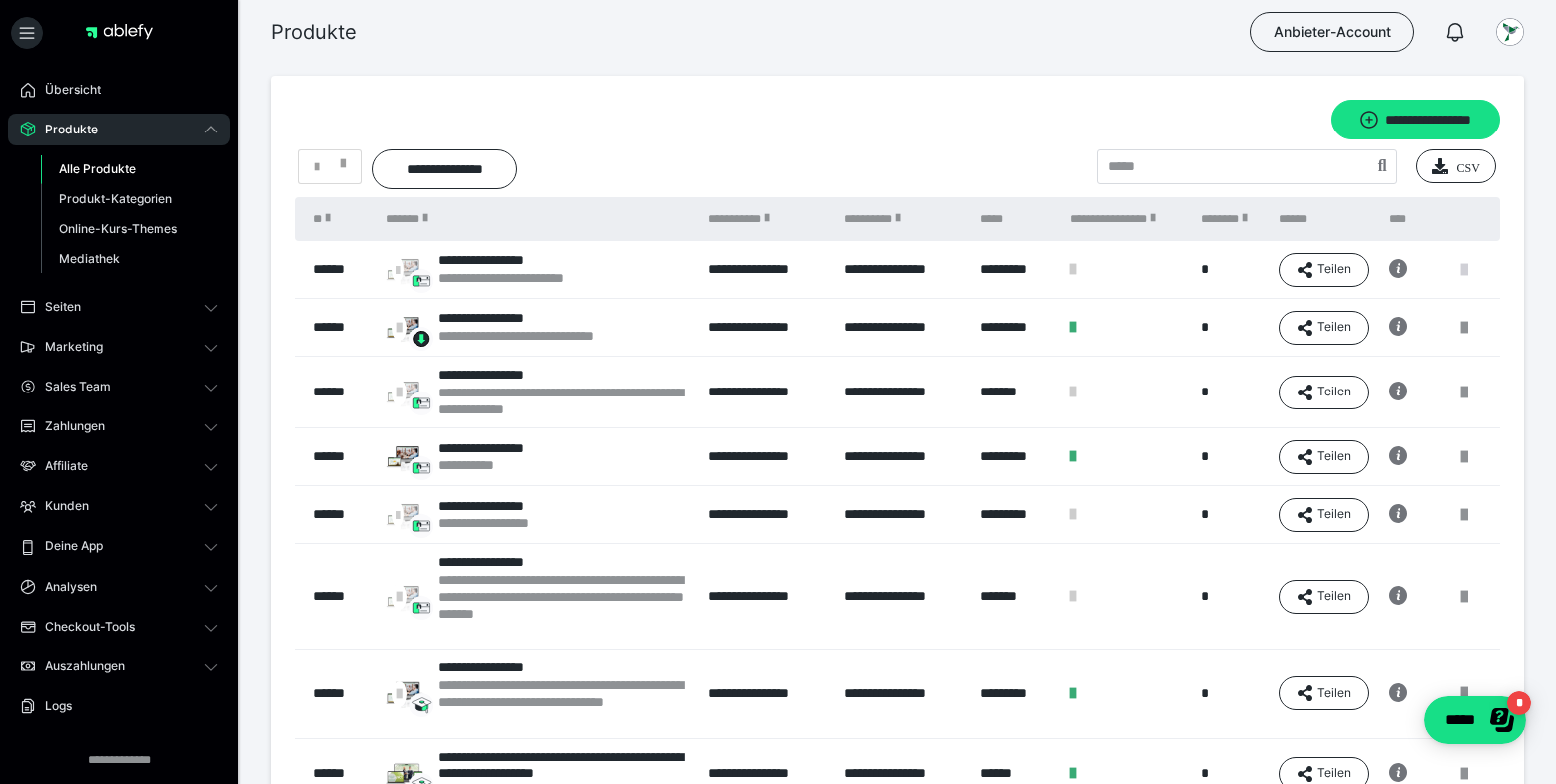 click at bounding box center (1464, 270) 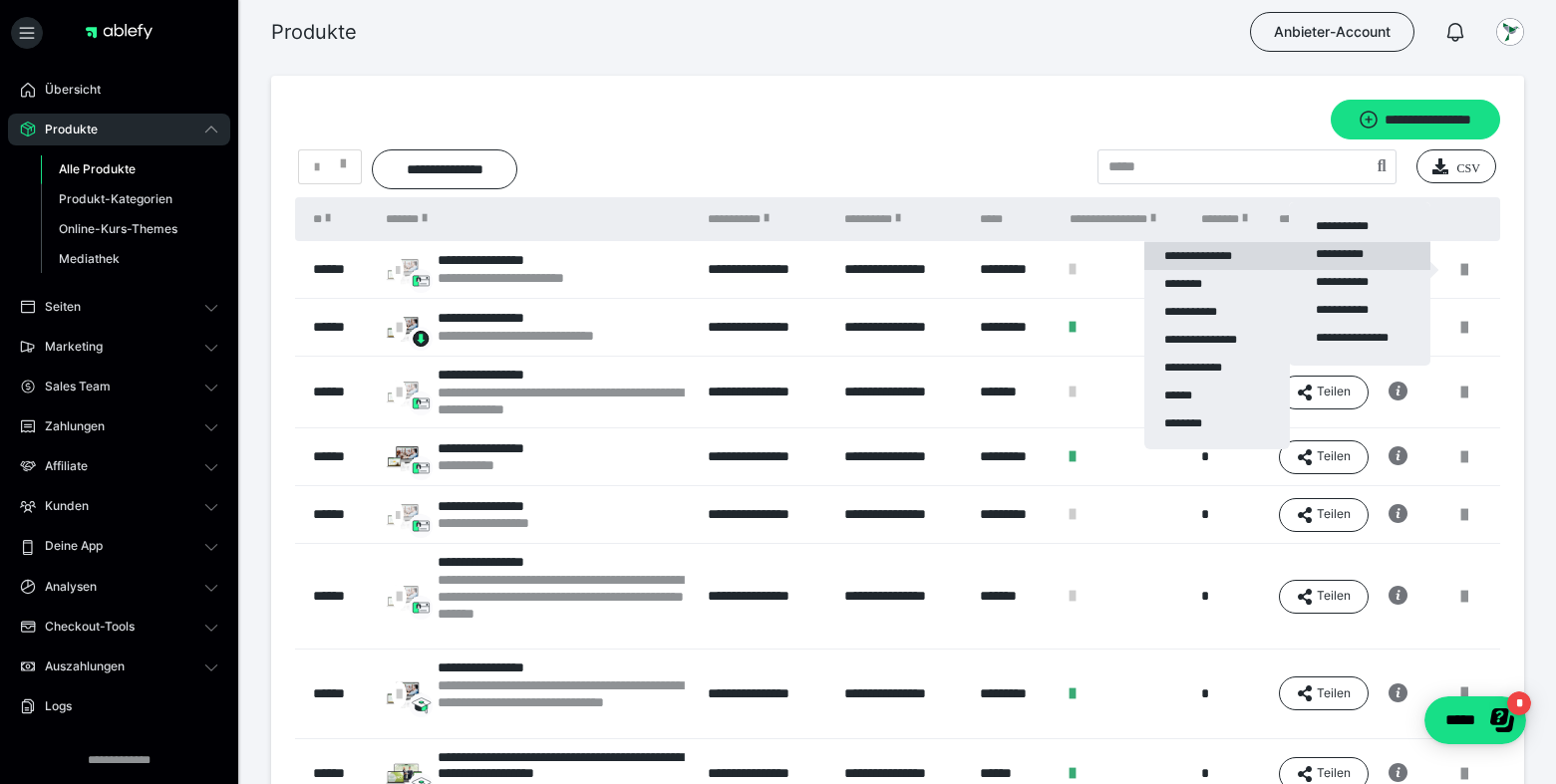click on "**********" at bounding box center [1217, 256] 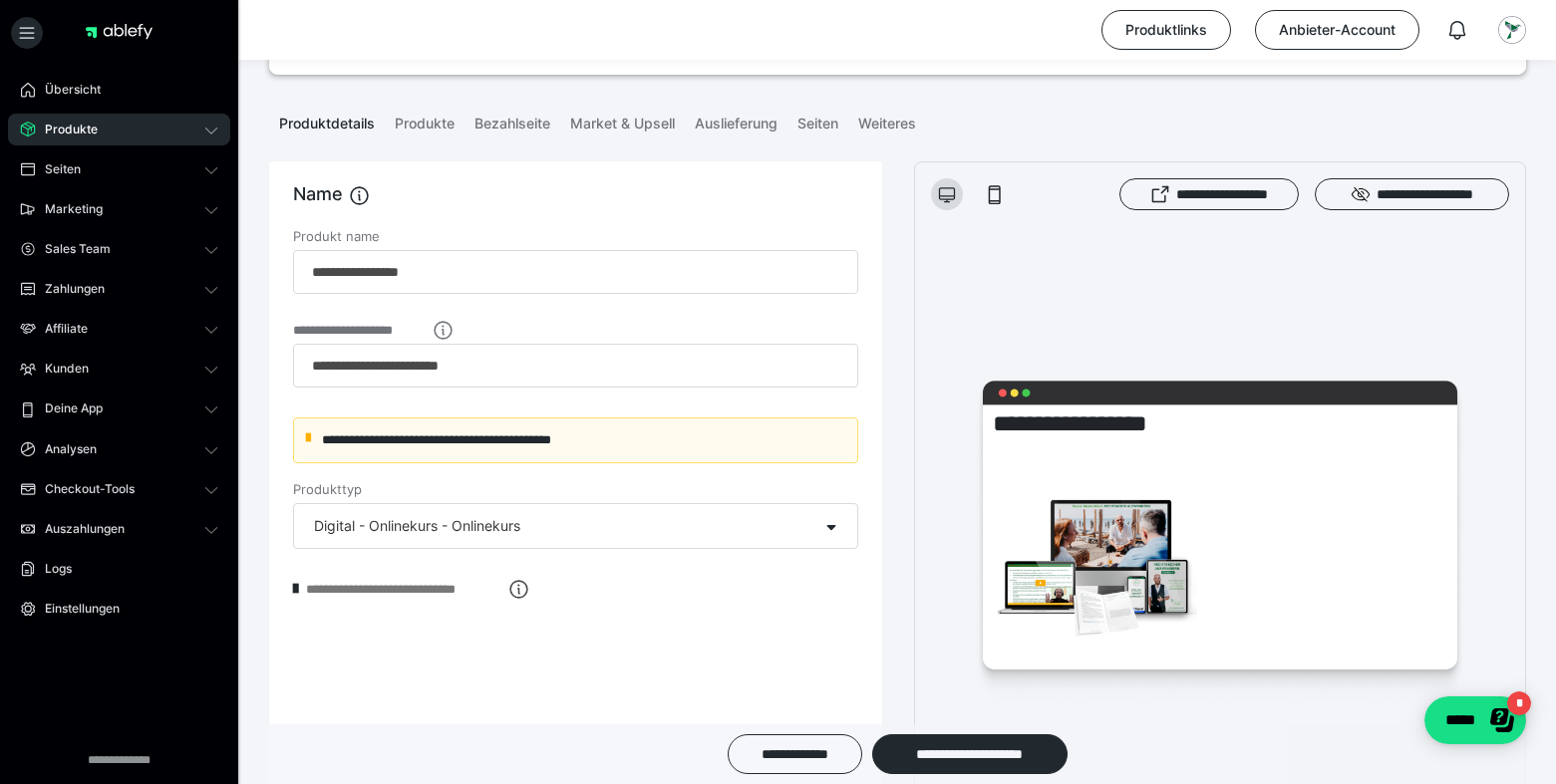 scroll, scrollTop: 152, scrollLeft: 0, axis: vertical 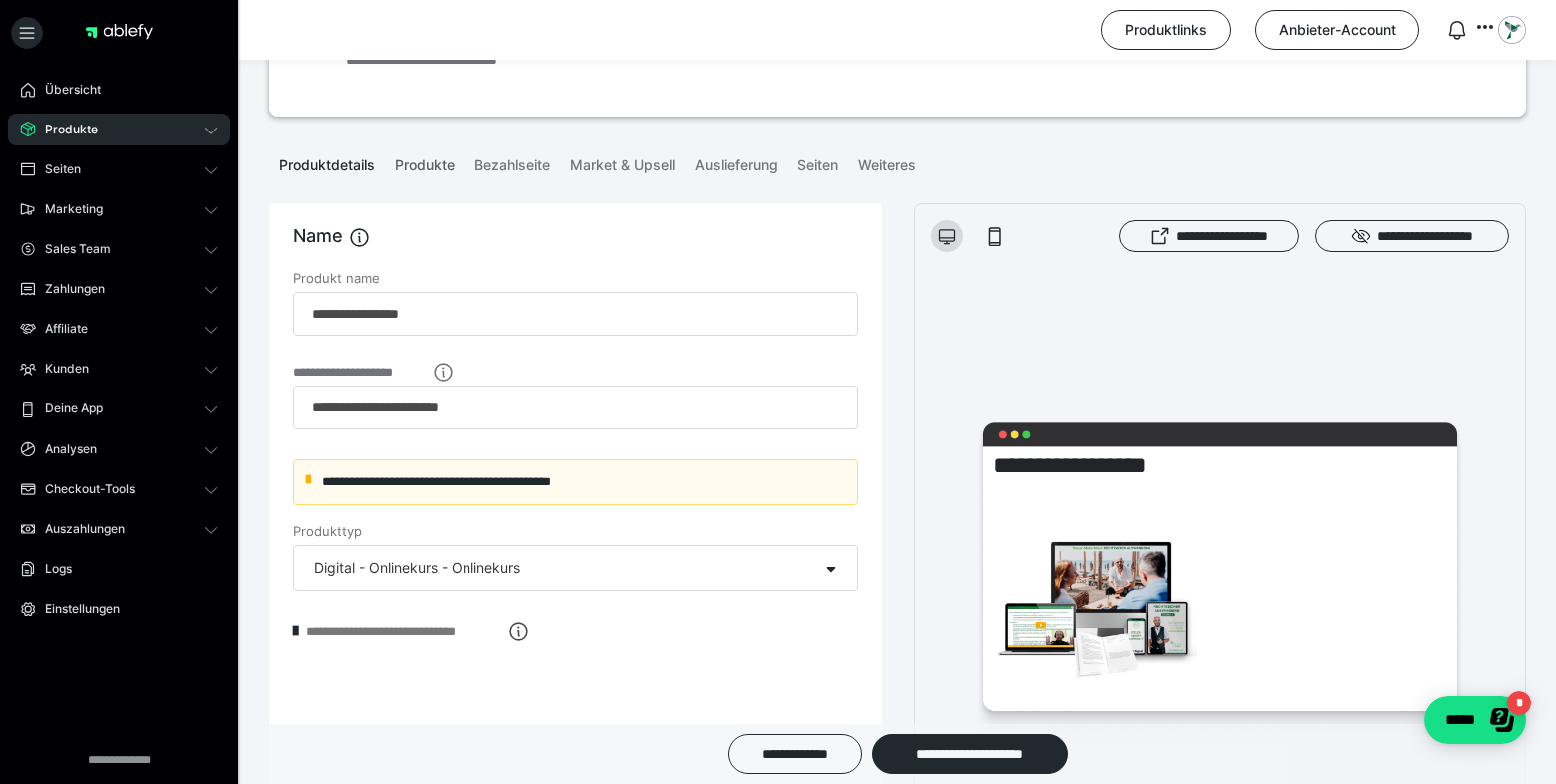 click on "Produkte" at bounding box center (425, 161) 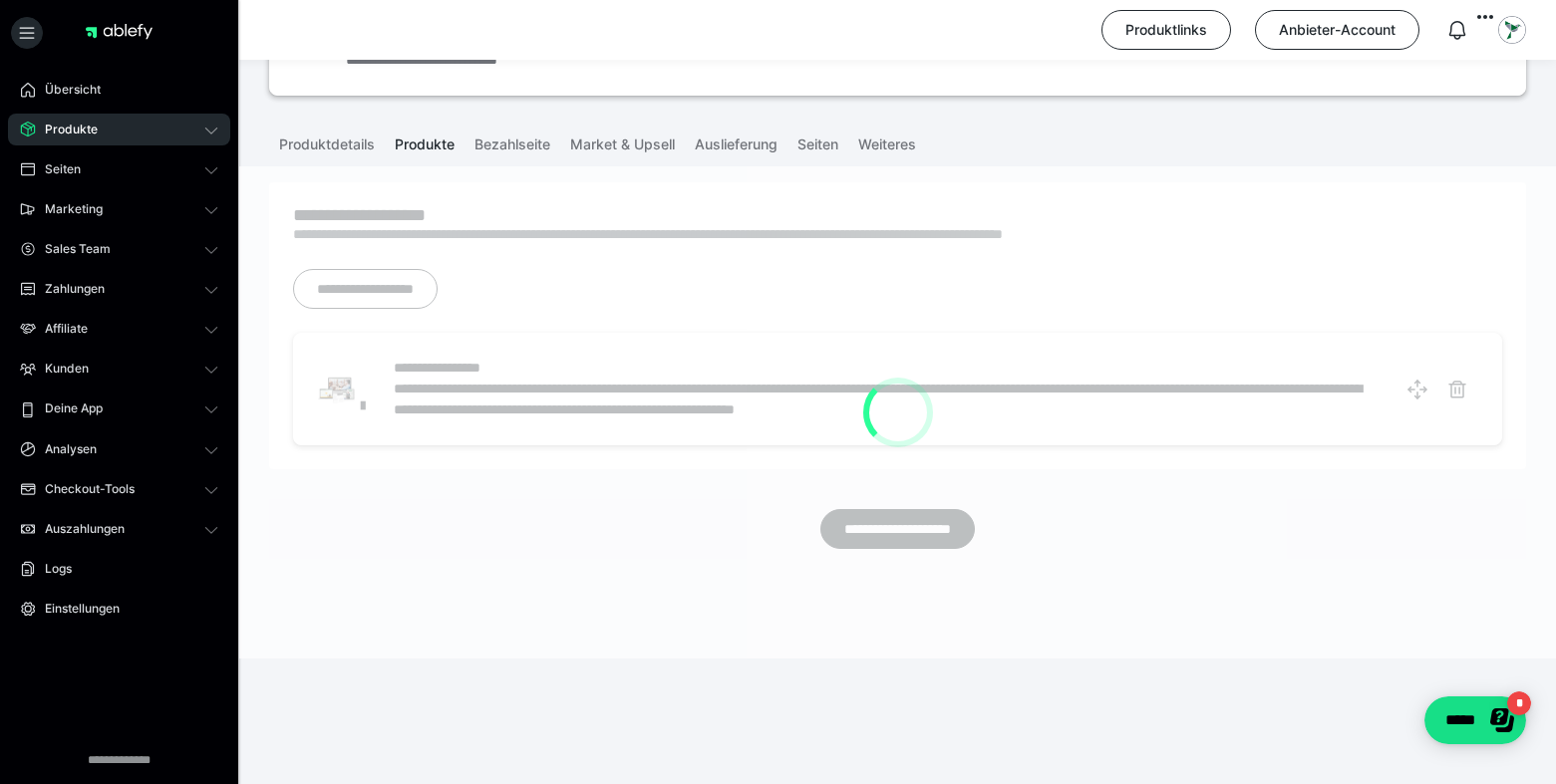 scroll, scrollTop: 48, scrollLeft: 0, axis: vertical 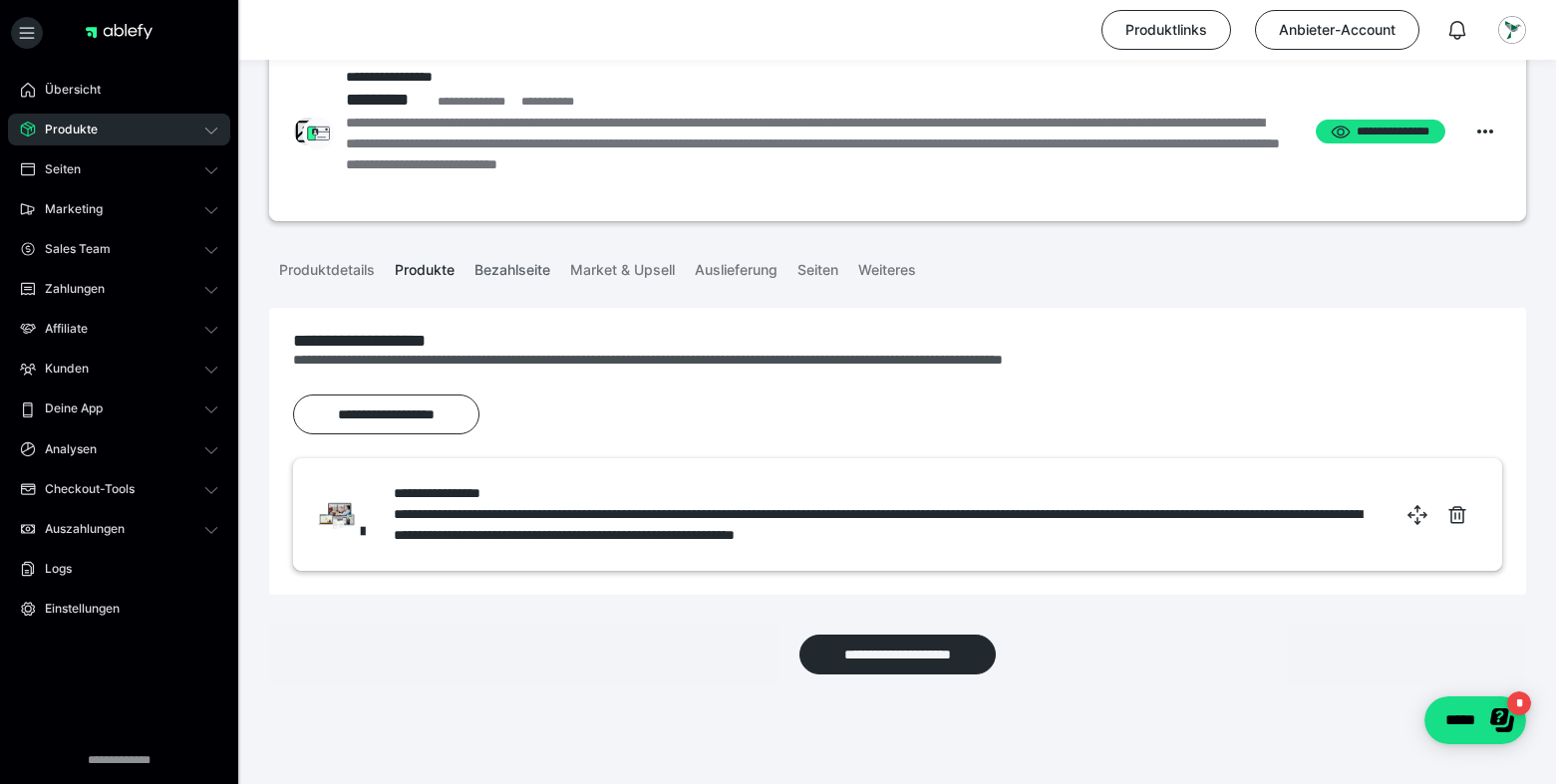 click on "Bezahlseite" at bounding box center [512, 266] 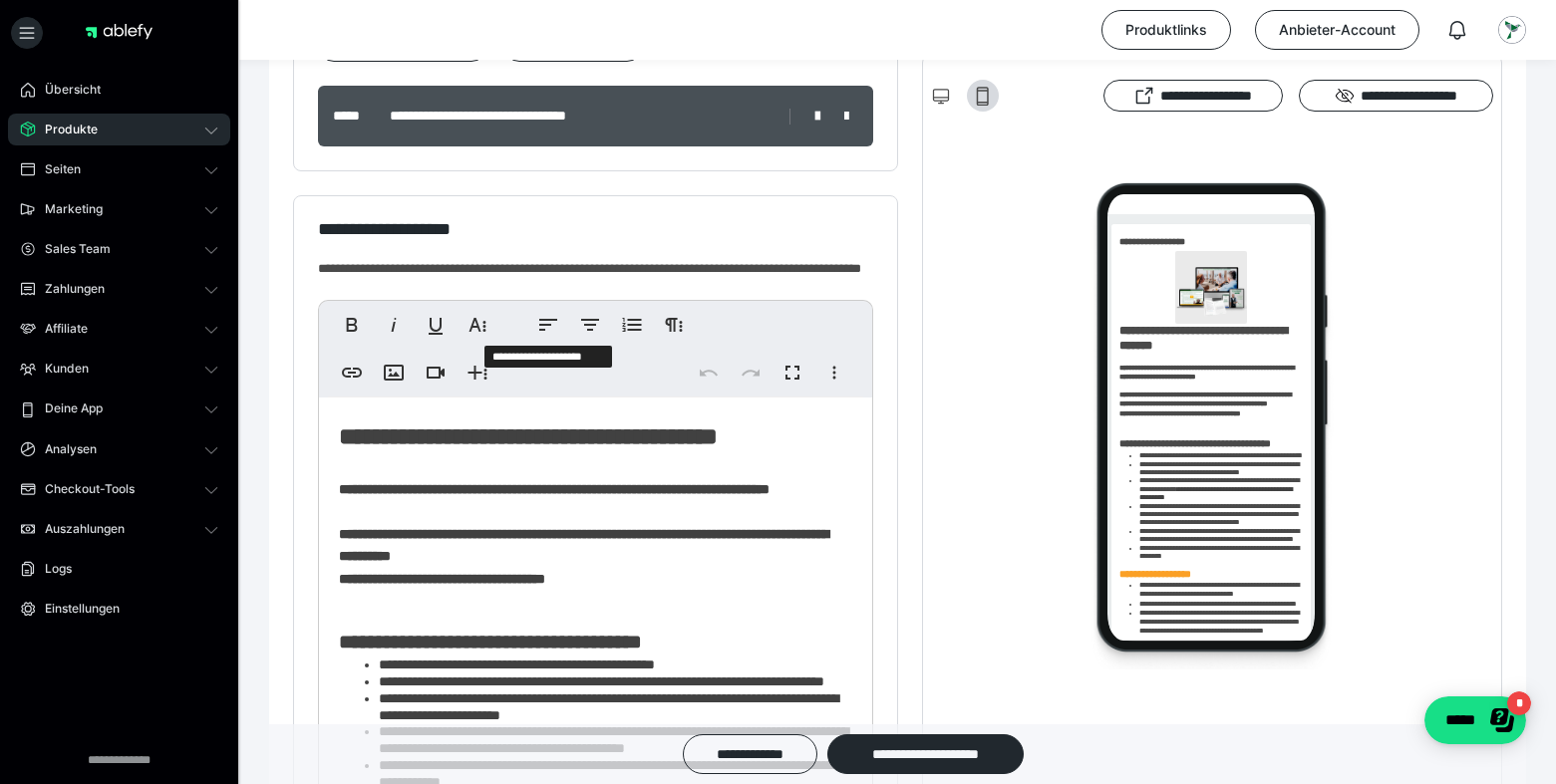 scroll, scrollTop: 431, scrollLeft: 0, axis: vertical 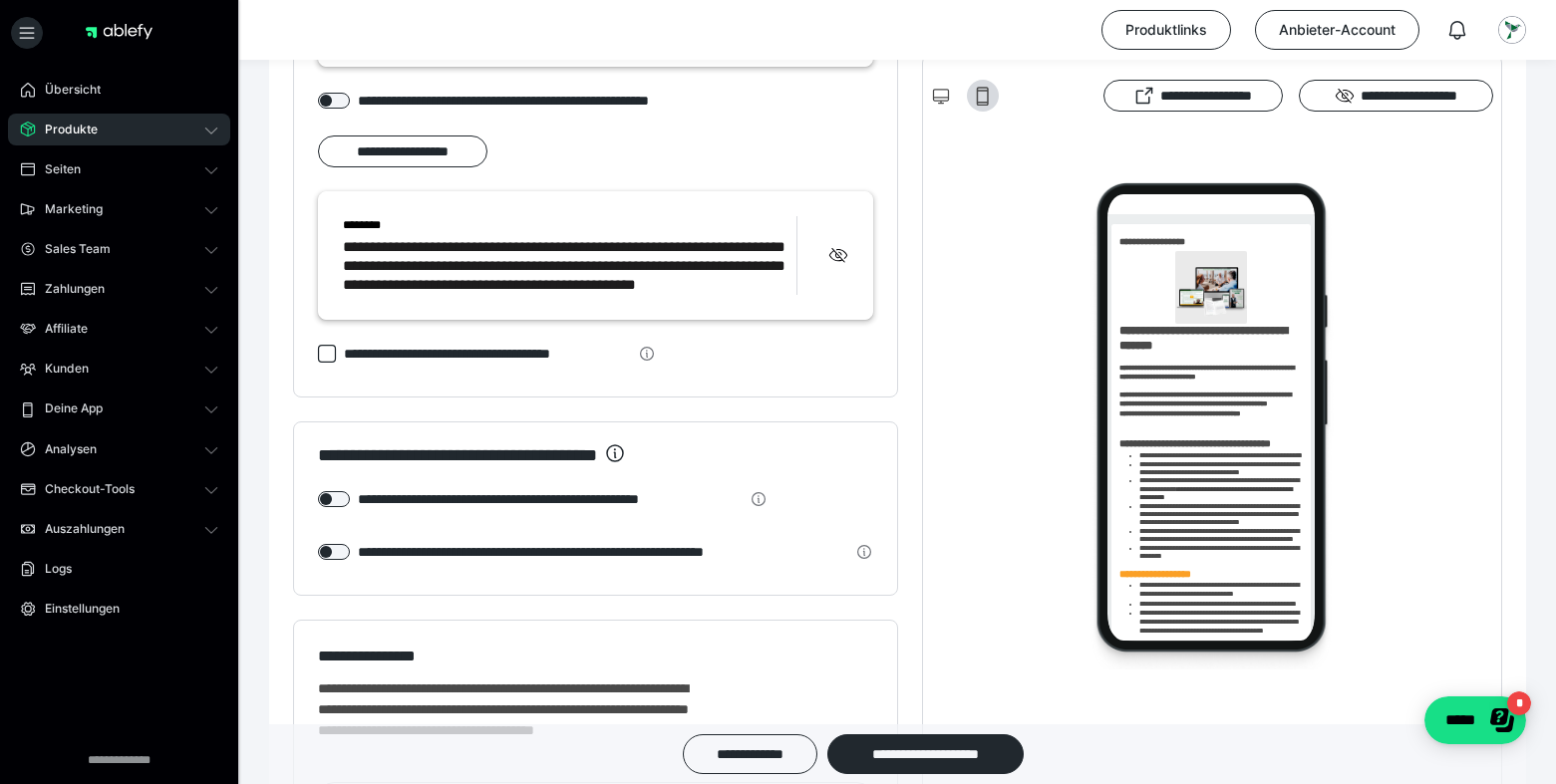 drag, startPoint x: 342, startPoint y: 439, endPoint x: 760, endPoint y: 31, distance: 584.113 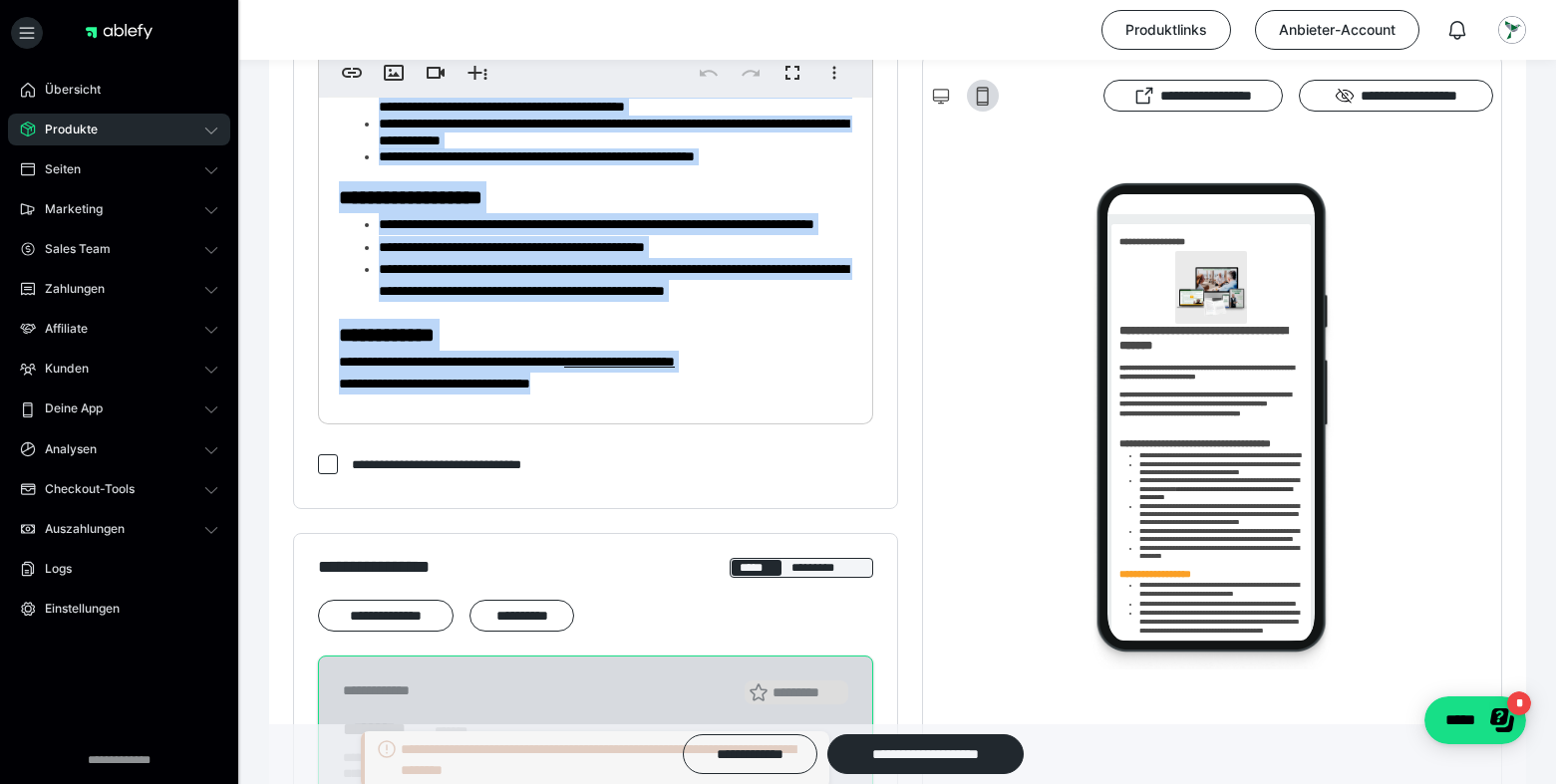 scroll, scrollTop: 796, scrollLeft: 0, axis: vertical 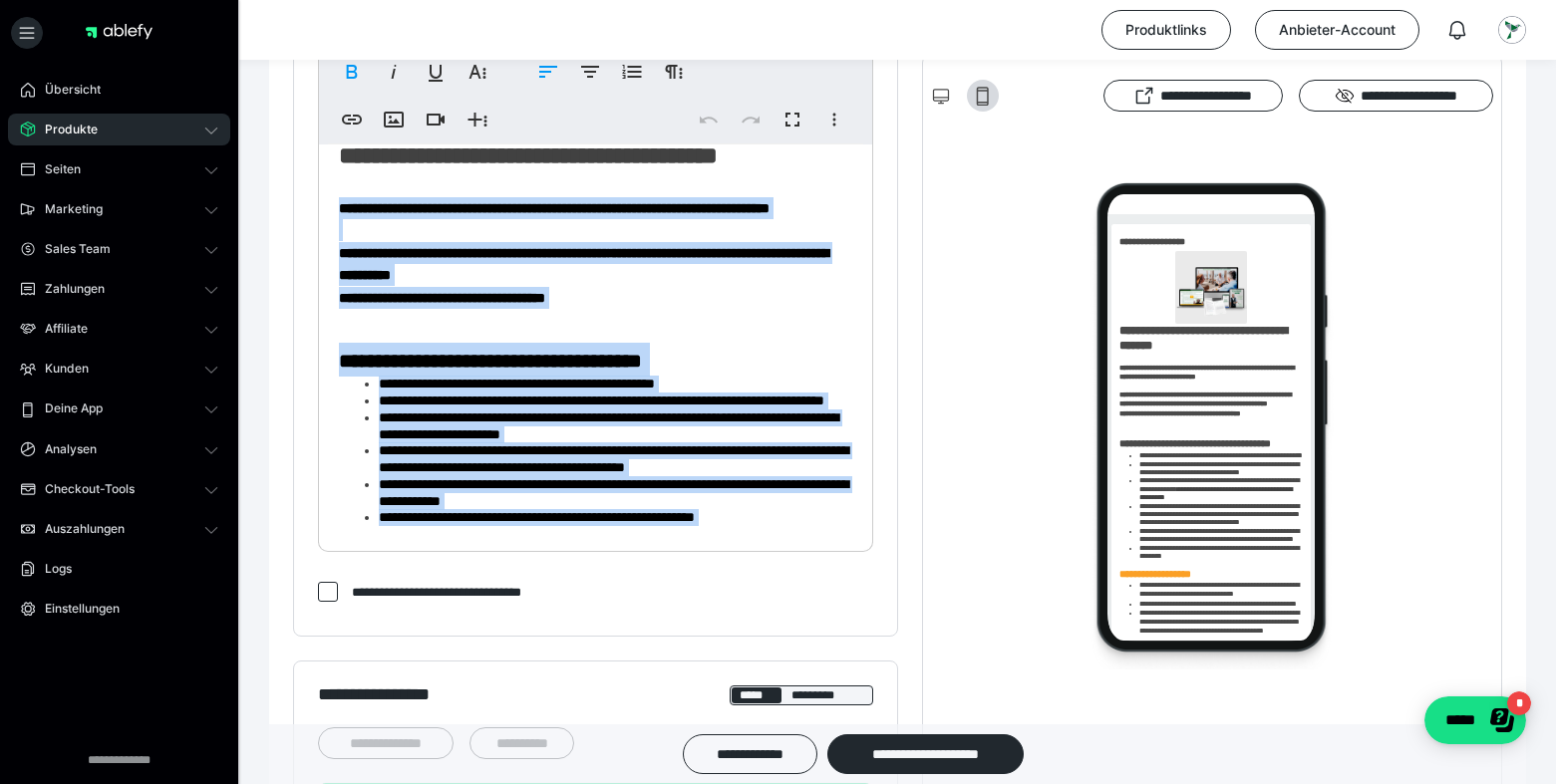 click on "**********" at bounding box center [595, 417] 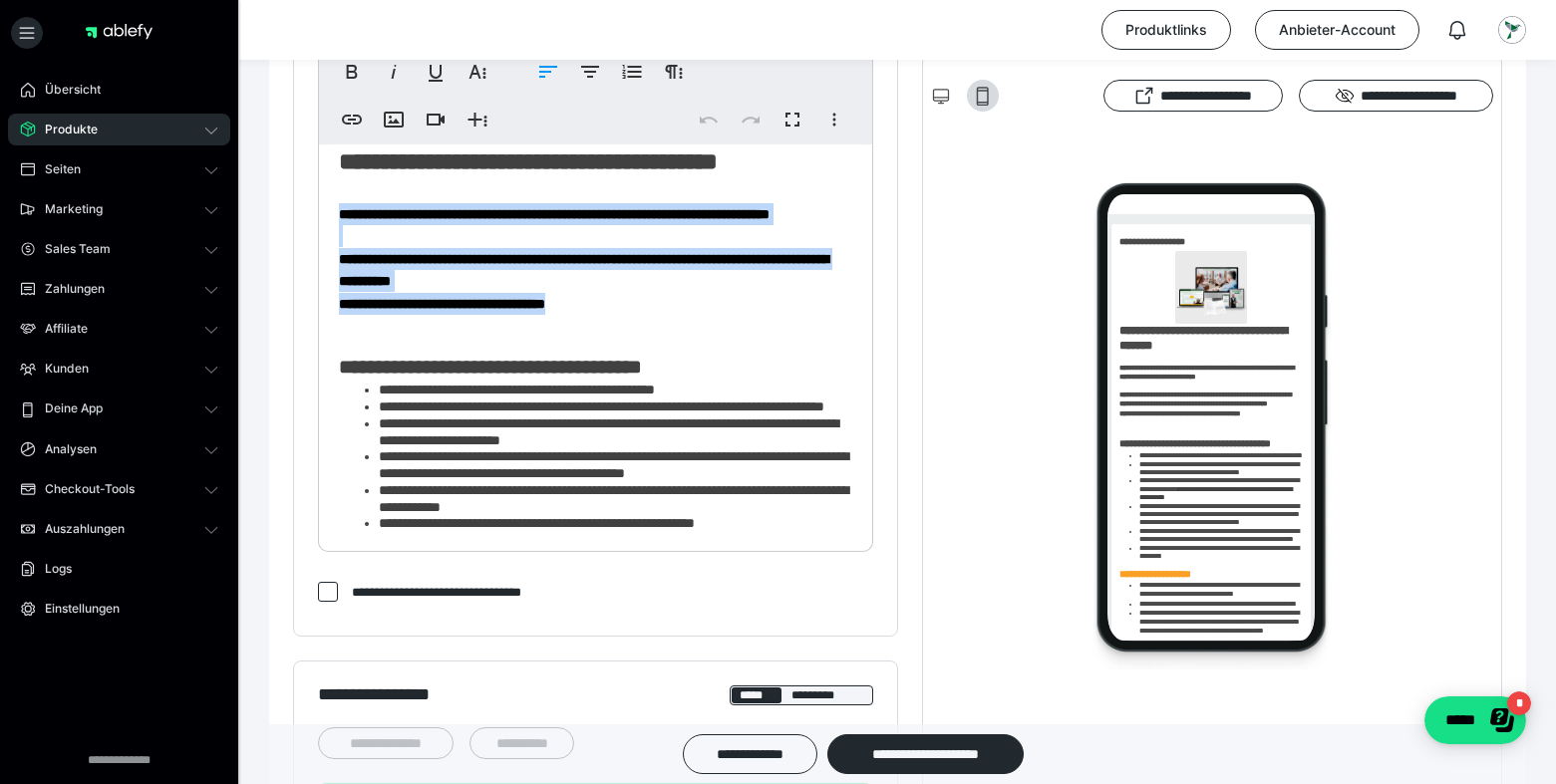 drag, startPoint x: 569, startPoint y: 324, endPoint x: 341, endPoint y: 211, distance: 254.46611 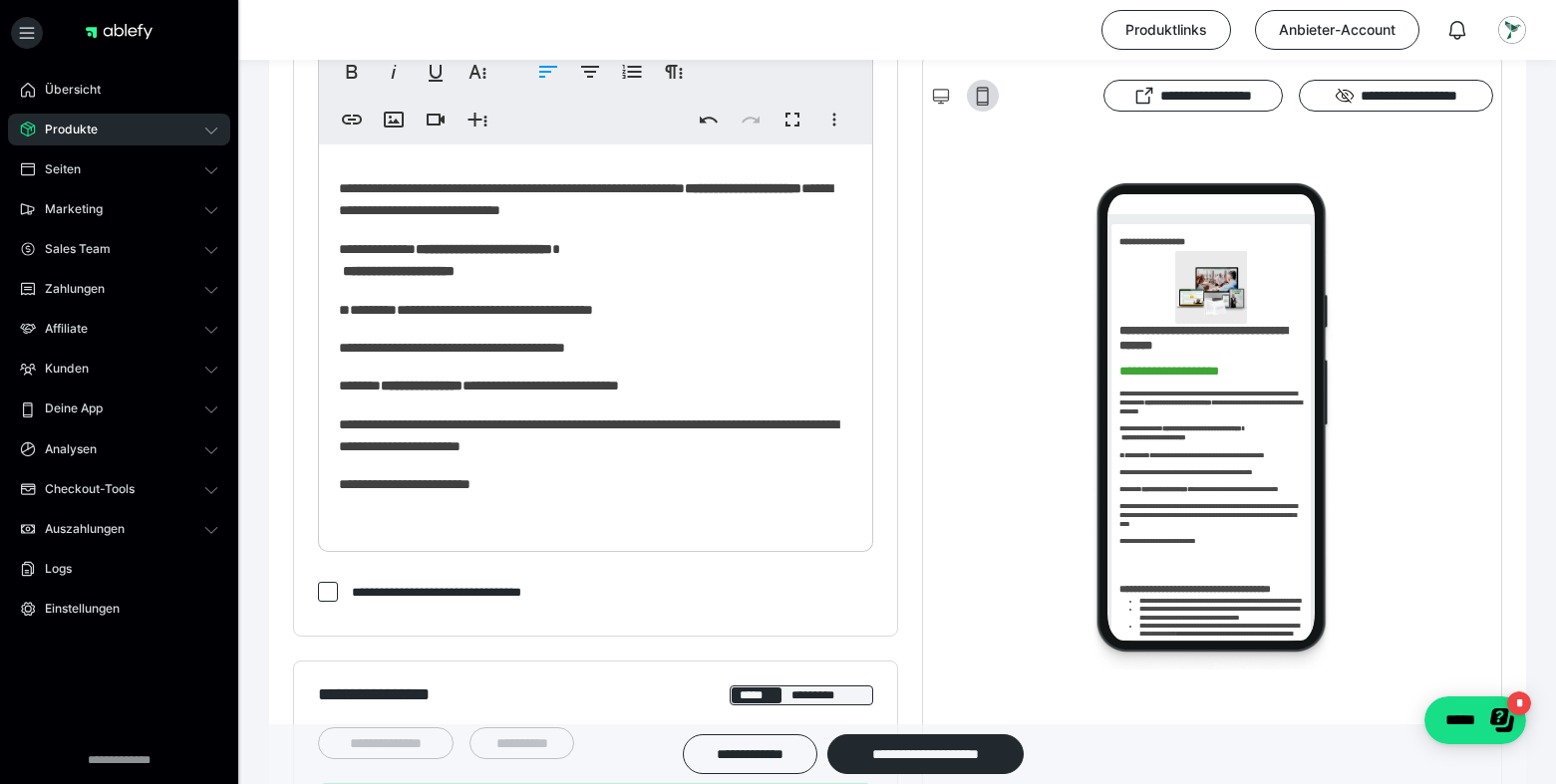 scroll, scrollTop: 114, scrollLeft: 0, axis: vertical 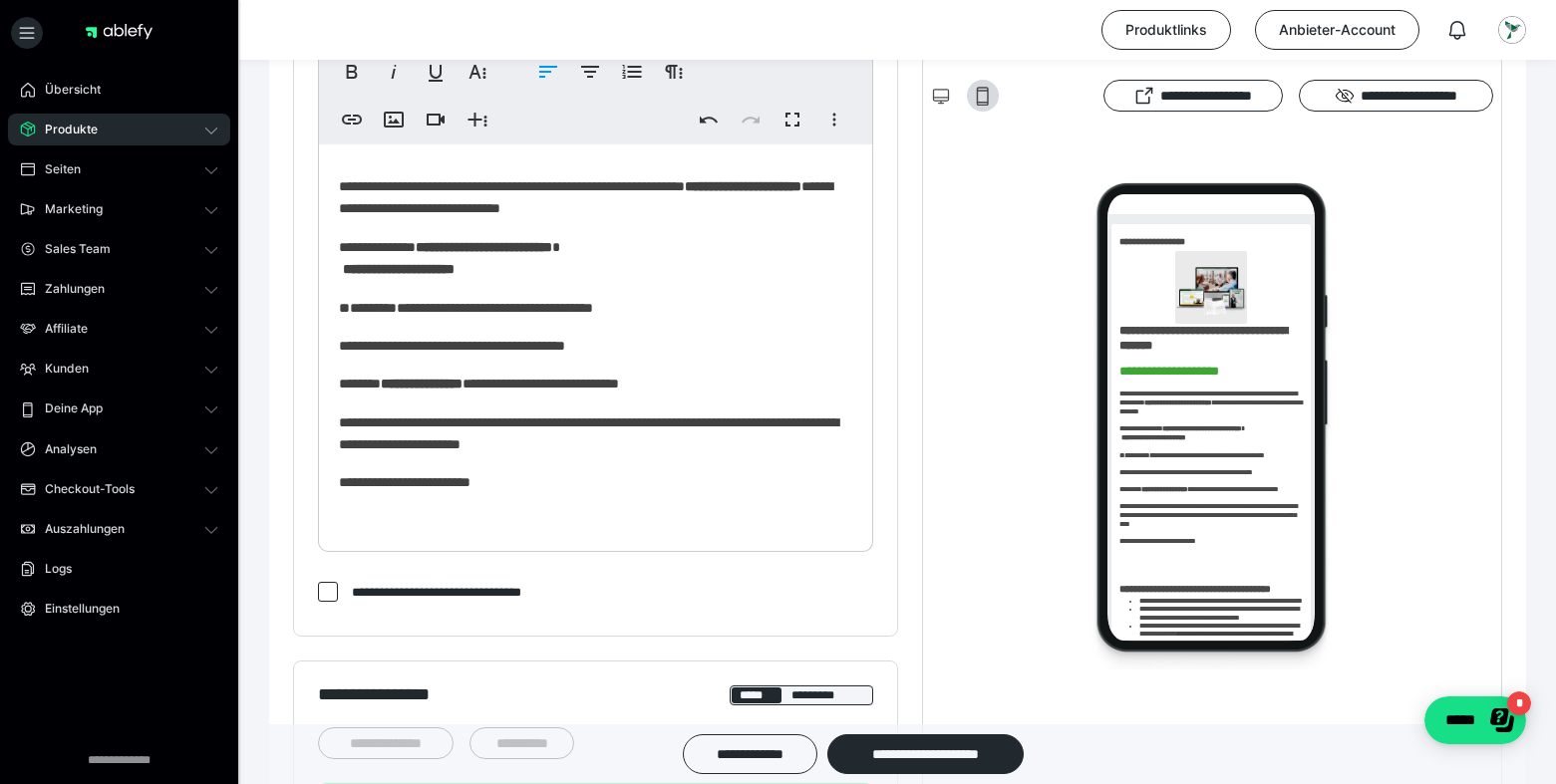 drag, startPoint x: 422, startPoint y: 311, endPoint x: 414, endPoint y: 320, distance: 12.0415946 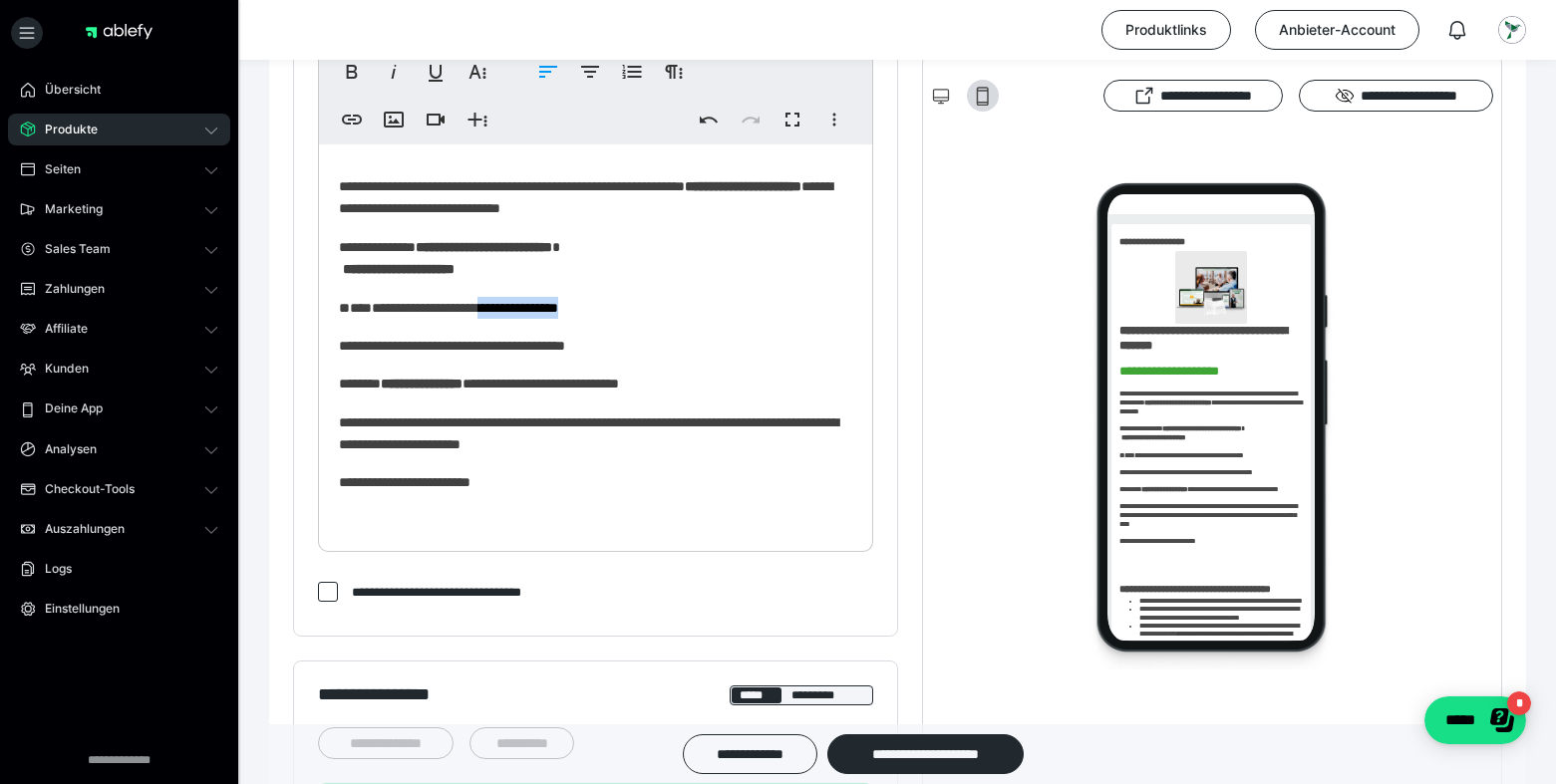 drag, startPoint x: 497, startPoint y: 312, endPoint x: 593, endPoint y: 311, distance: 96.00521 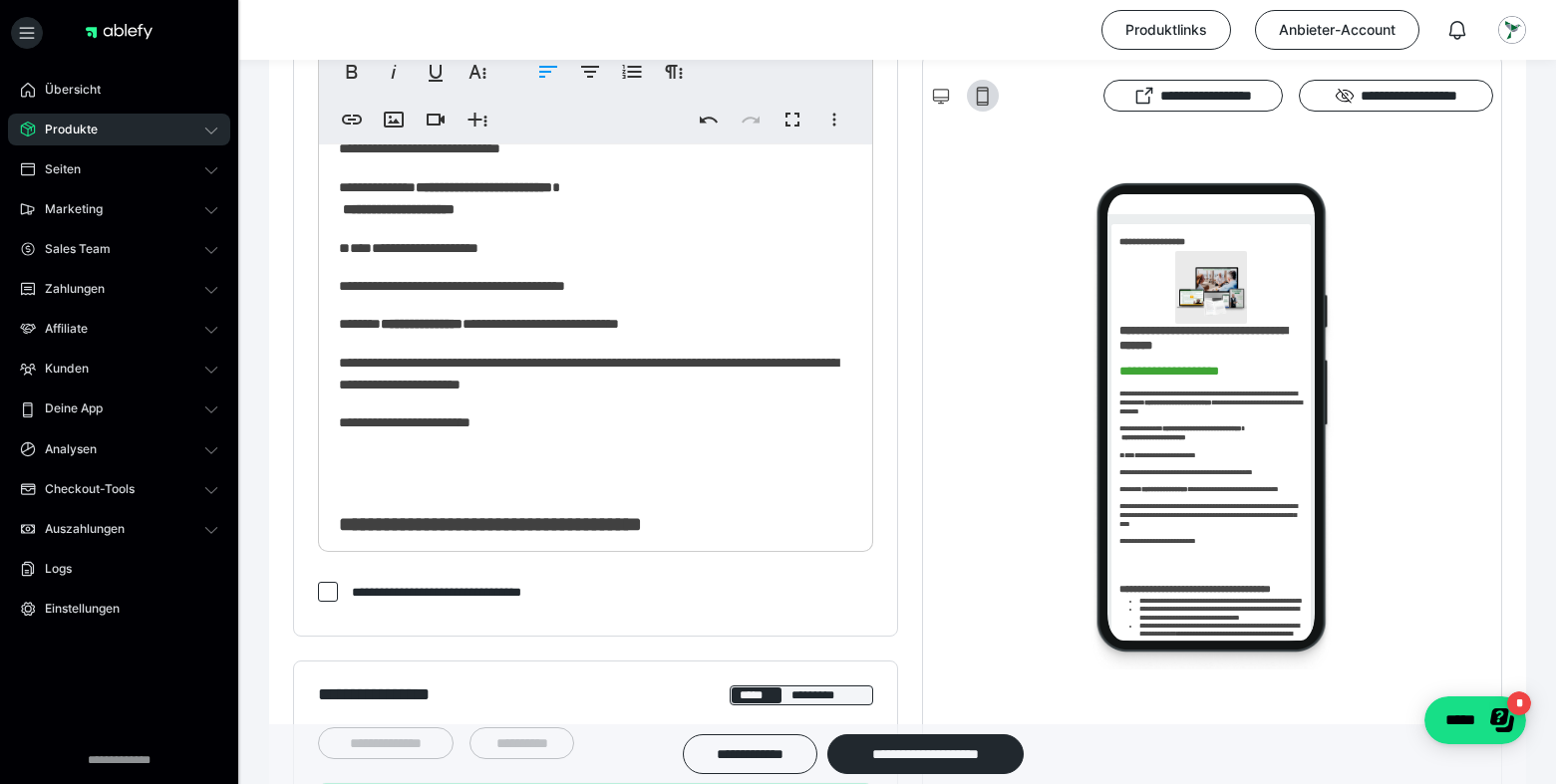 scroll, scrollTop: 202, scrollLeft: 0, axis: vertical 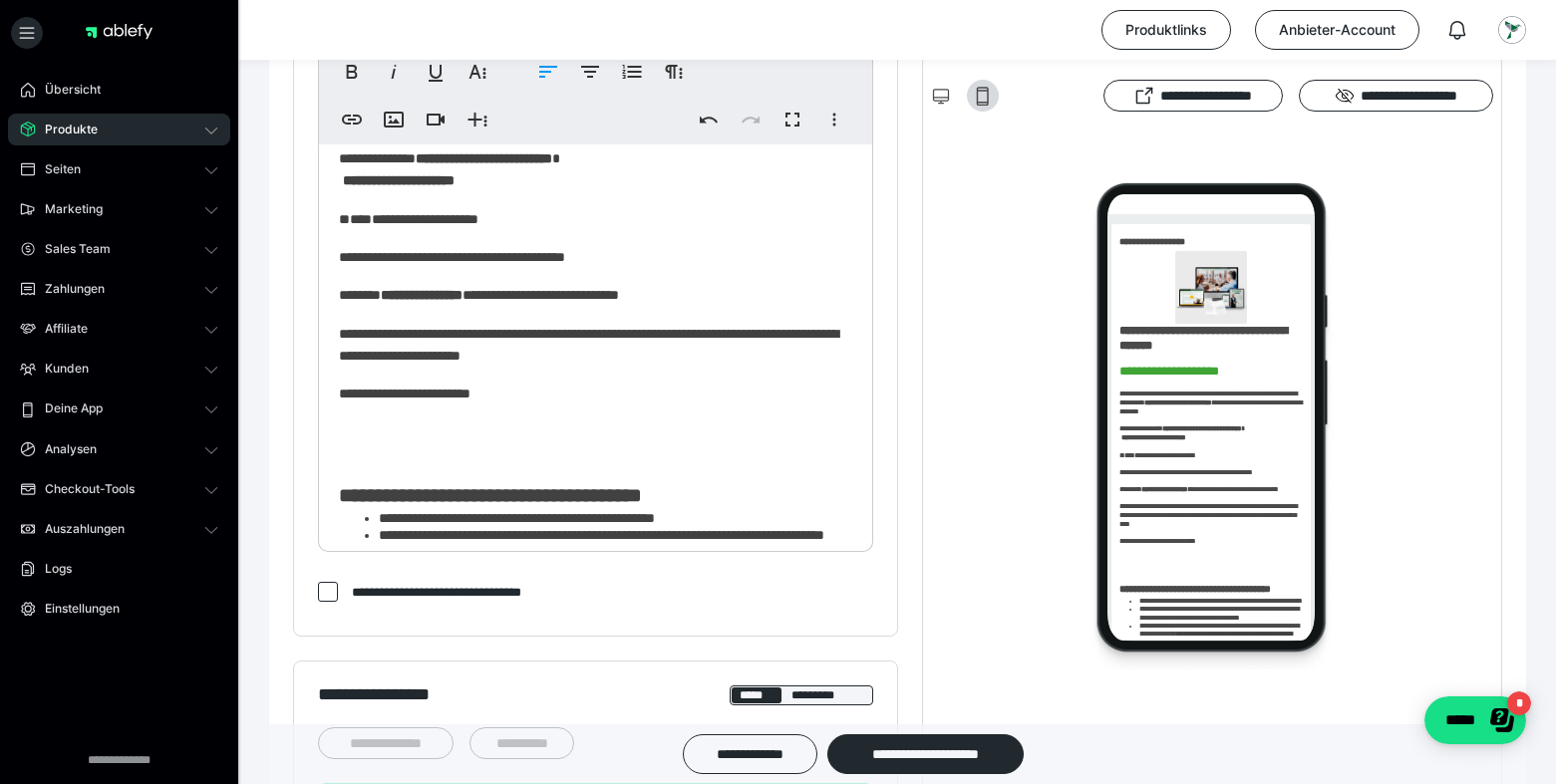 click on "**********" at bounding box center [595, 552] 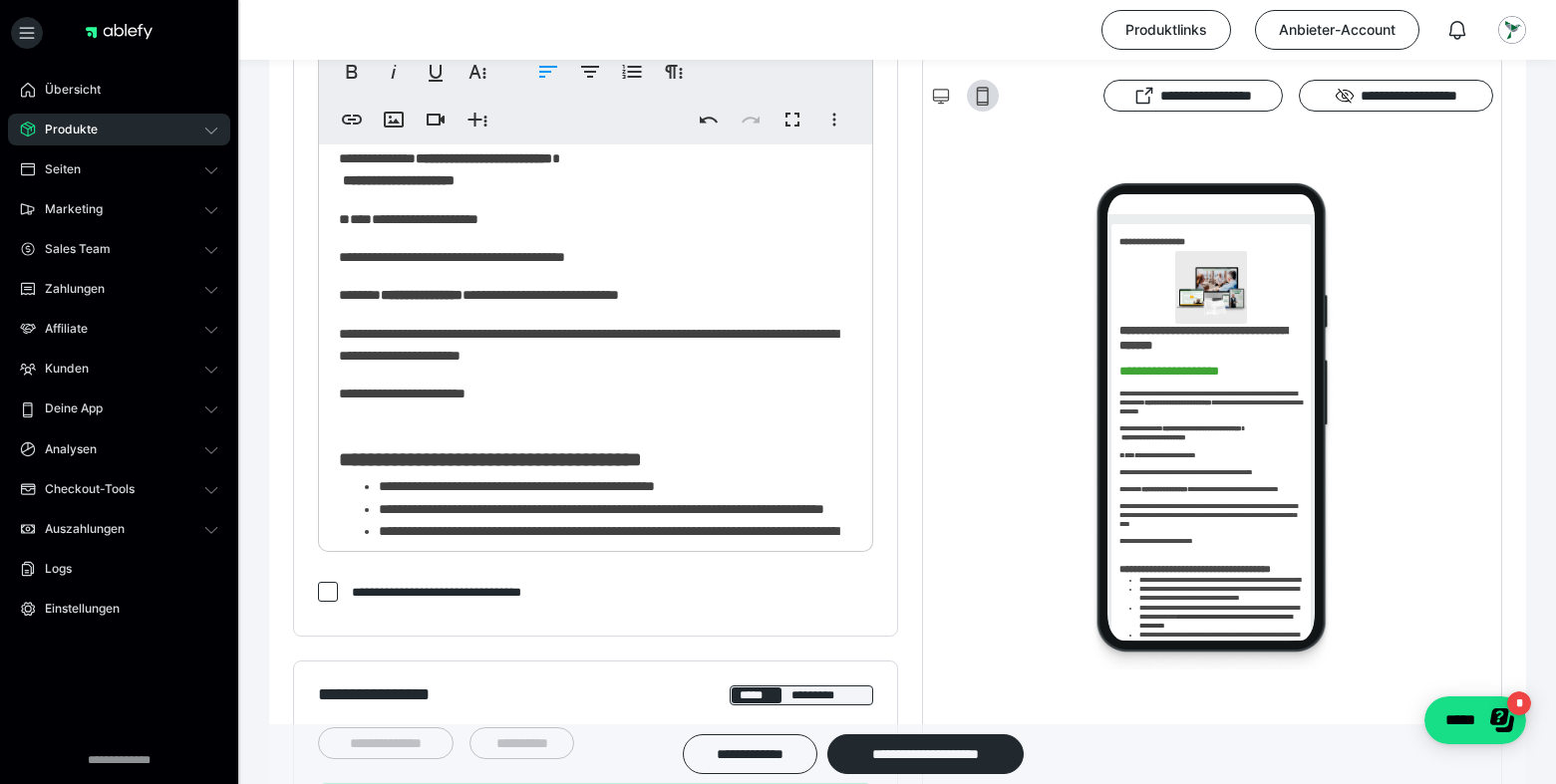 type 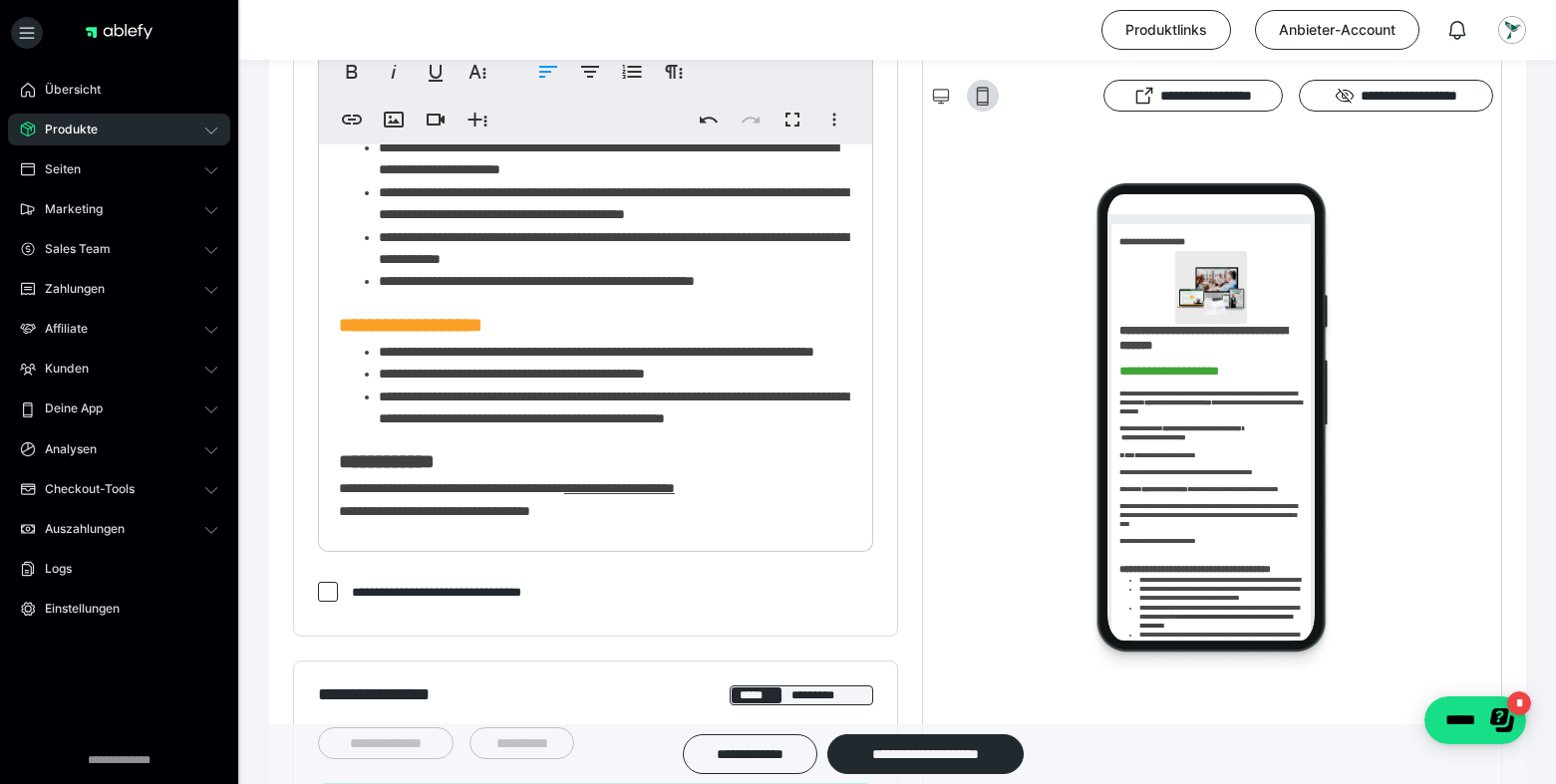 scroll, scrollTop: 623, scrollLeft: 0, axis: vertical 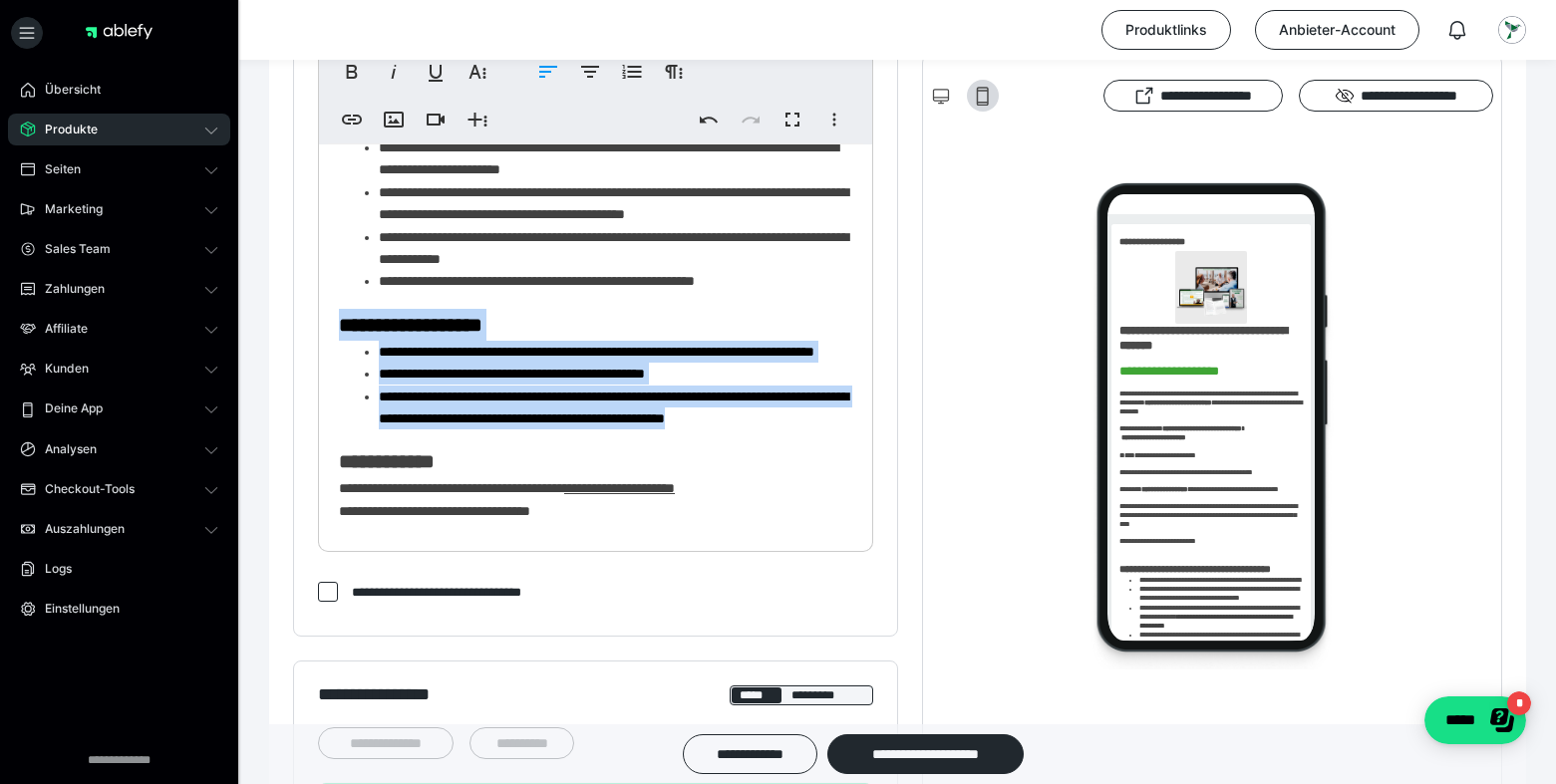 drag, startPoint x: 823, startPoint y: 428, endPoint x: 300, endPoint y: 300, distance: 538.4357 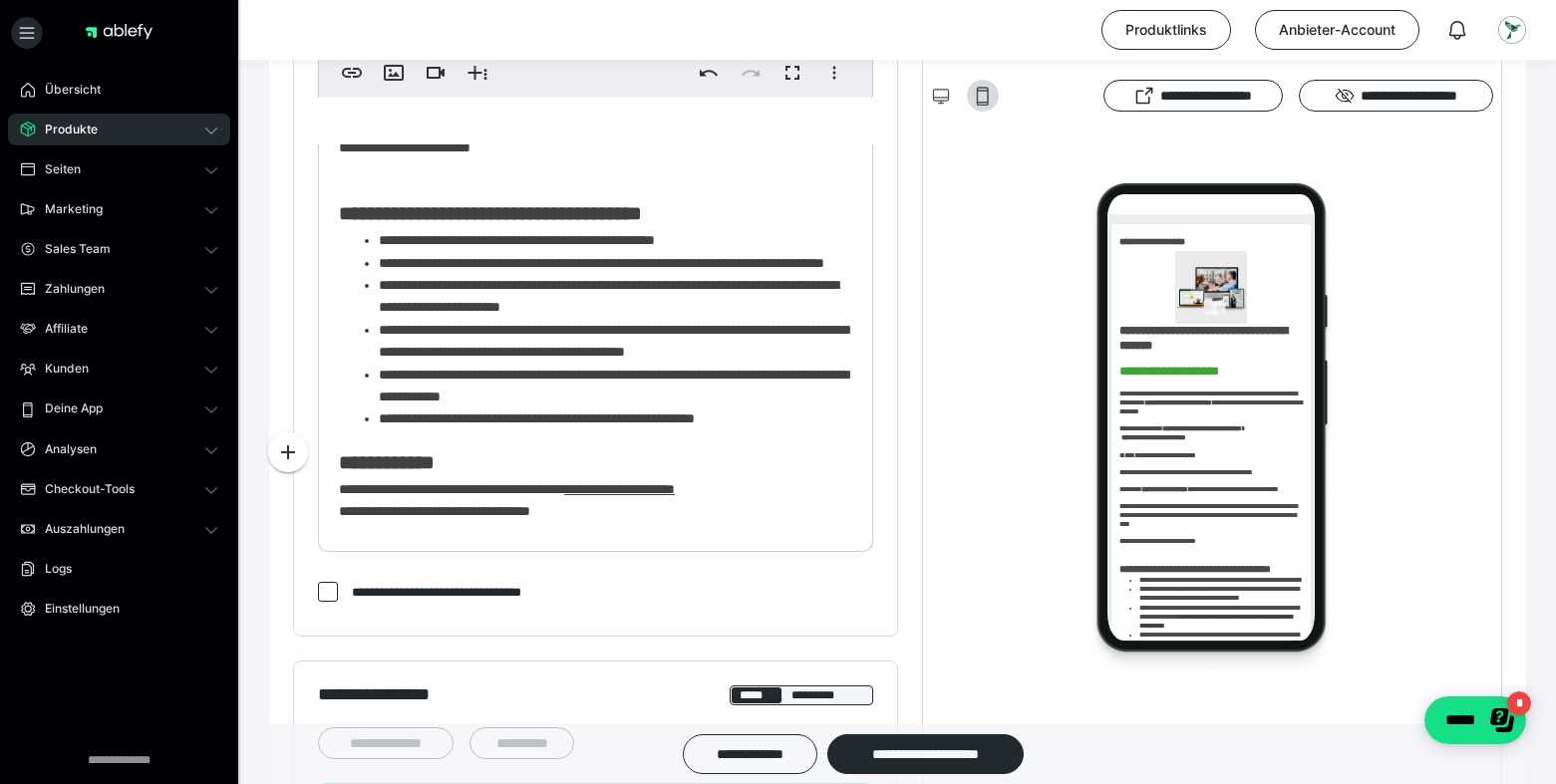 scroll, scrollTop: 474, scrollLeft: 0, axis: vertical 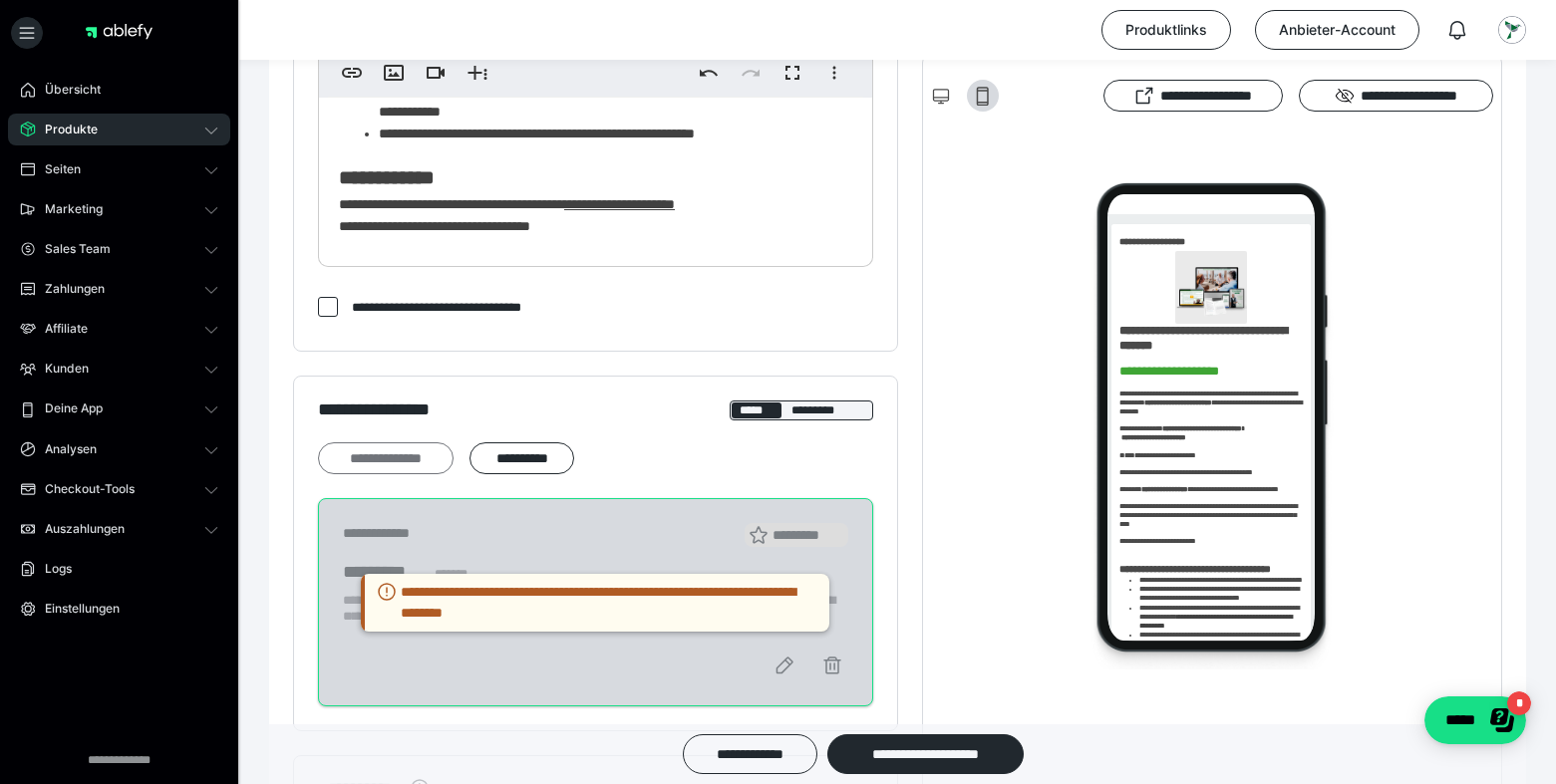click on "**********" at bounding box center (386, 458) 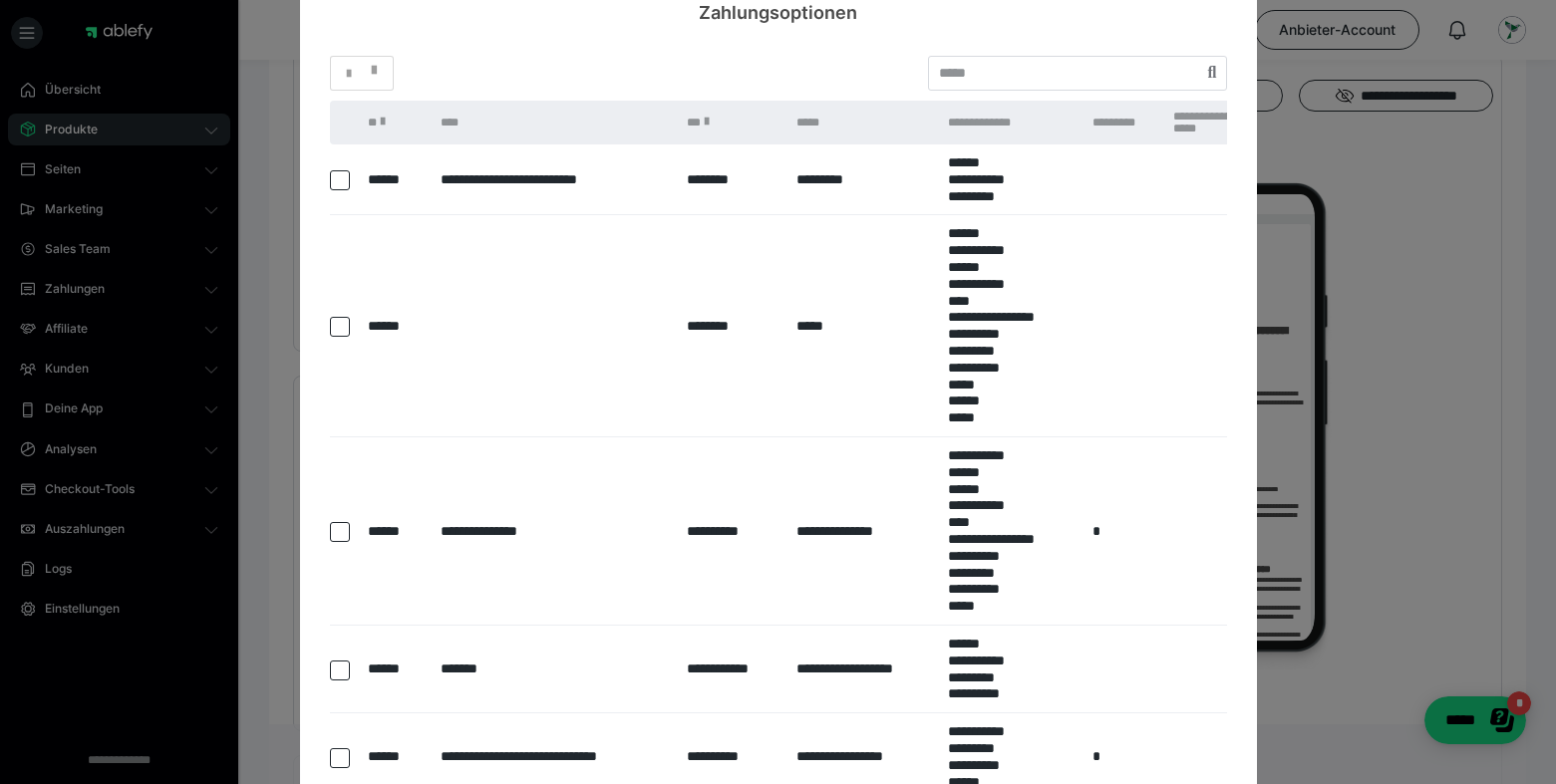 scroll, scrollTop: 0, scrollLeft: 0, axis: both 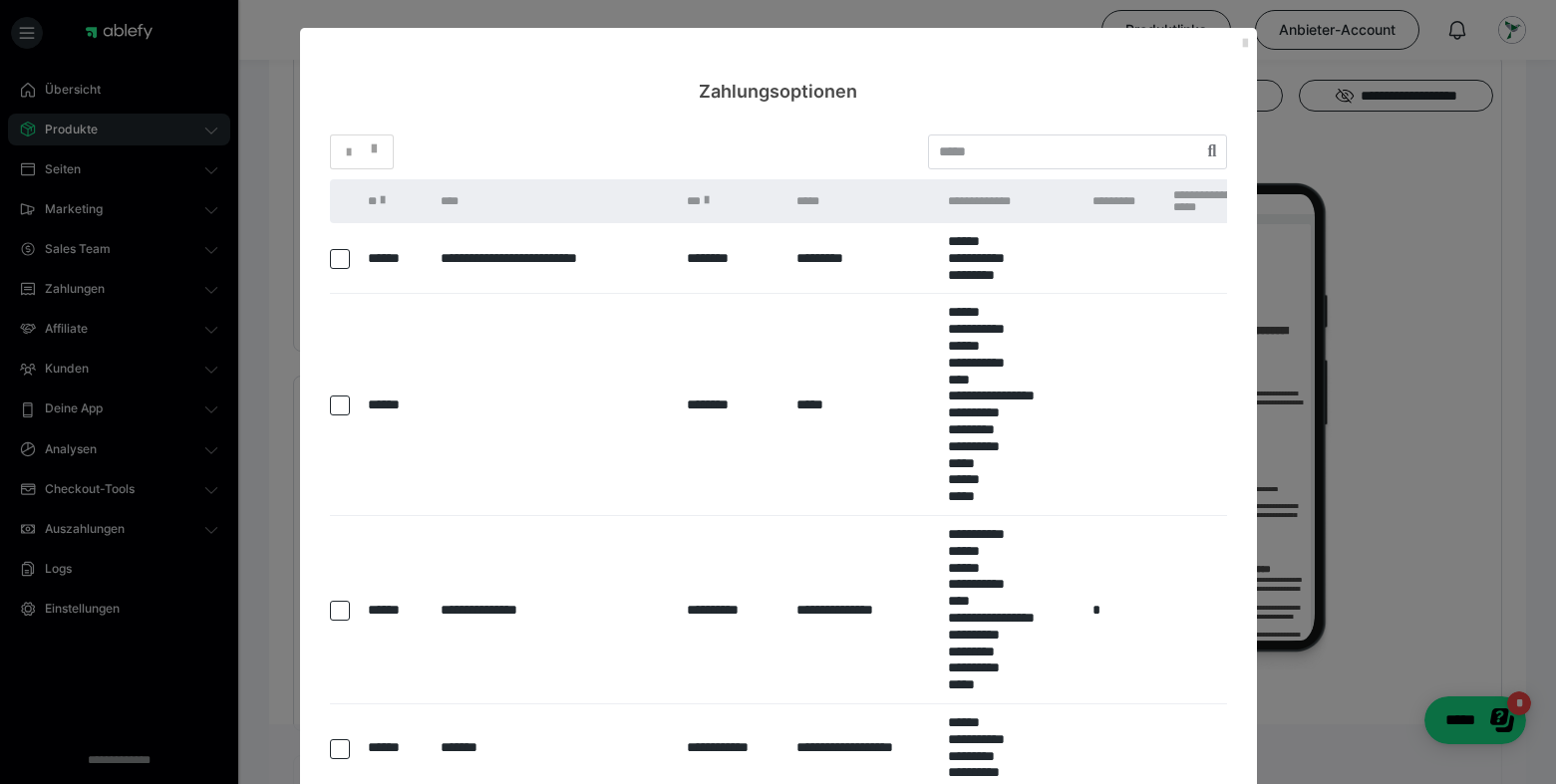 click at bounding box center (1245, 44) 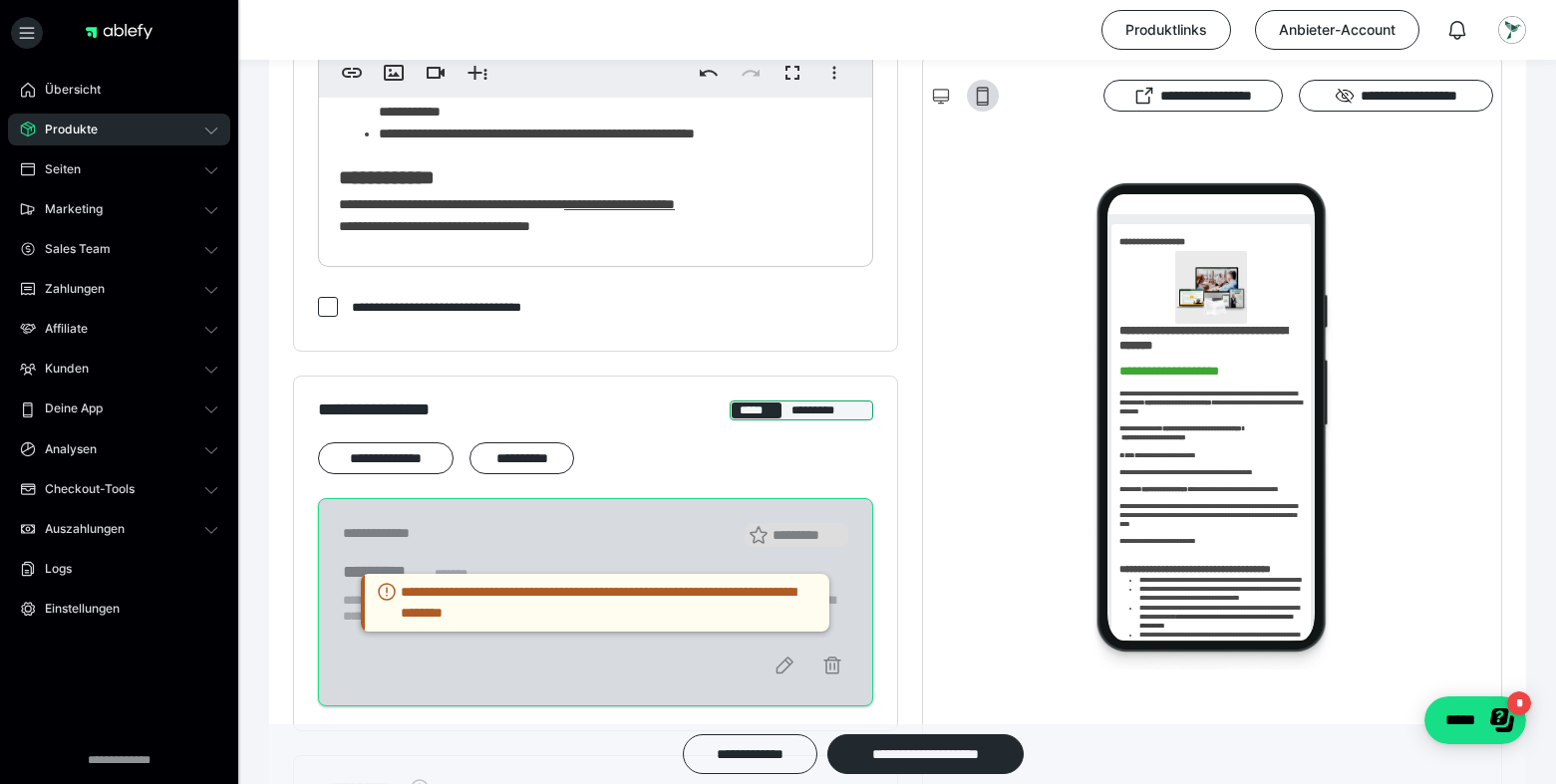 click on "*****" at bounding box center (757, 410) 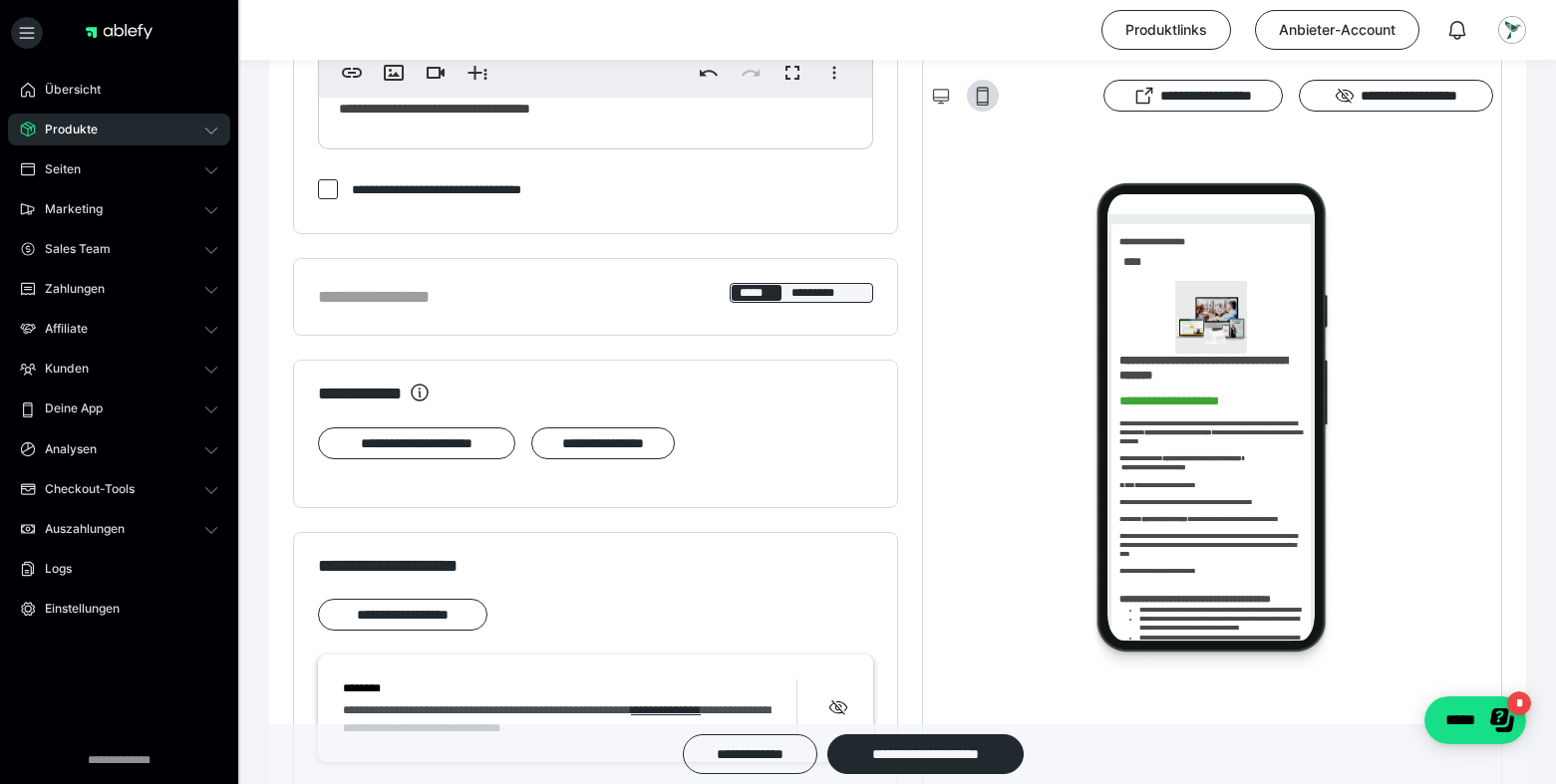 scroll, scrollTop: 1076, scrollLeft: 0, axis: vertical 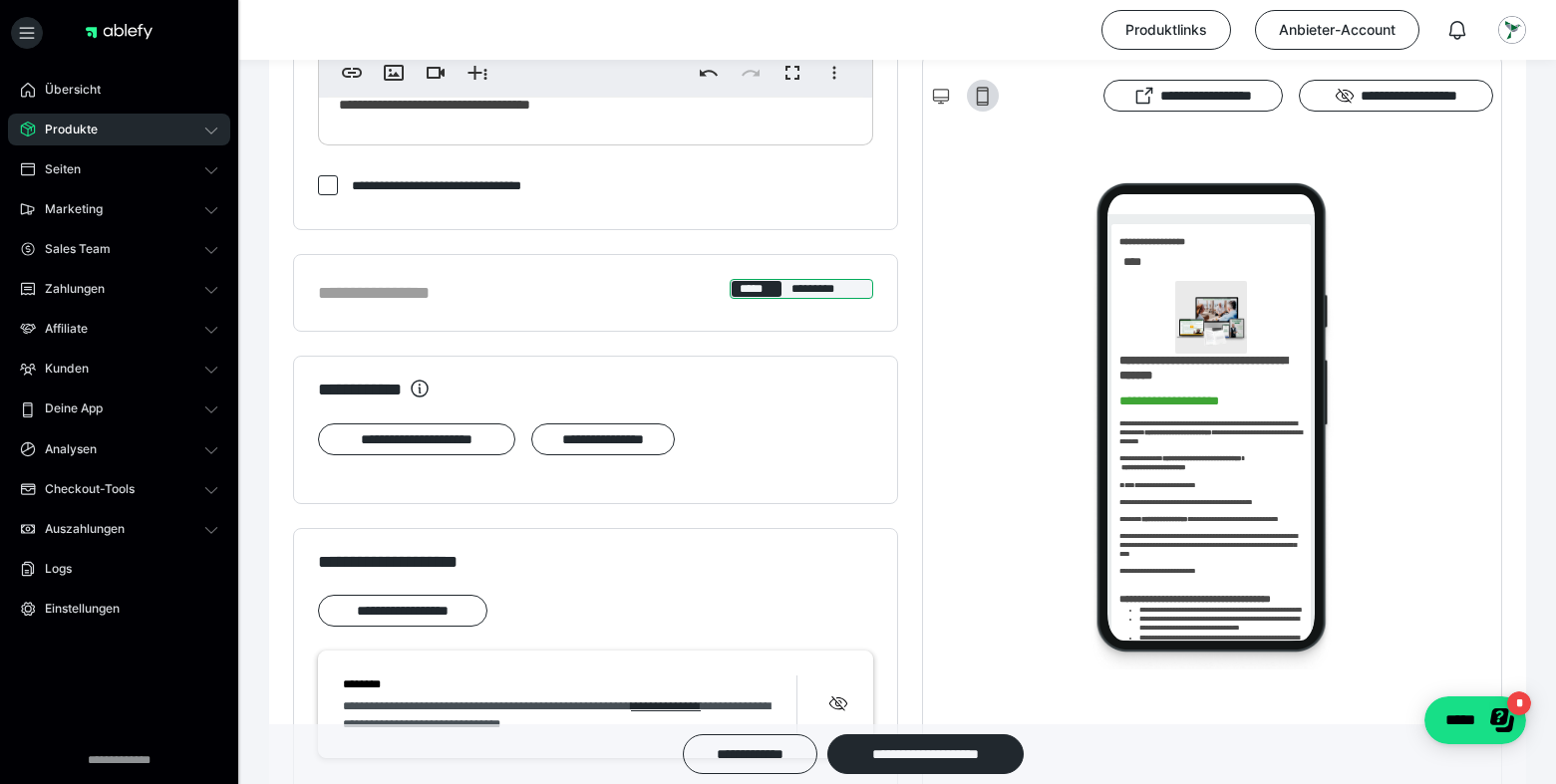 click on "*****" at bounding box center (757, 289) 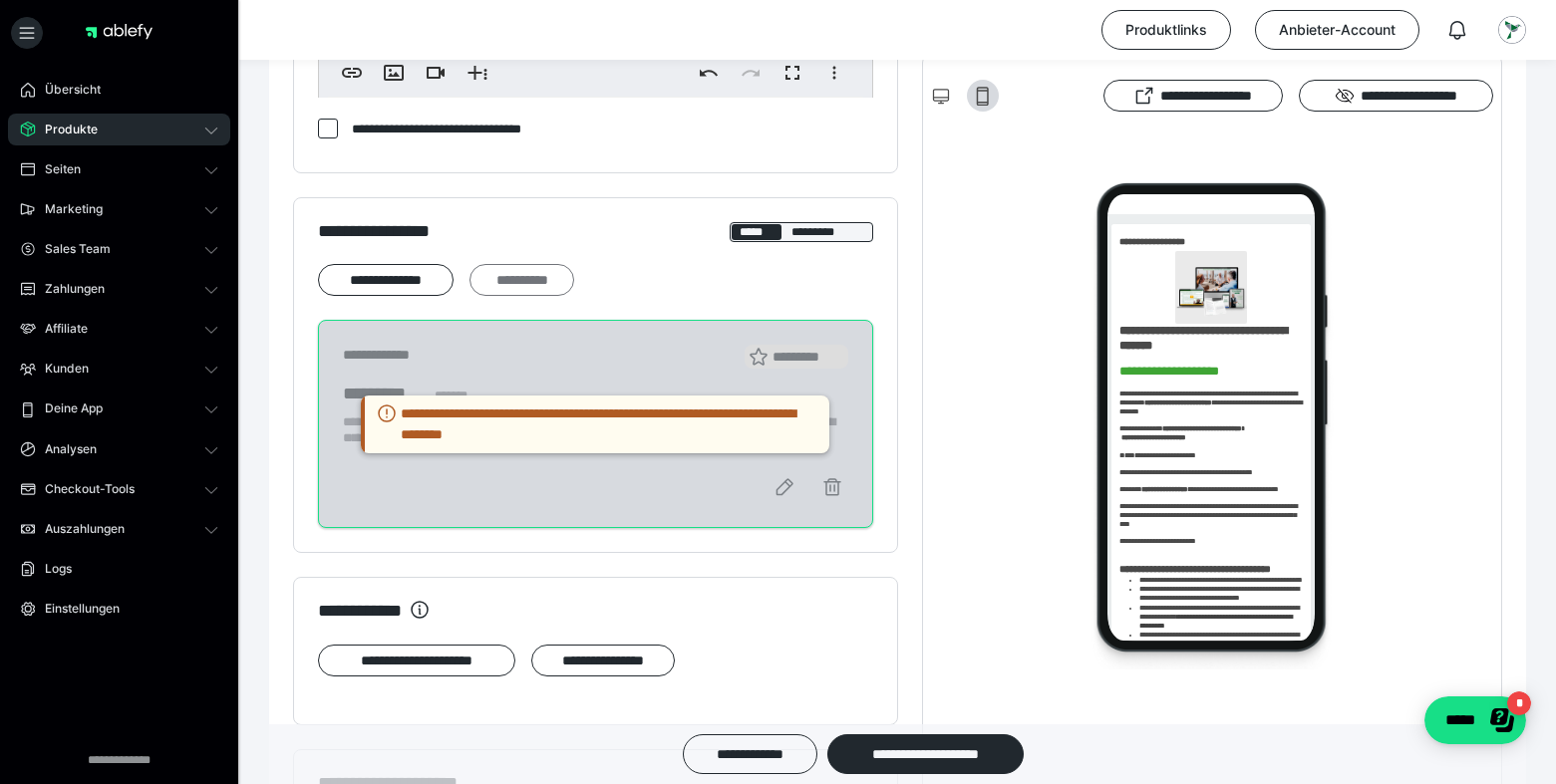 scroll, scrollTop: 1150, scrollLeft: 0, axis: vertical 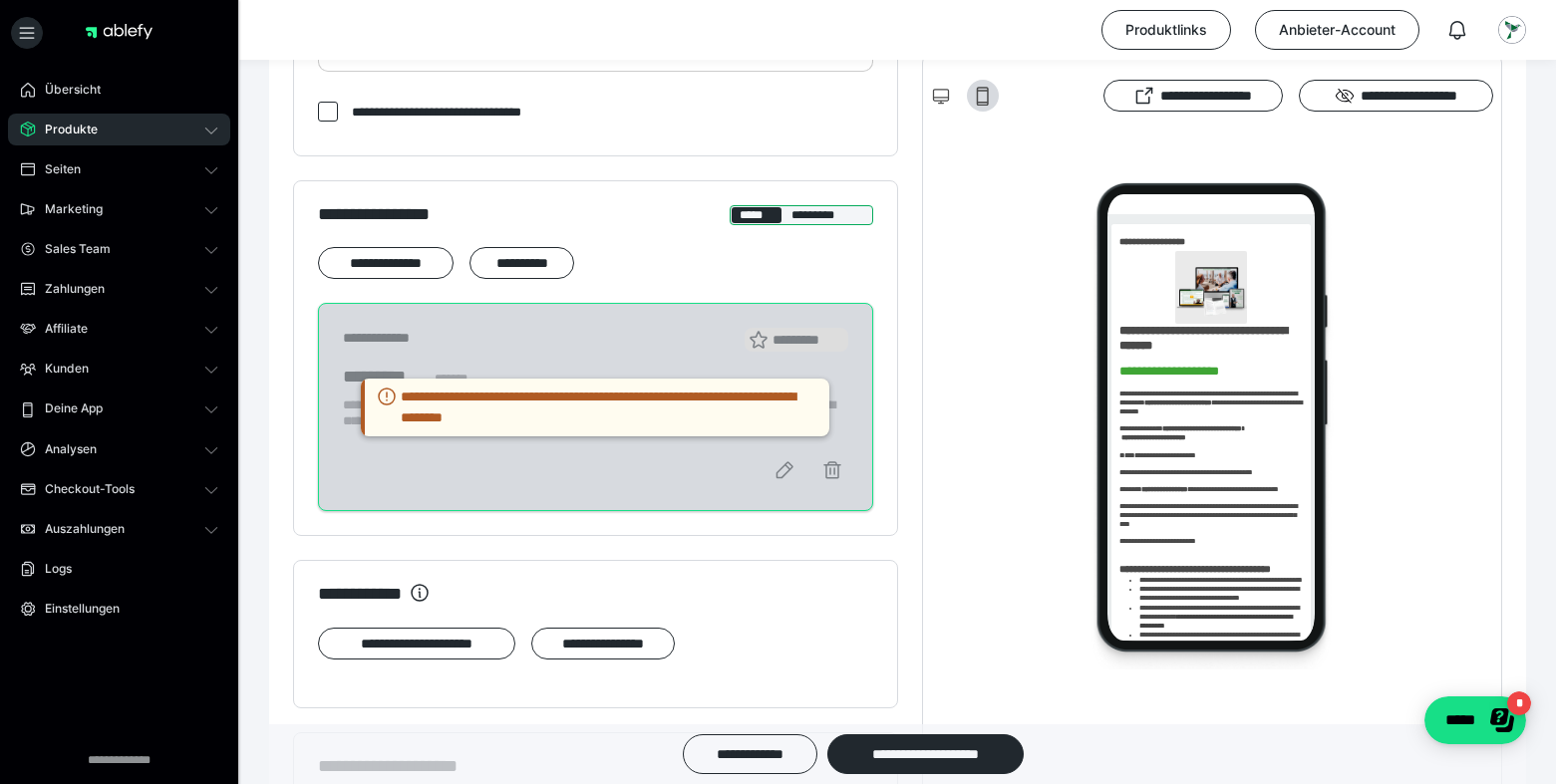 click on "*****" at bounding box center (757, 215) 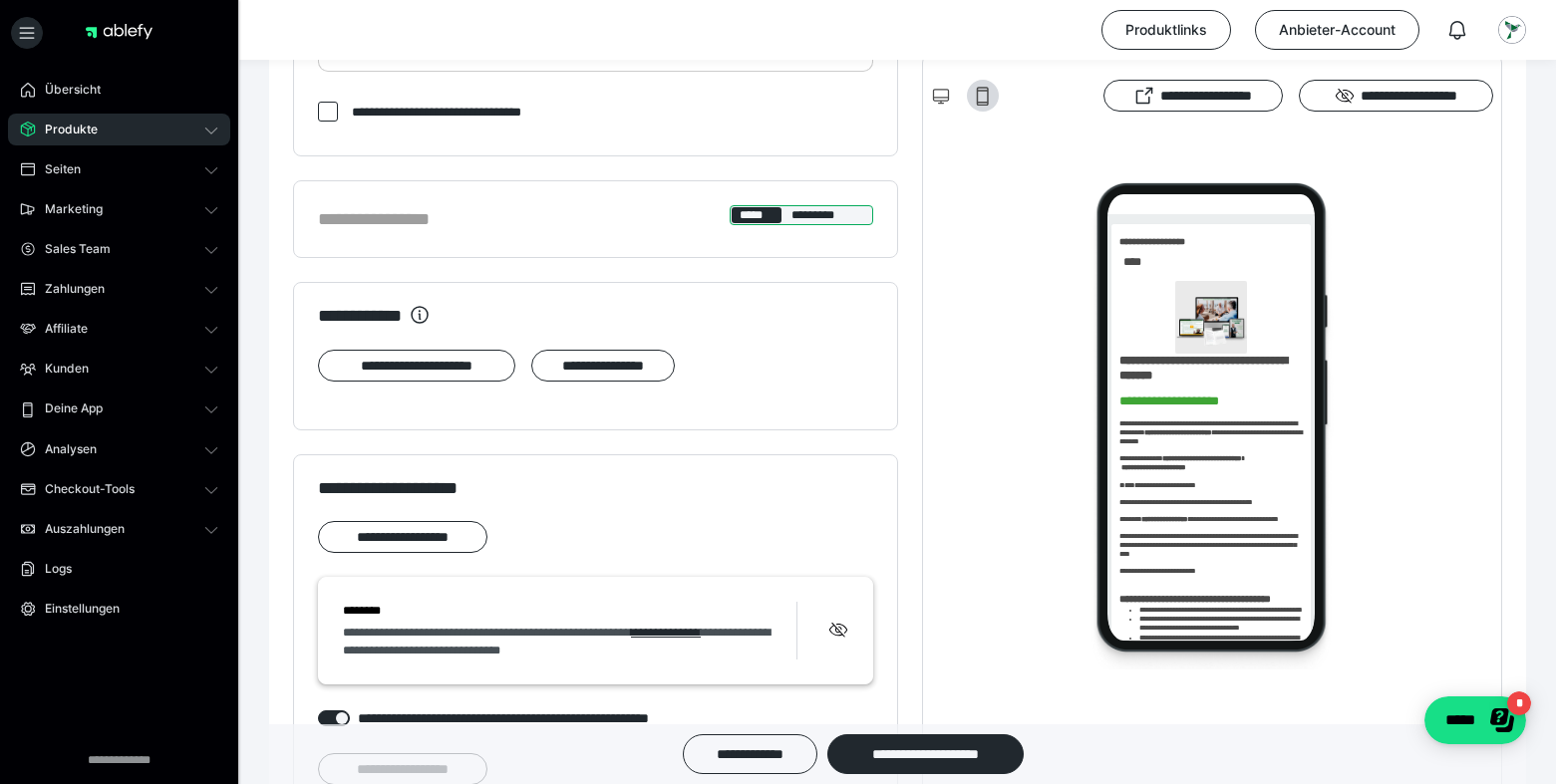 click on "*****" at bounding box center (757, 215) 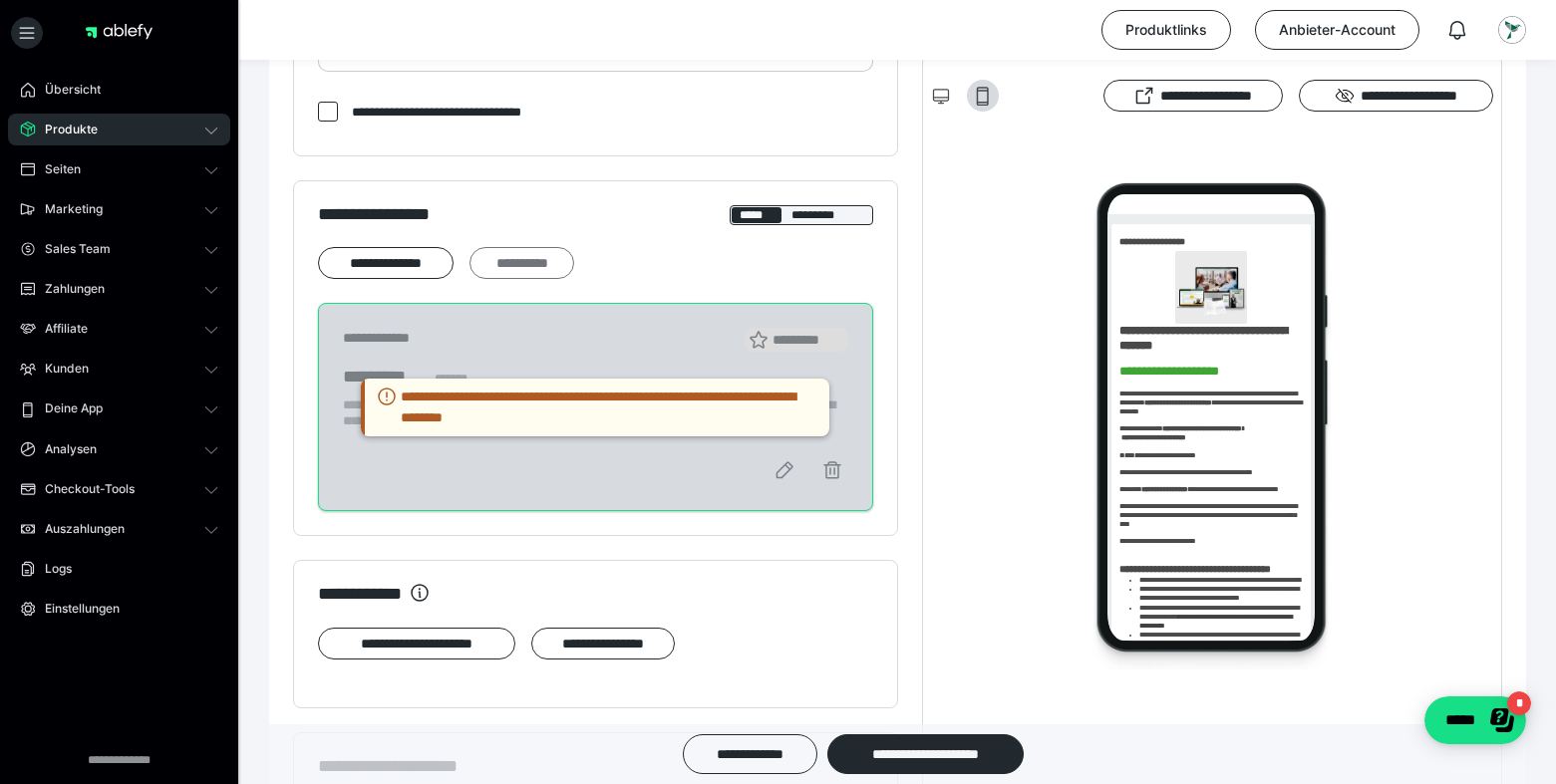 click on "**********" at bounding box center [521, 263] 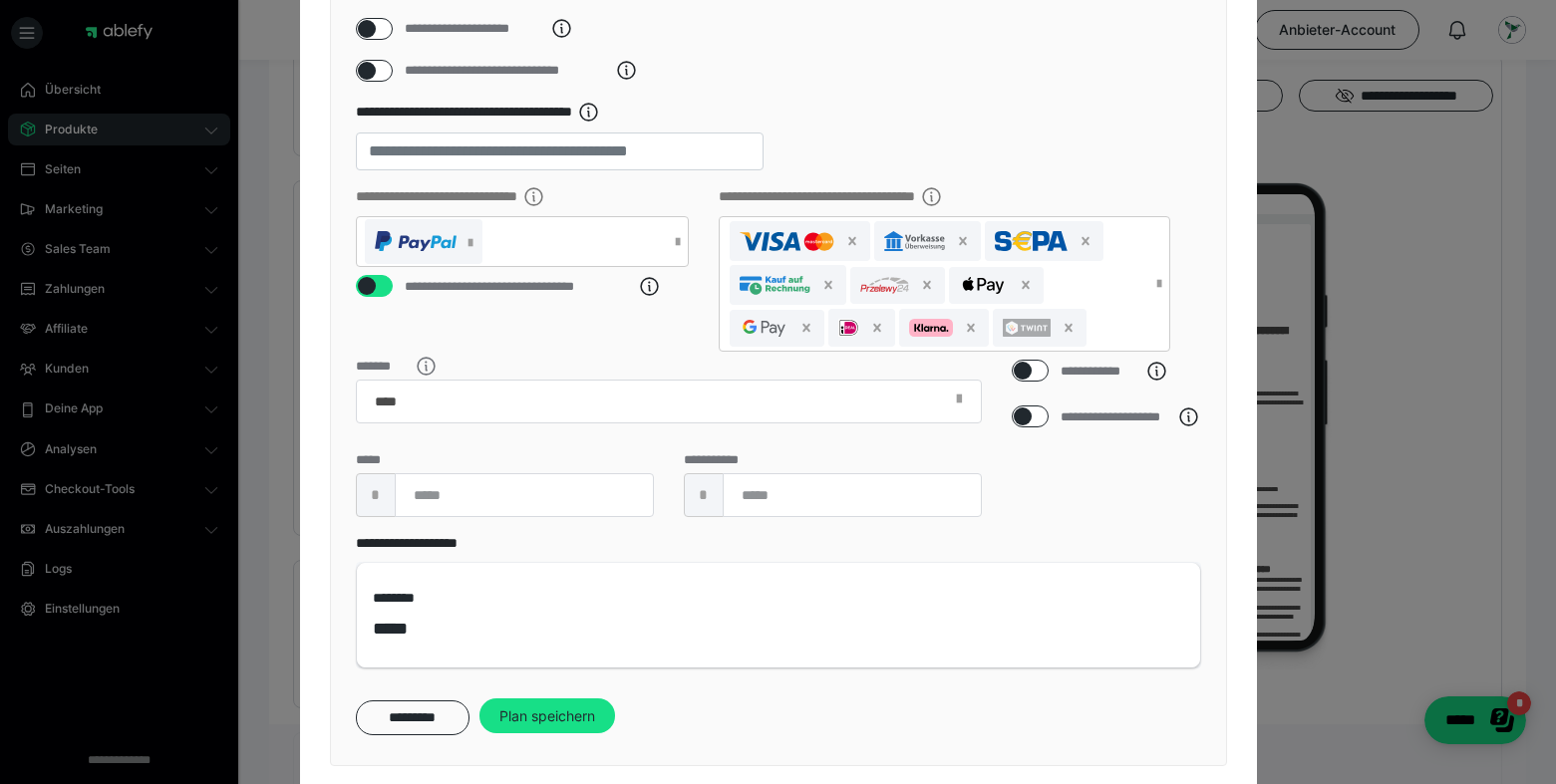 scroll, scrollTop: 423, scrollLeft: 0, axis: vertical 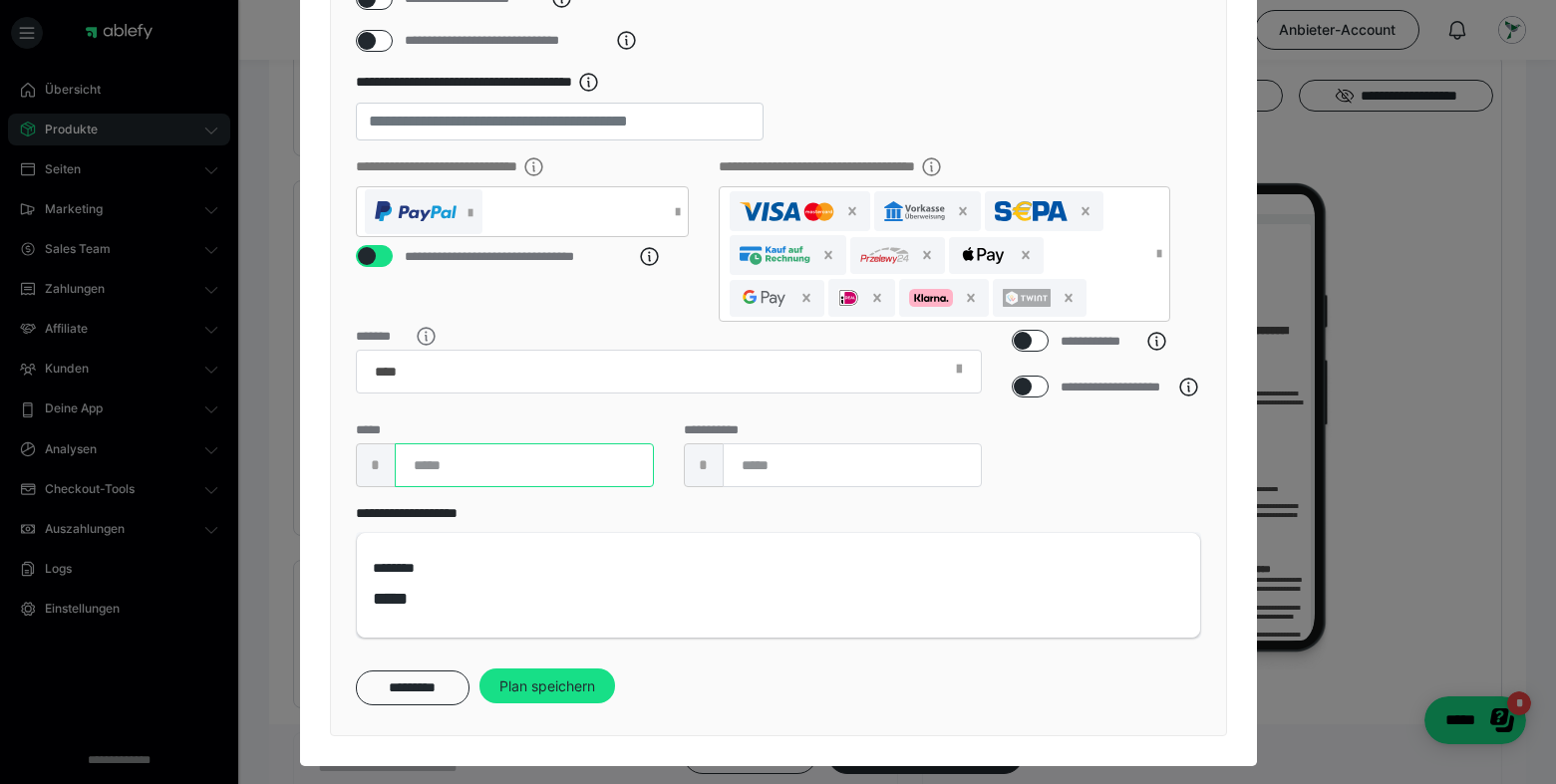 click at bounding box center [524, 465] 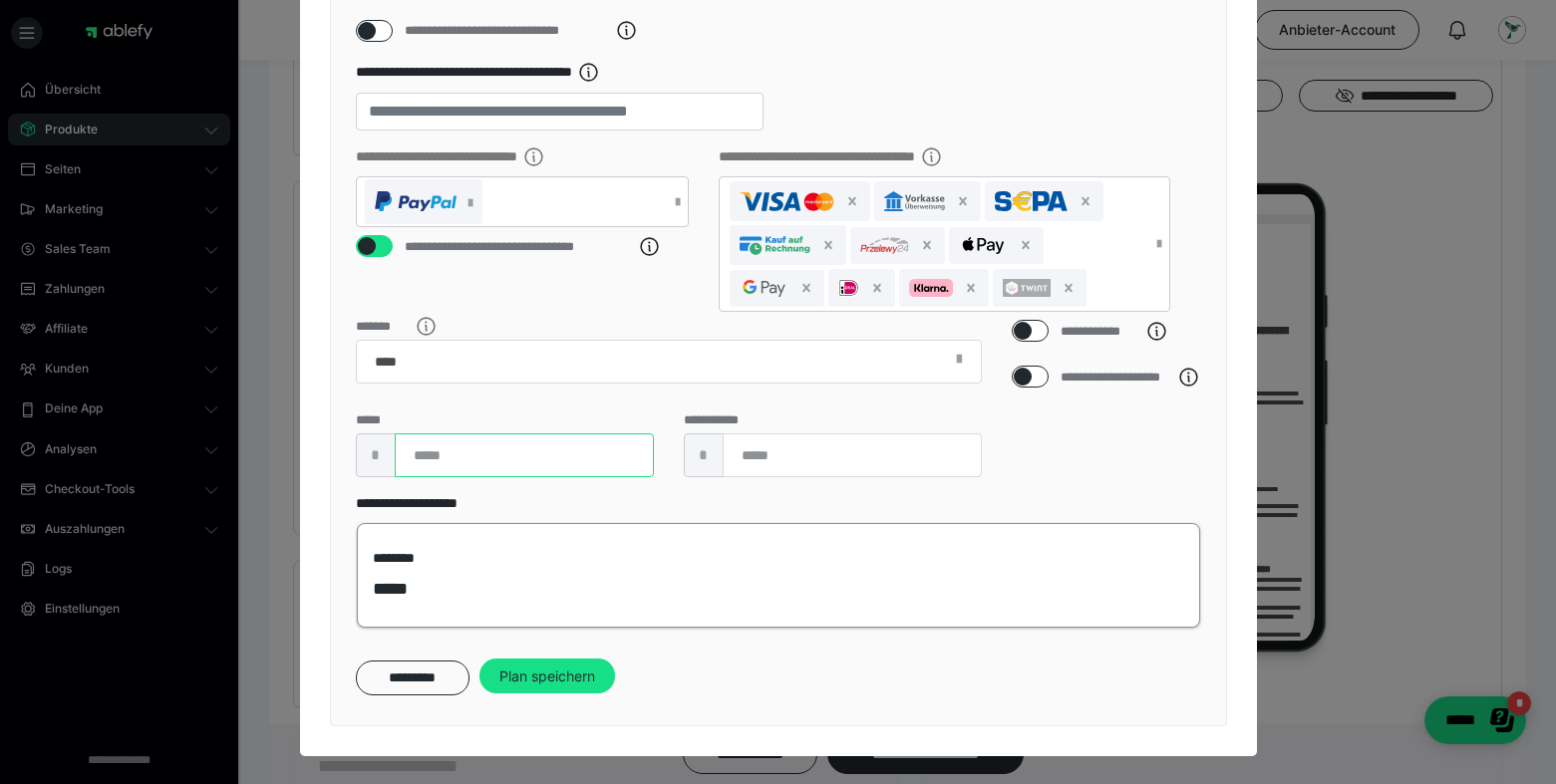 scroll, scrollTop: 452, scrollLeft: 0, axis: vertical 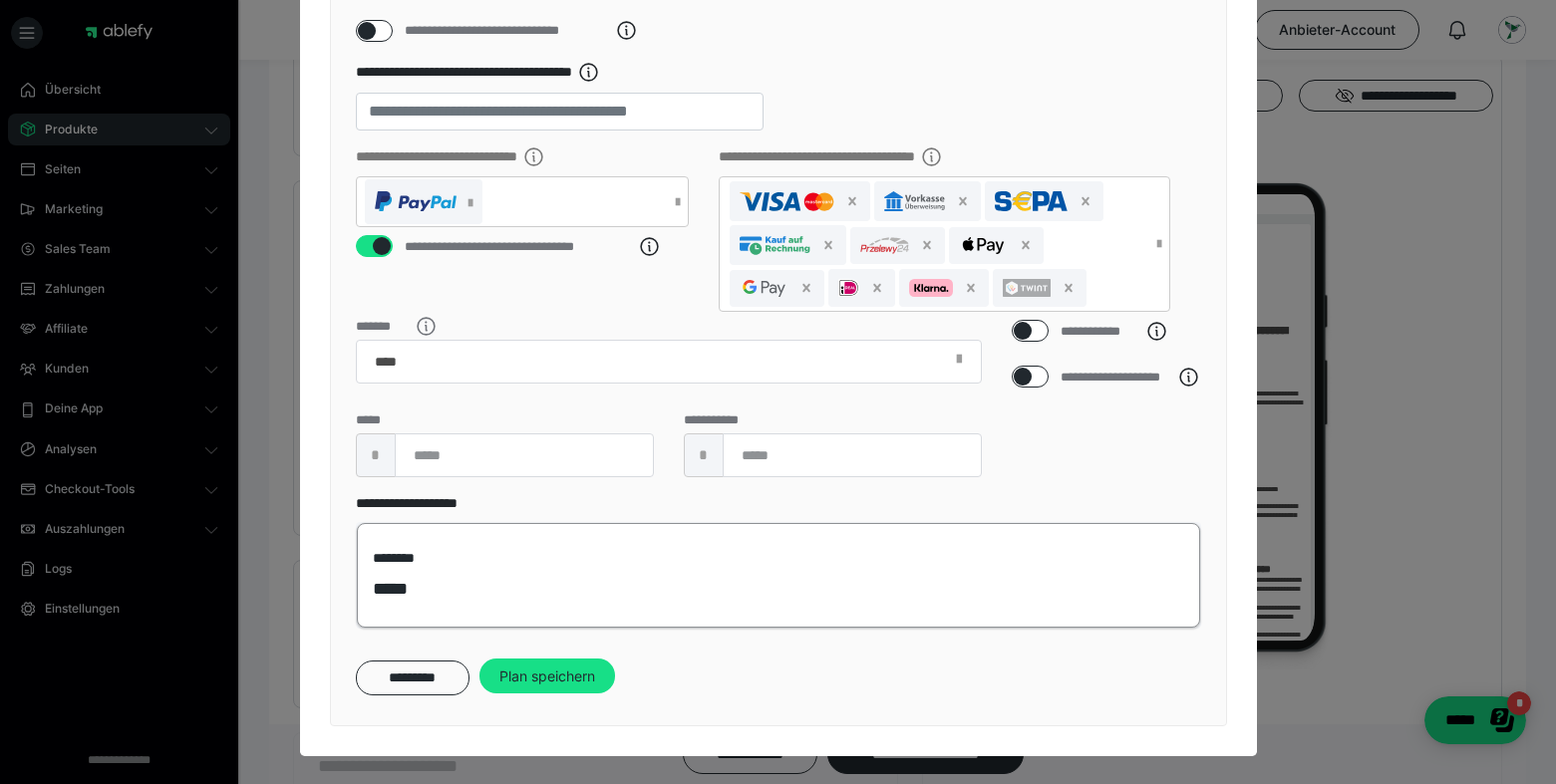 type on "*" 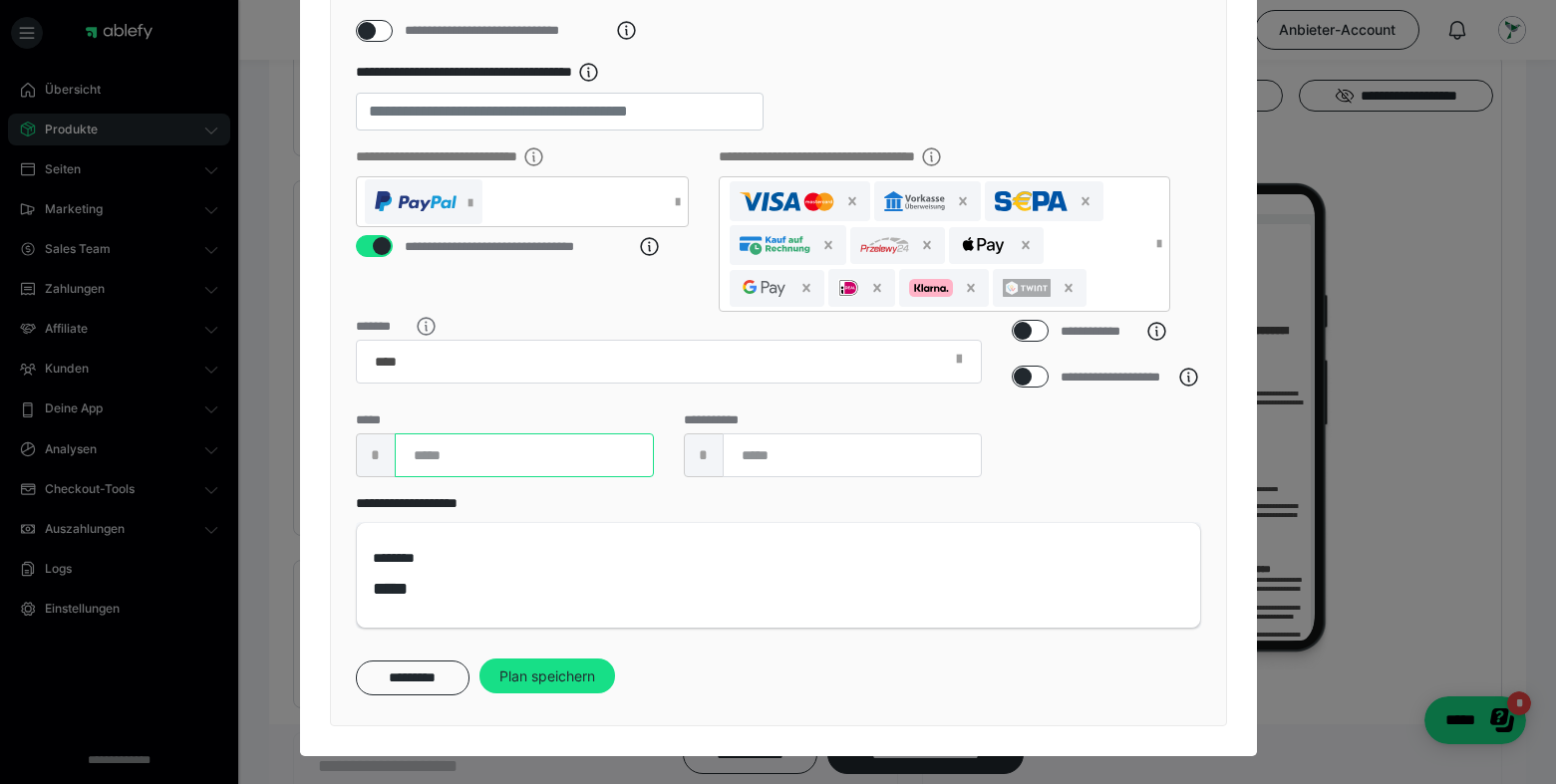click on "*" at bounding box center [524, 455] 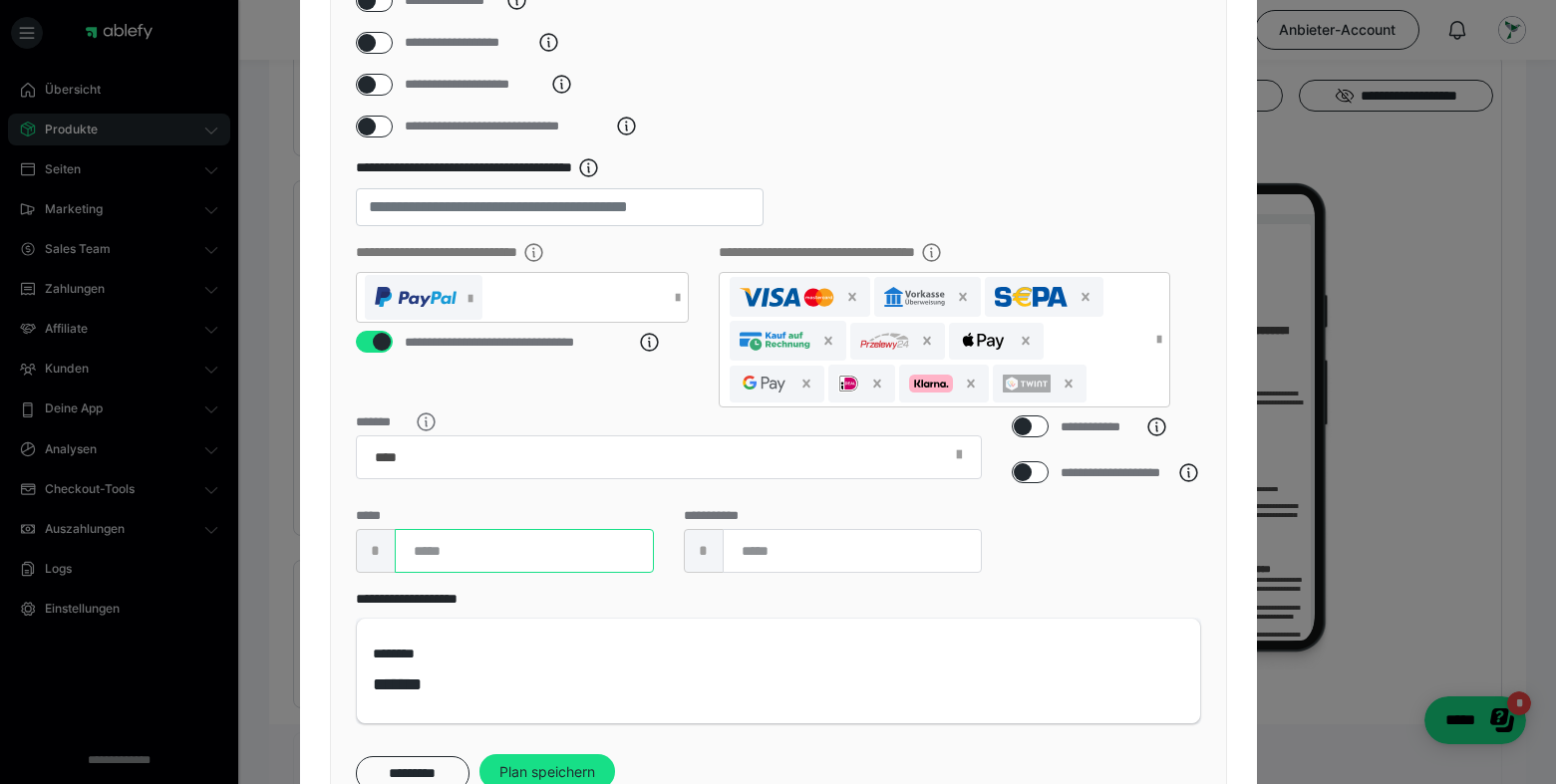 scroll, scrollTop: 341, scrollLeft: 0, axis: vertical 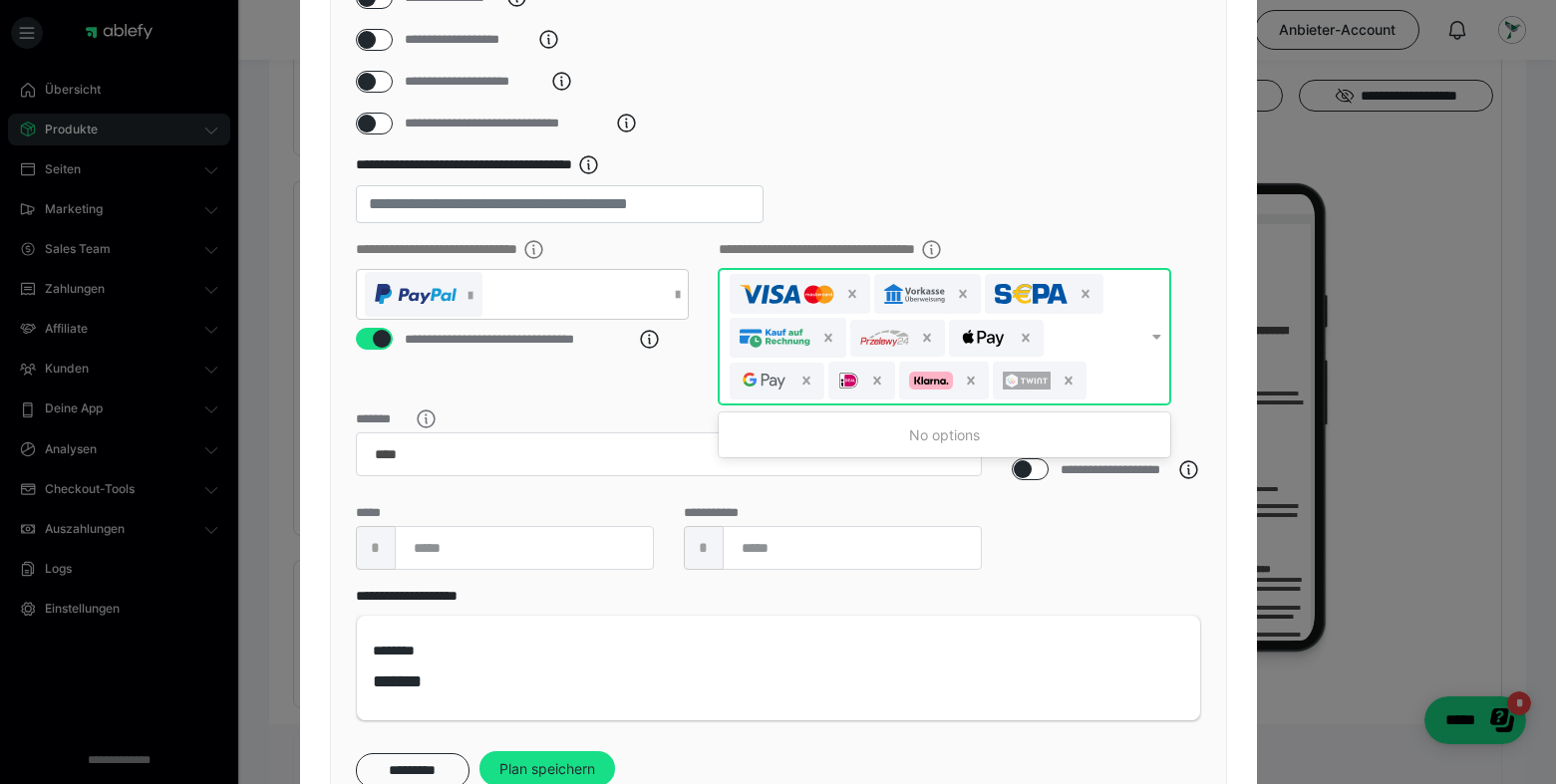click at bounding box center (786, 294) 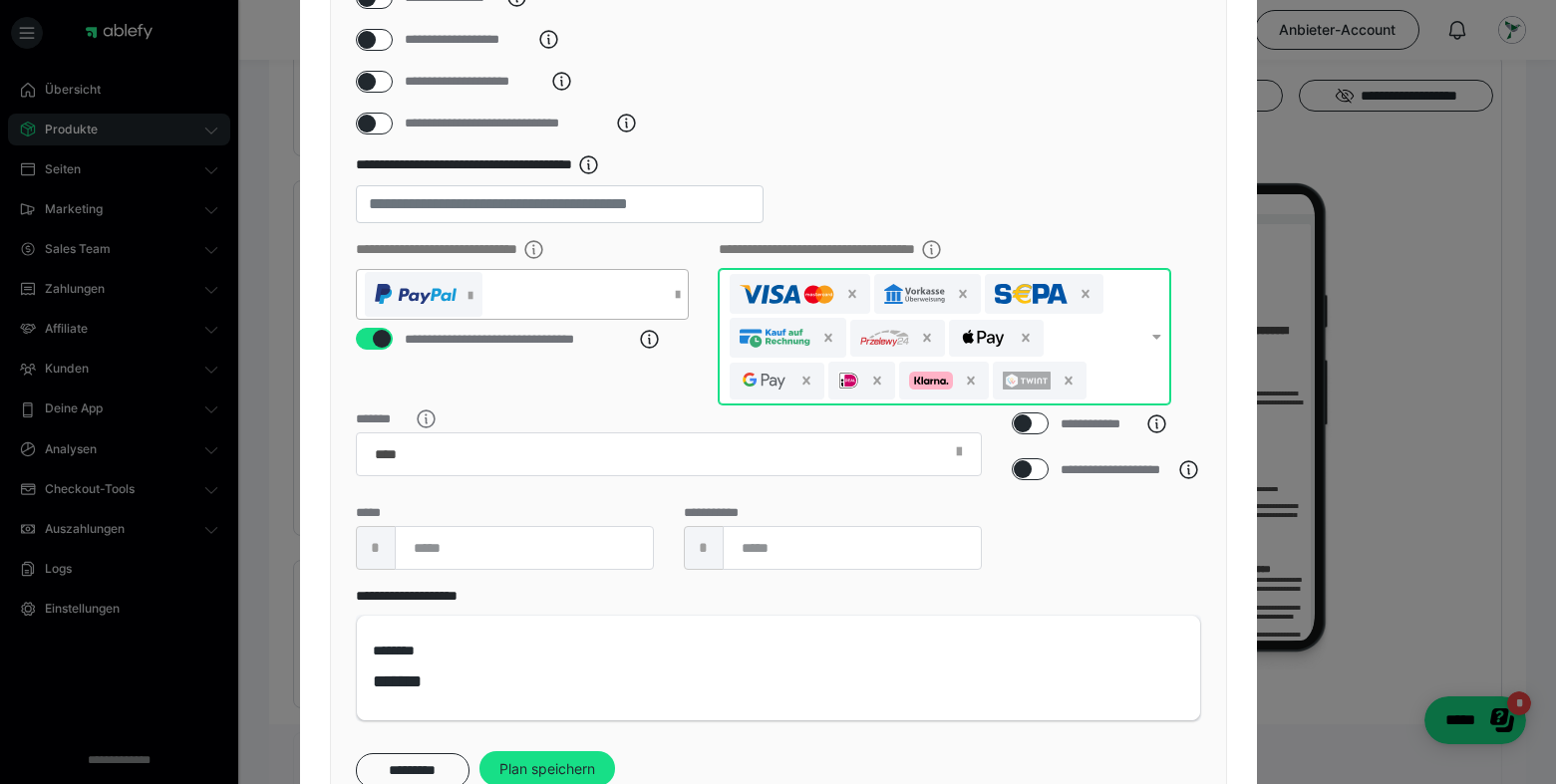 drag, startPoint x: 795, startPoint y: 329, endPoint x: 566, endPoint y: 311, distance: 229.70633 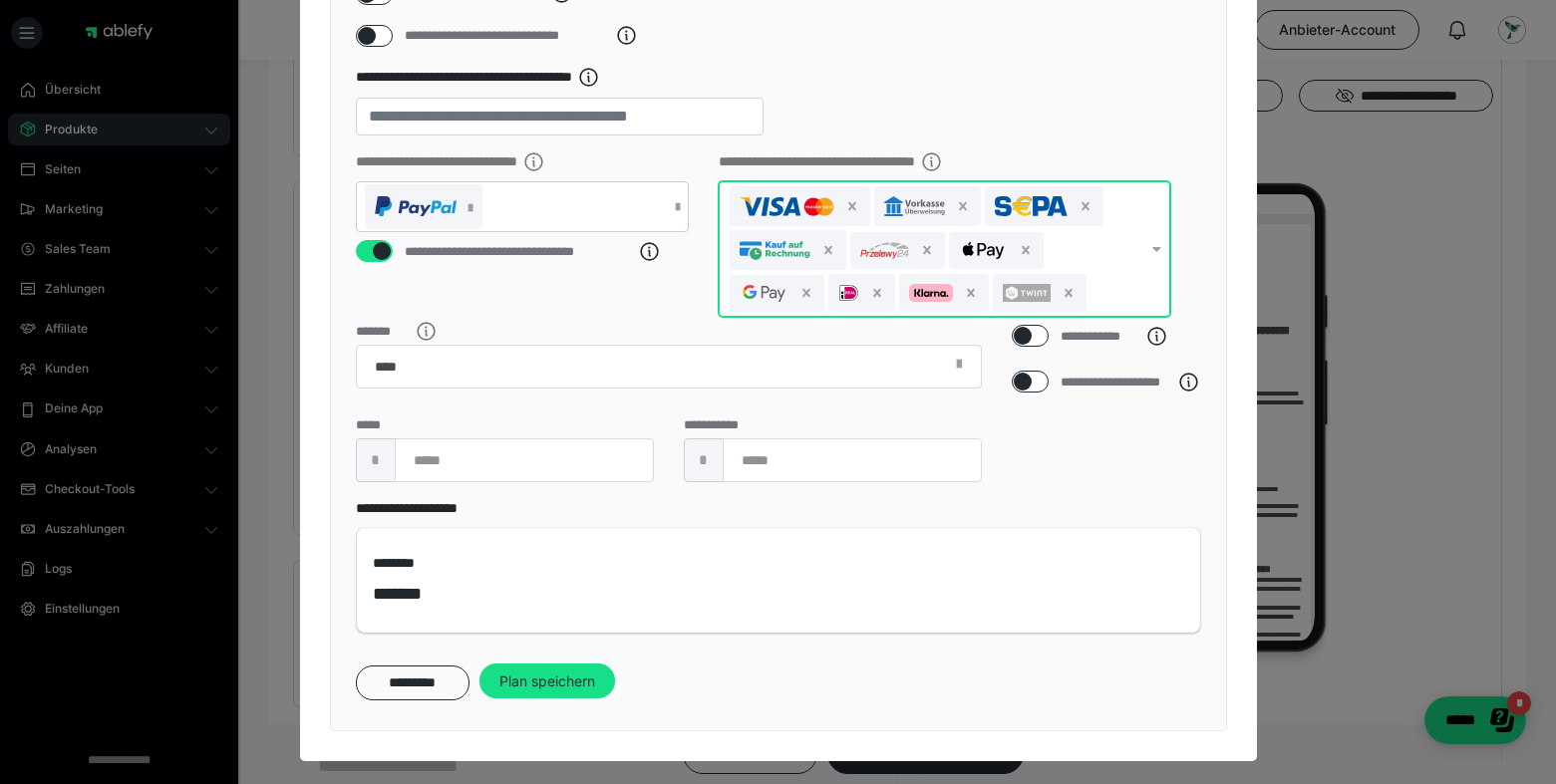 scroll, scrollTop: 458, scrollLeft: 0, axis: vertical 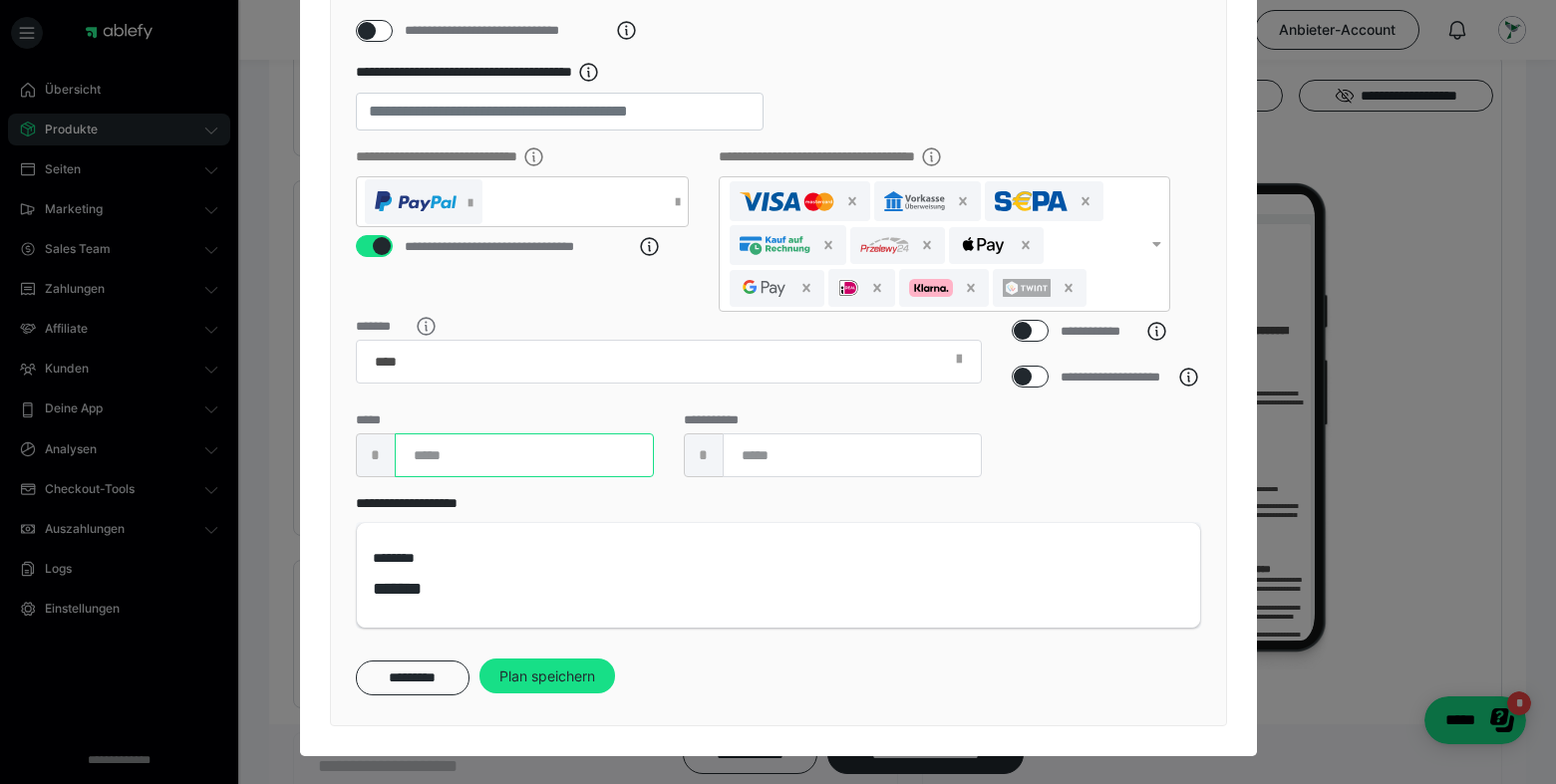 click on "***" at bounding box center [524, 455] 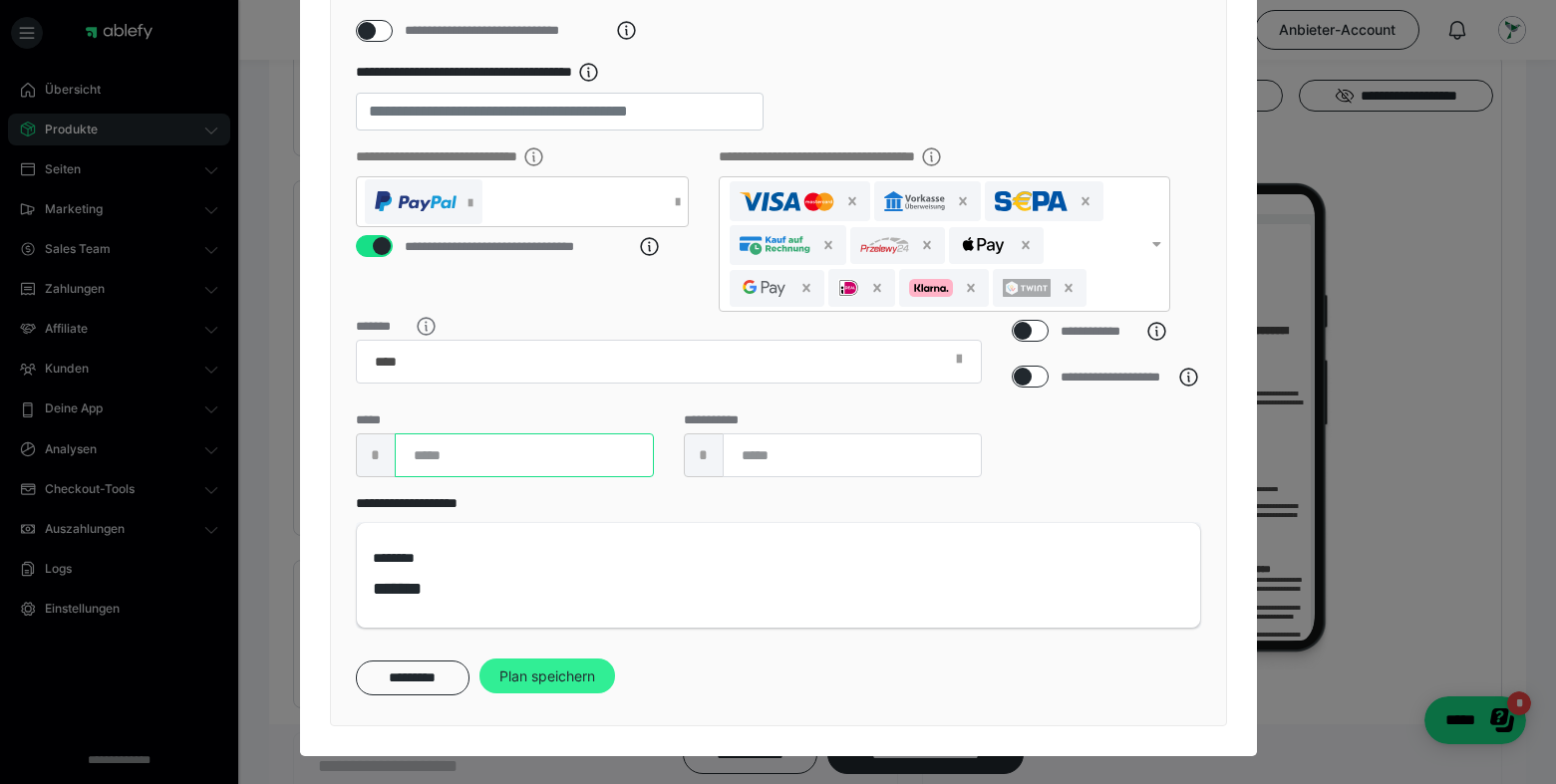 type on "***" 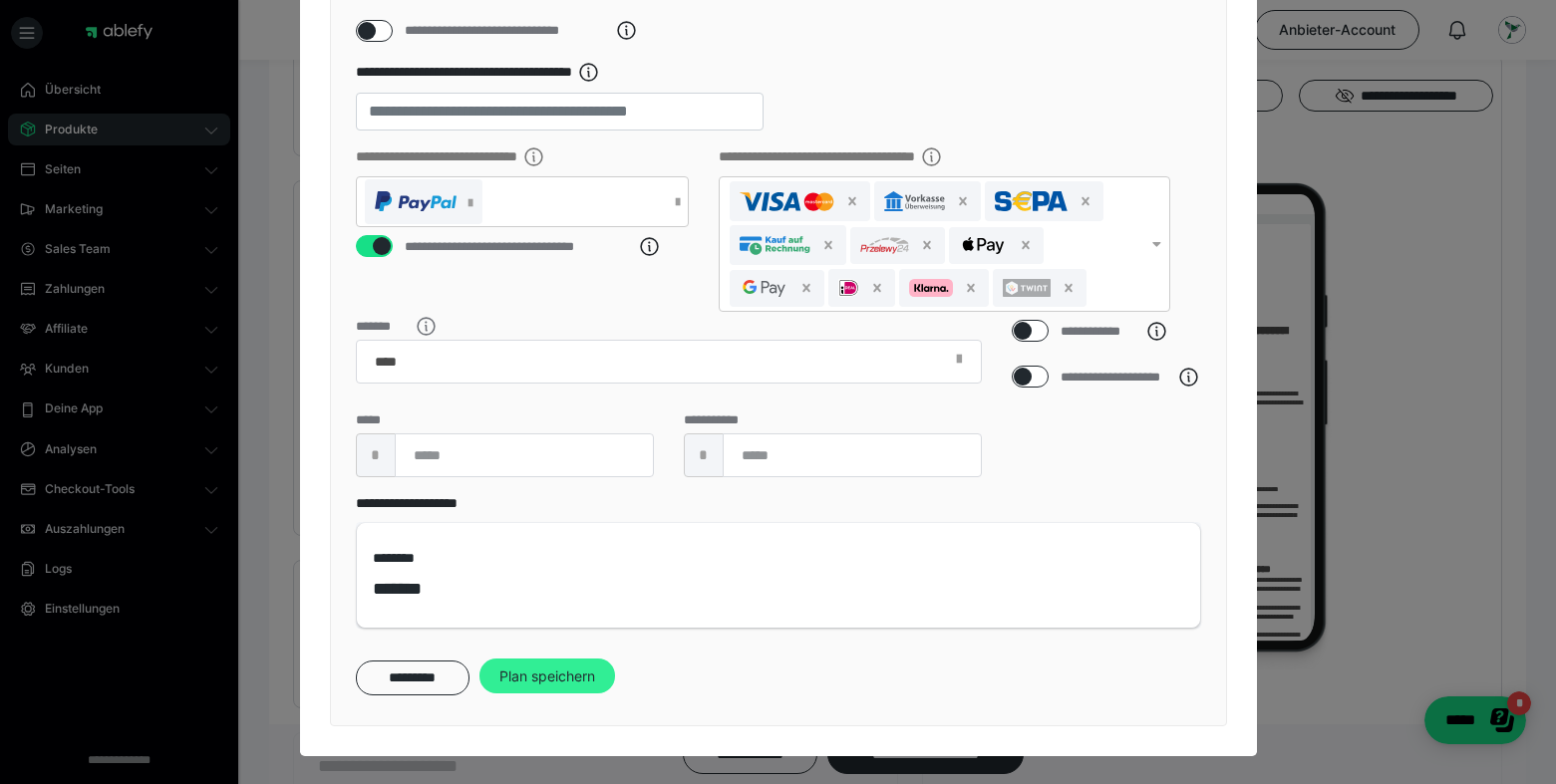 click on "Plan speichern" at bounding box center (547, 676) 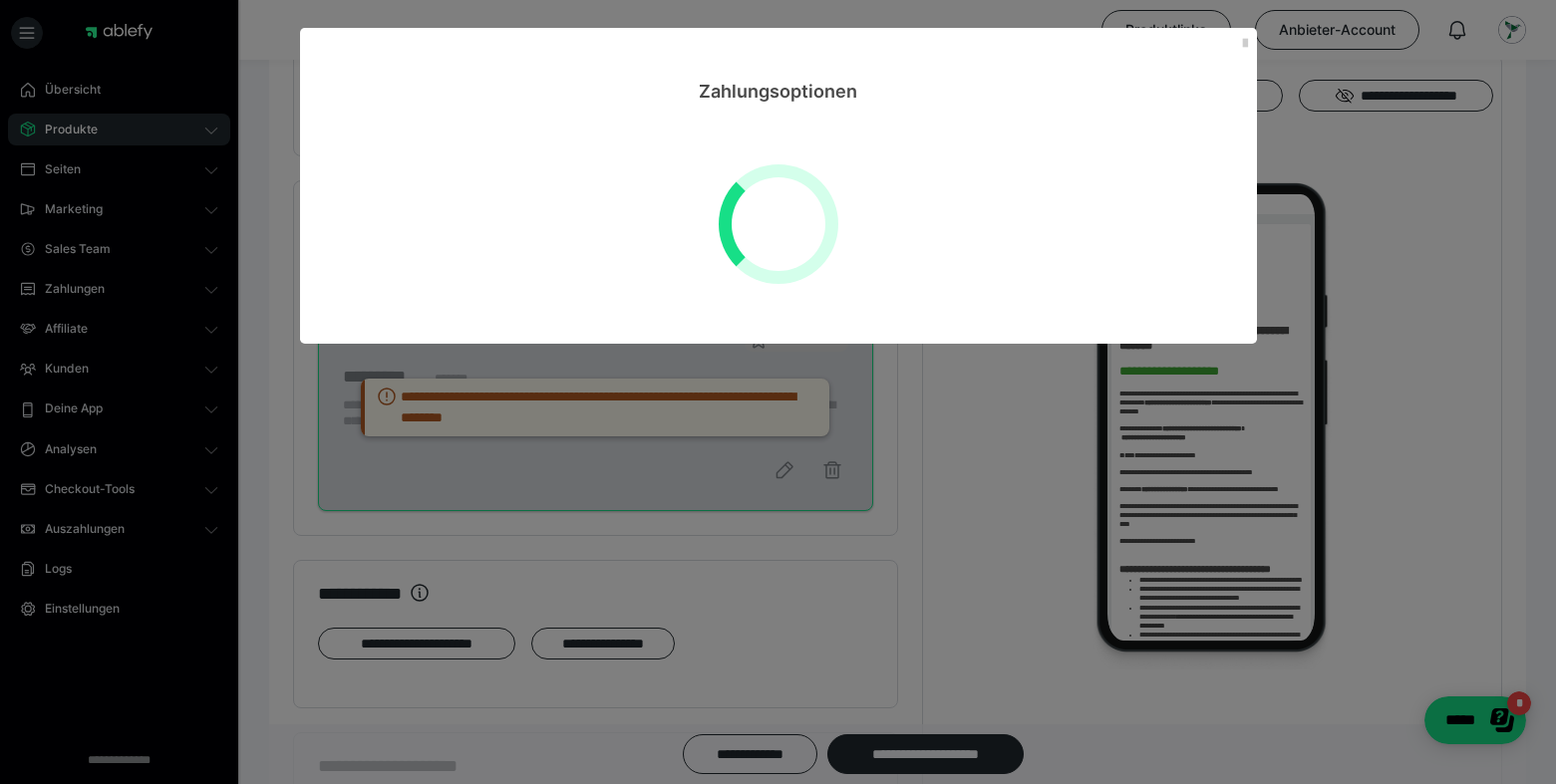 scroll, scrollTop: 0, scrollLeft: 0, axis: both 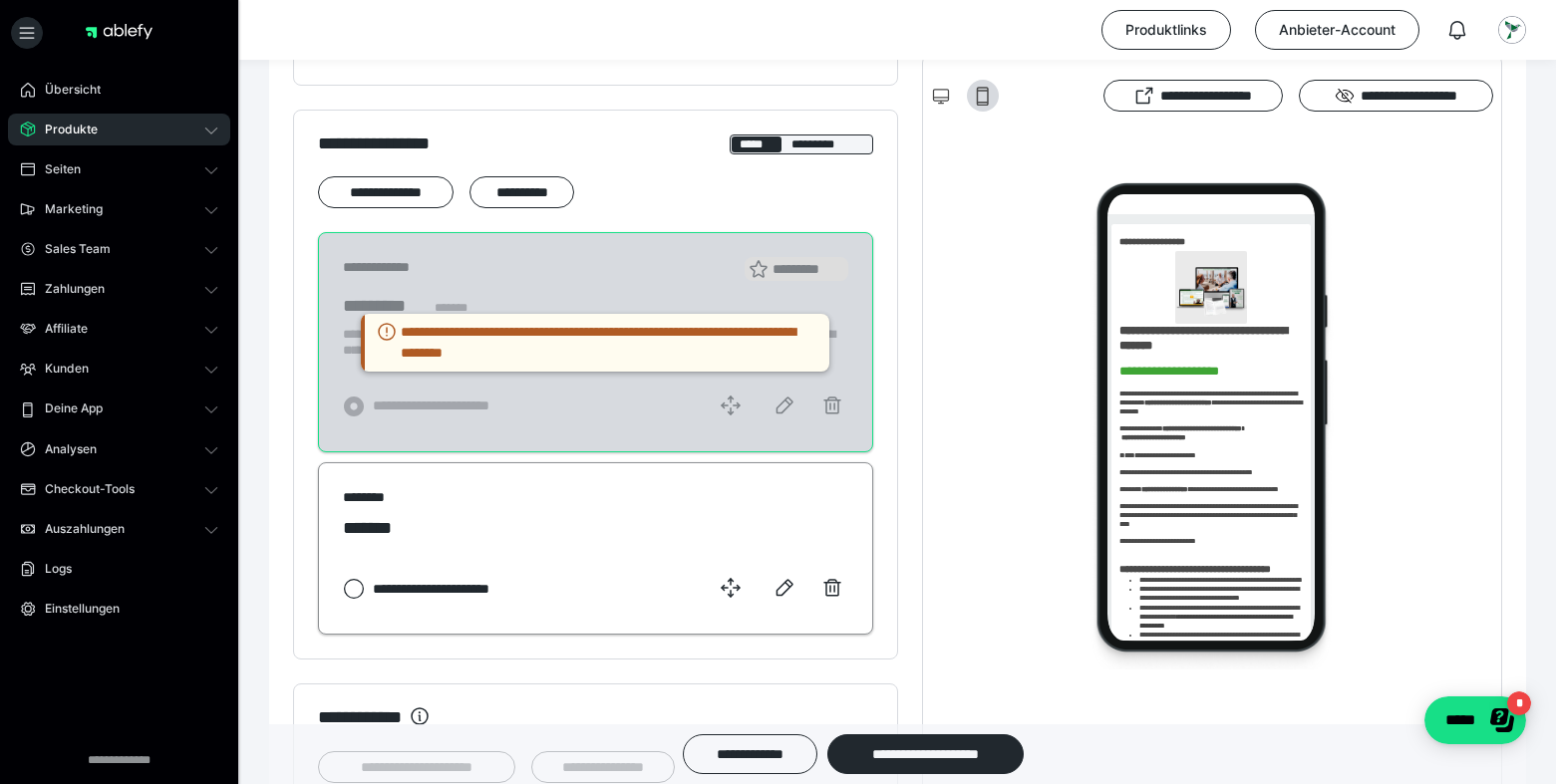 click 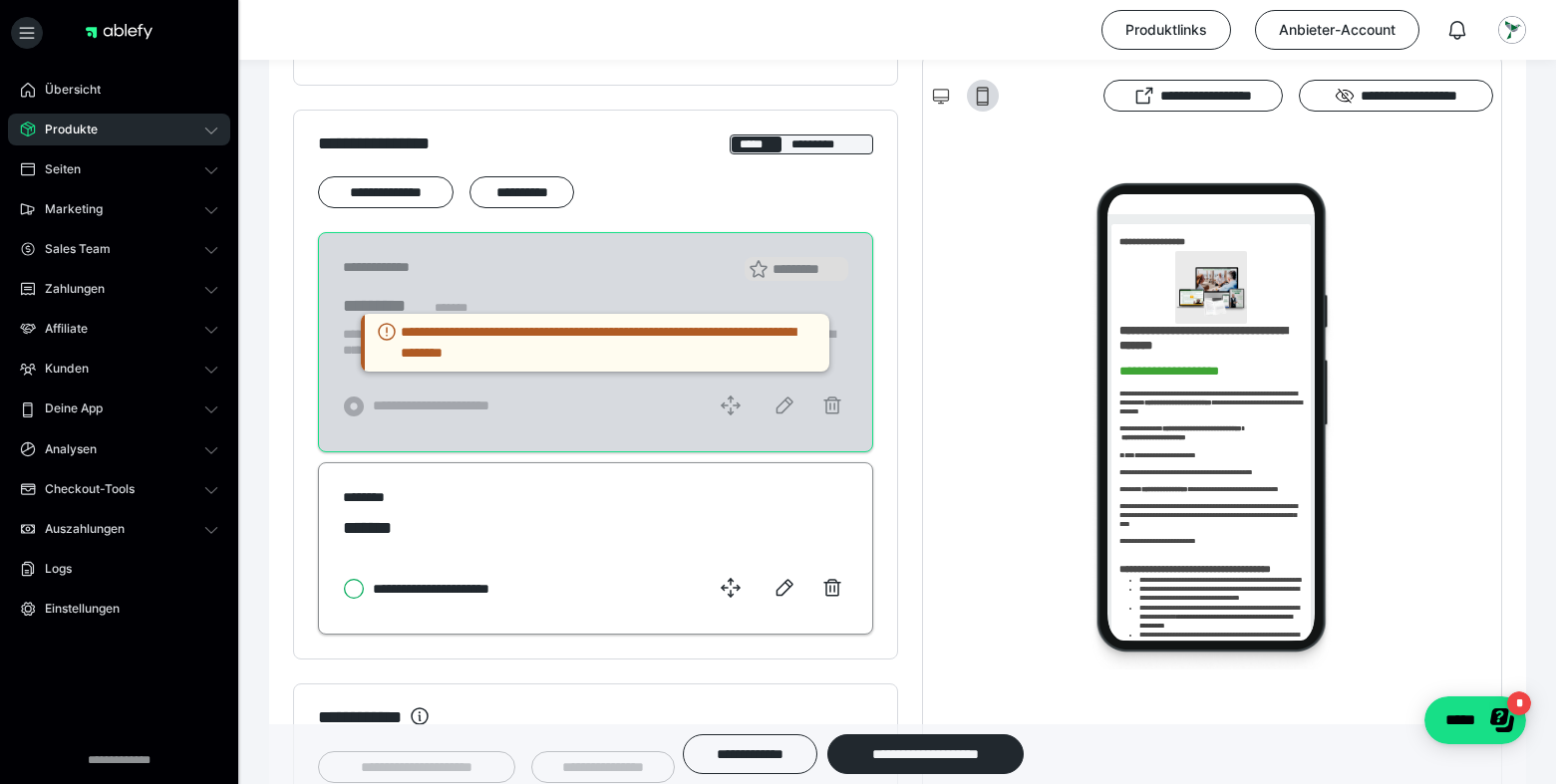 click on "**********" at bounding box center [343, 589] 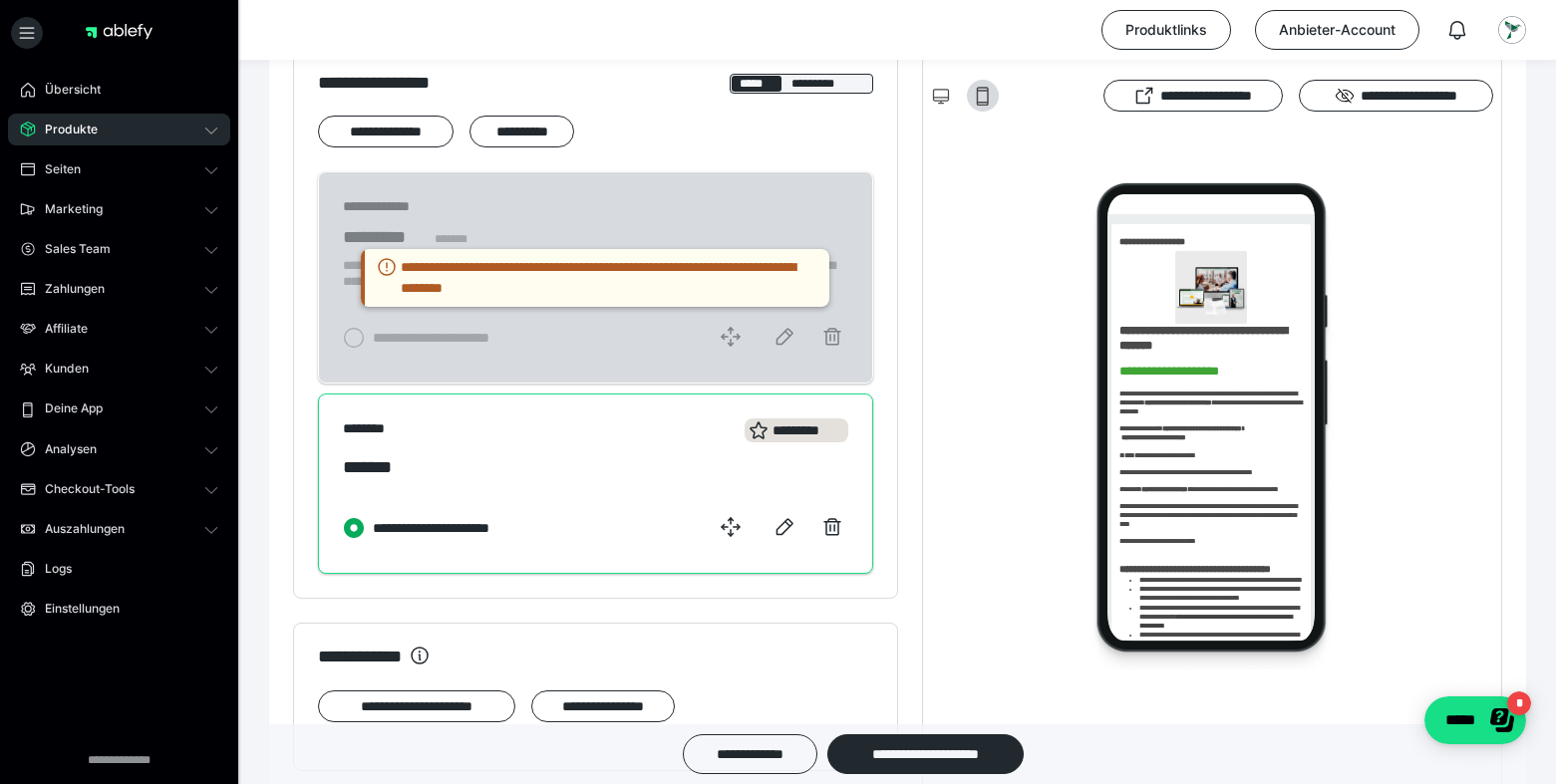scroll, scrollTop: 1282, scrollLeft: 0, axis: vertical 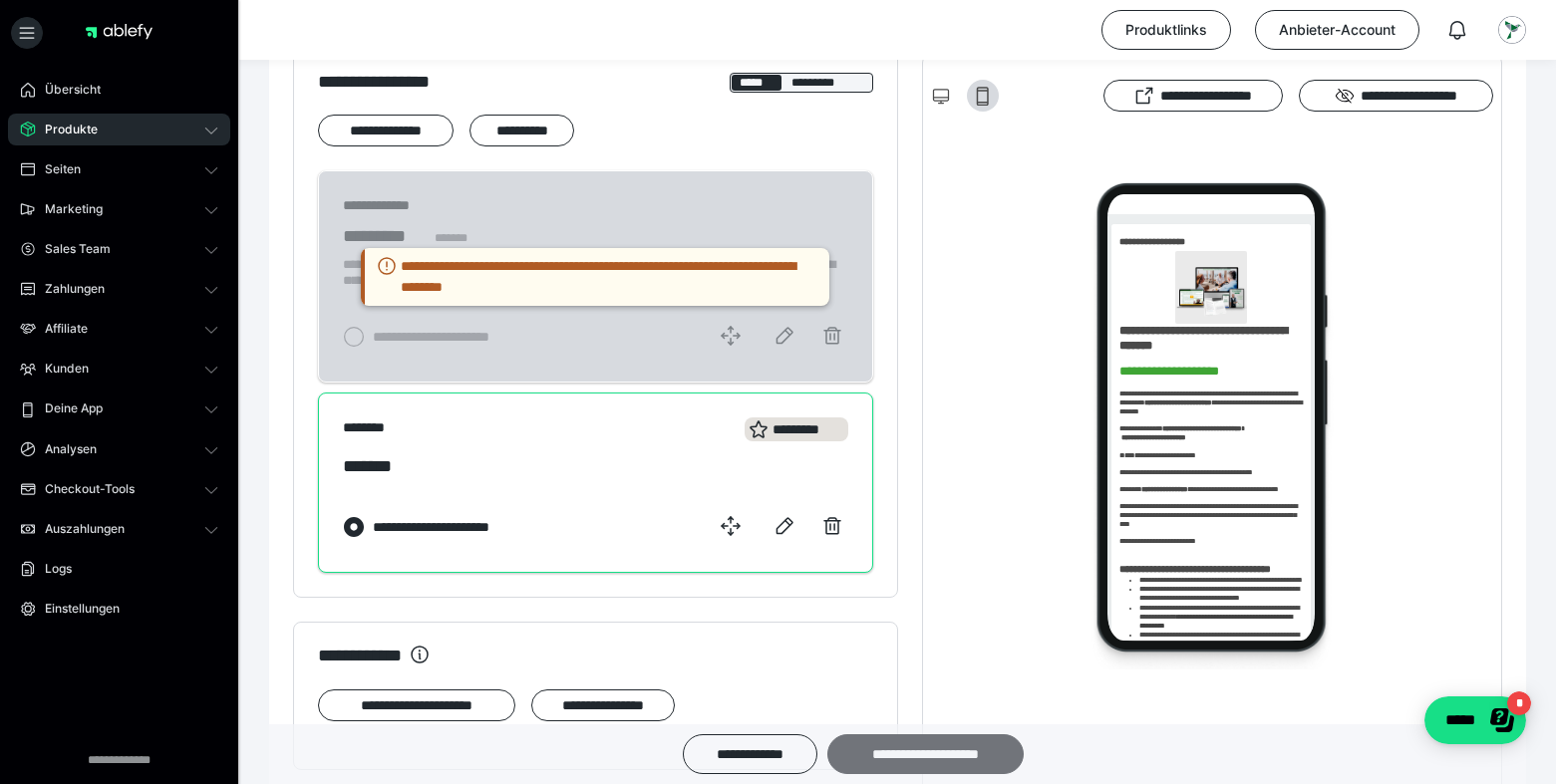 click on "**********" at bounding box center [925, 754] 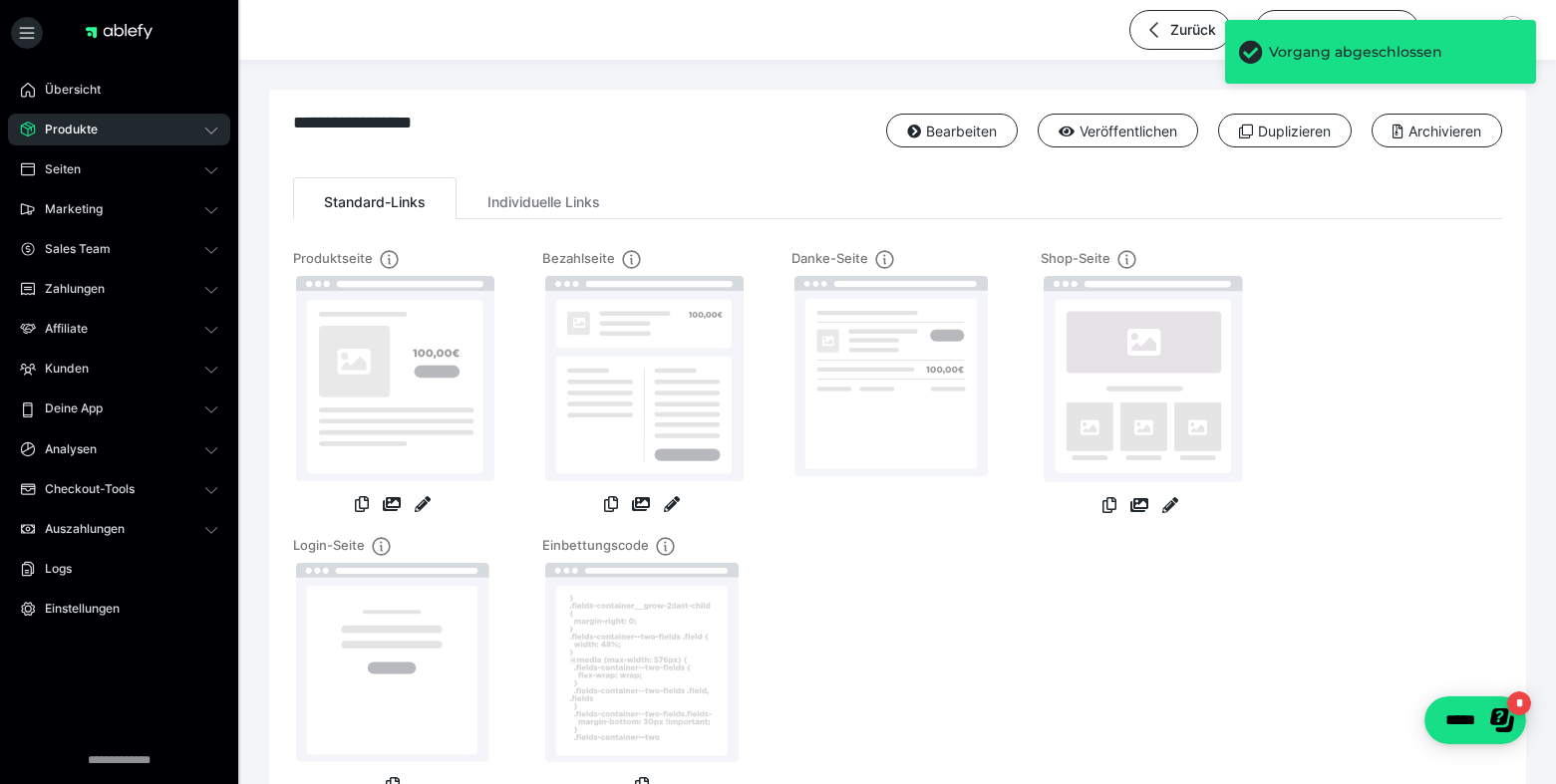 click 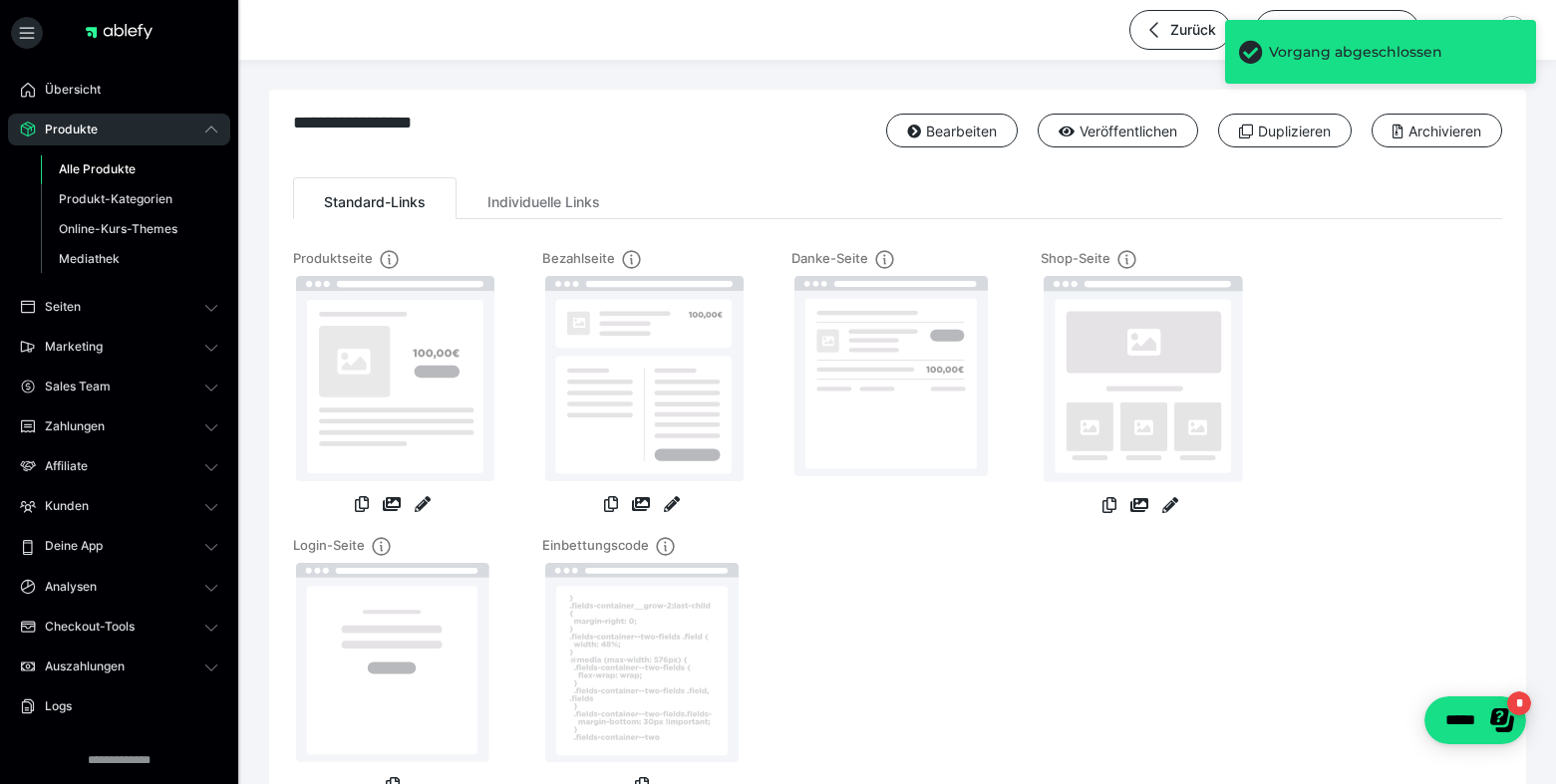 drag, startPoint x: 100, startPoint y: 163, endPoint x: 129, endPoint y: 166, distance: 29.15476 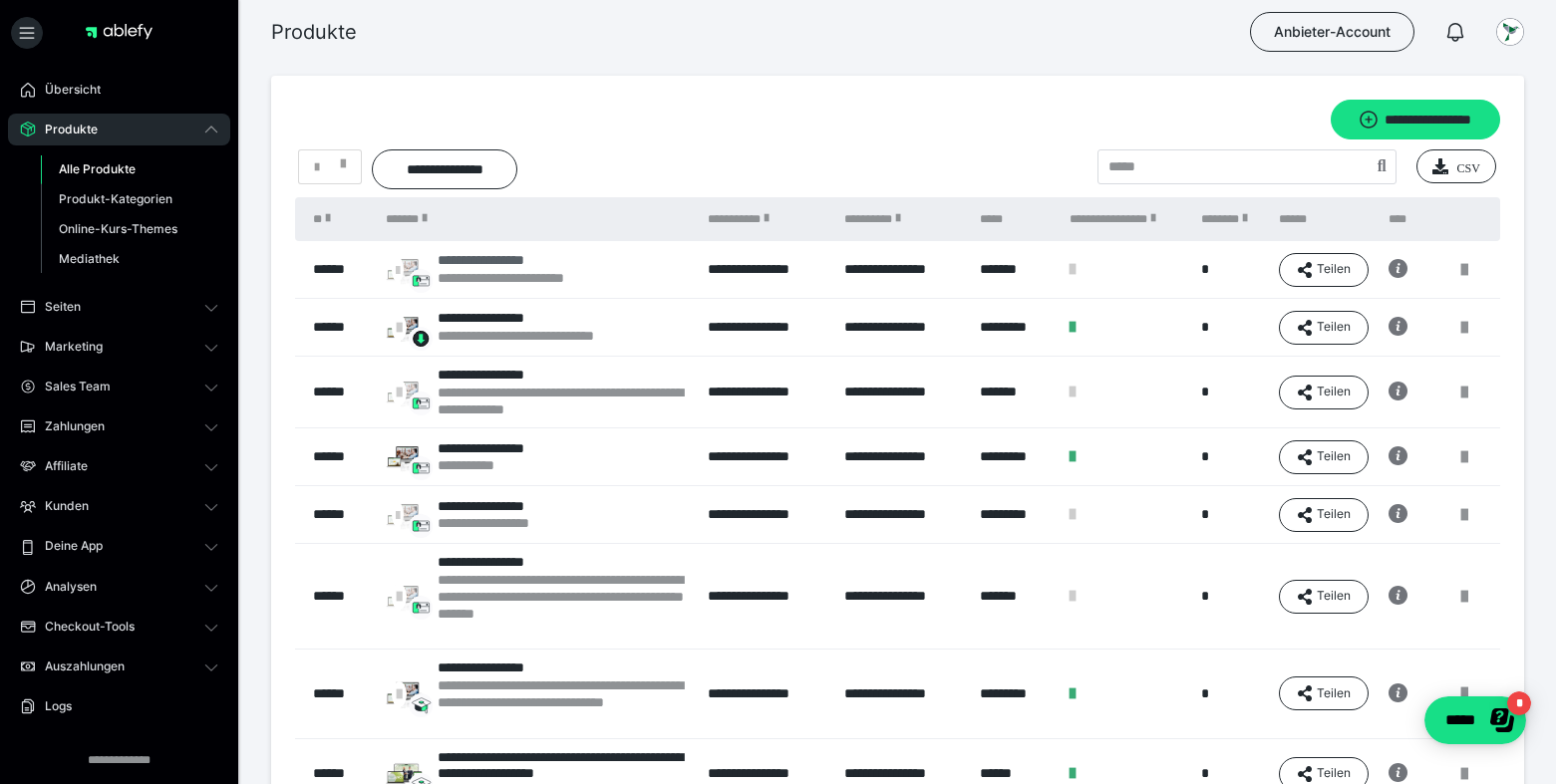 click on "**********" at bounding box center (529, 260) 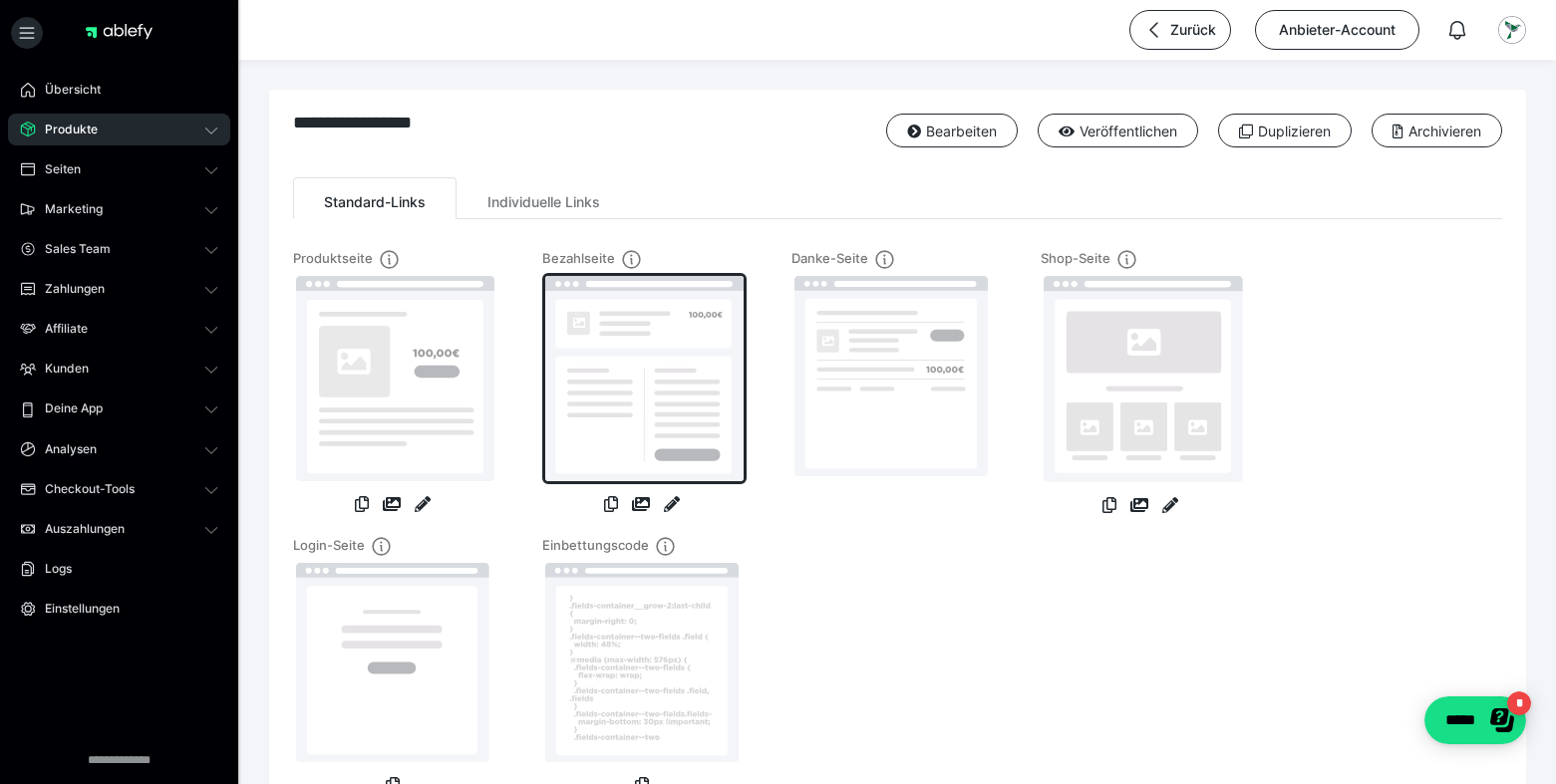 click at bounding box center [644, 379] 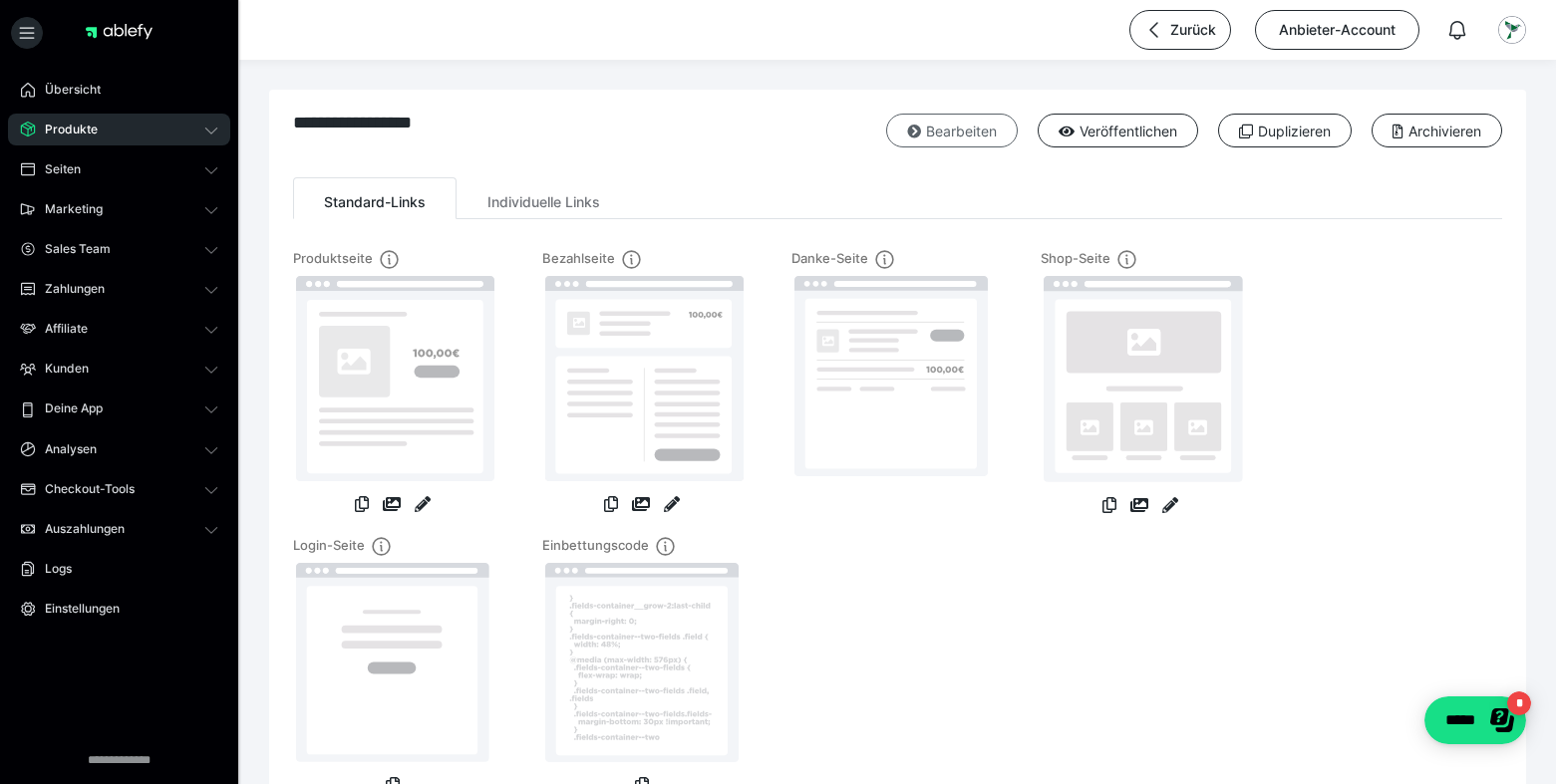 click on "Bearbeiten" at bounding box center [952, 131] 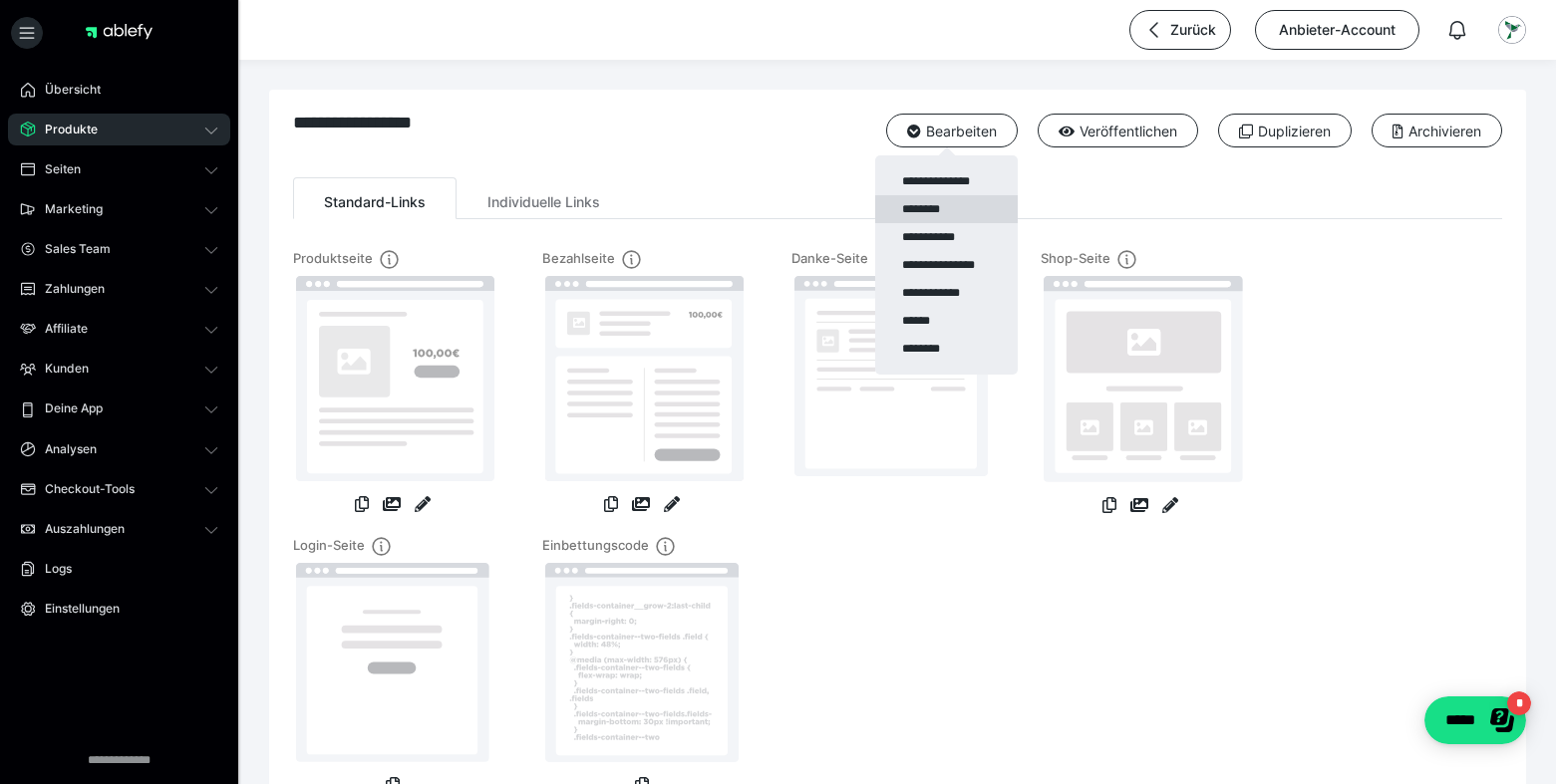 click on "********" at bounding box center (946, 209) 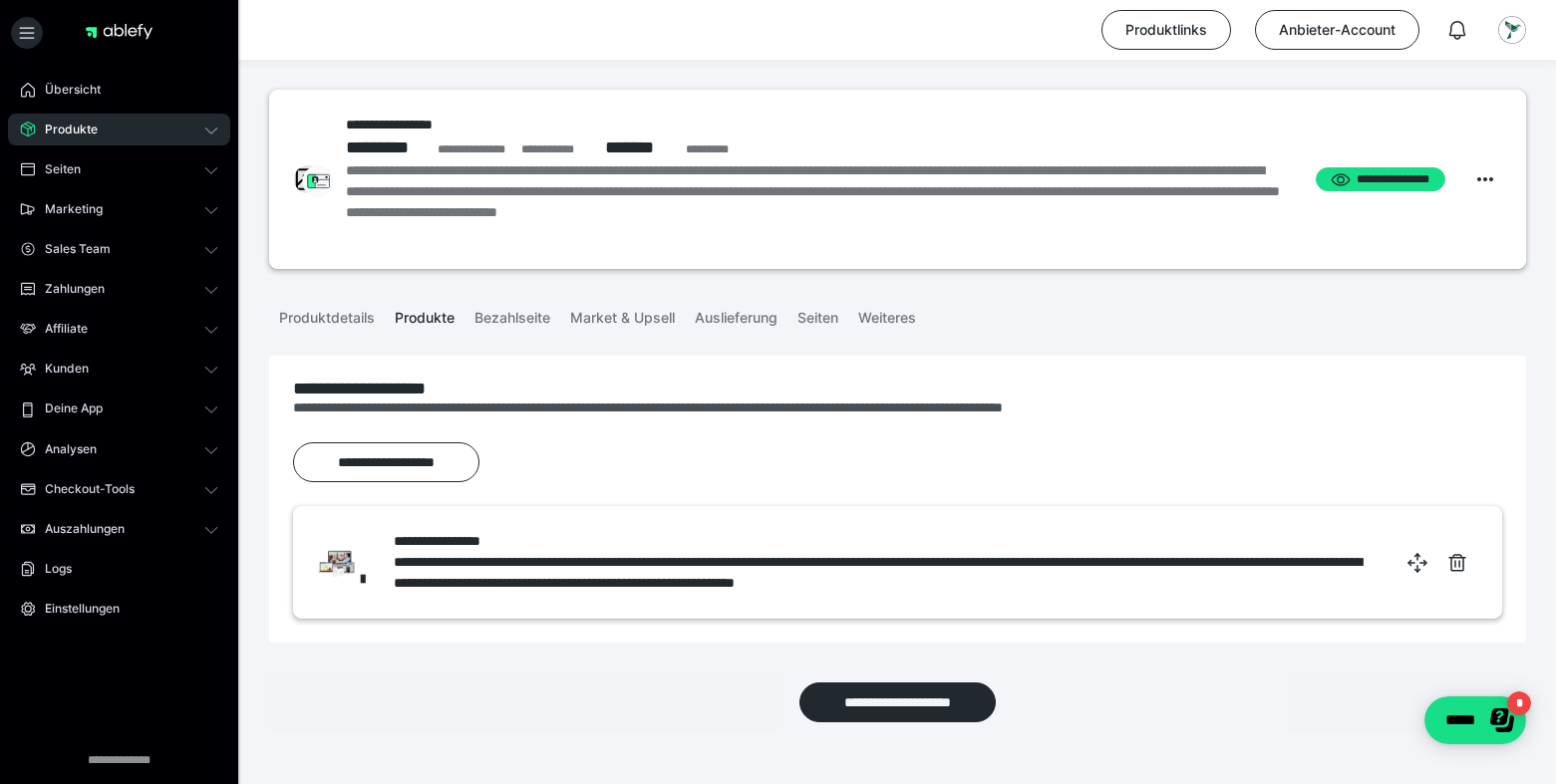 click on "Produkte" at bounding box center (119, 130) 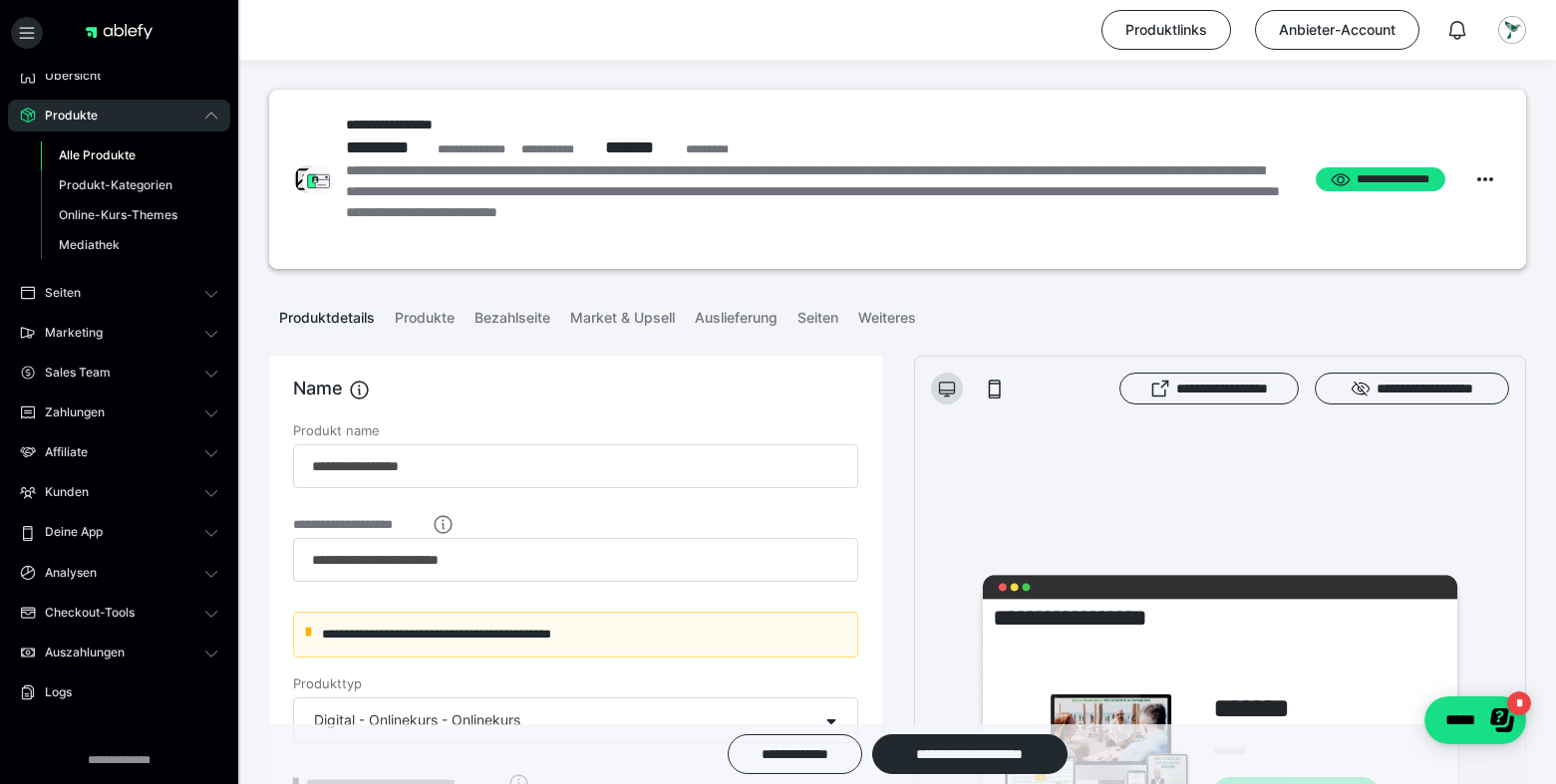 click on "Alle Produkte Produkt-Kategorien Online-Kurs-Themes Mediathek" at bounding box center (119, 200) 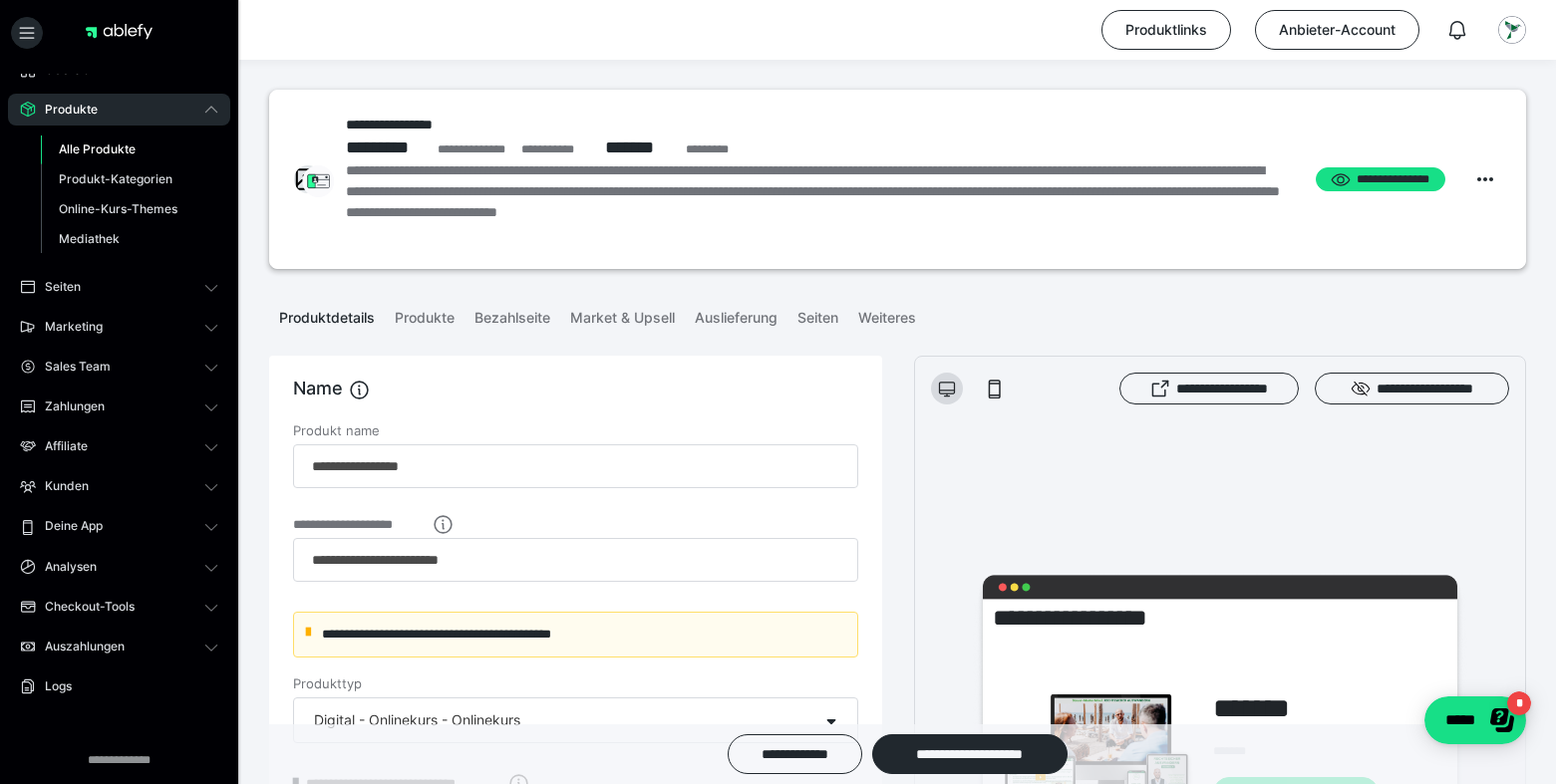 scroll, scrollTop: 22, scrollLeft: 0, axis: vertical 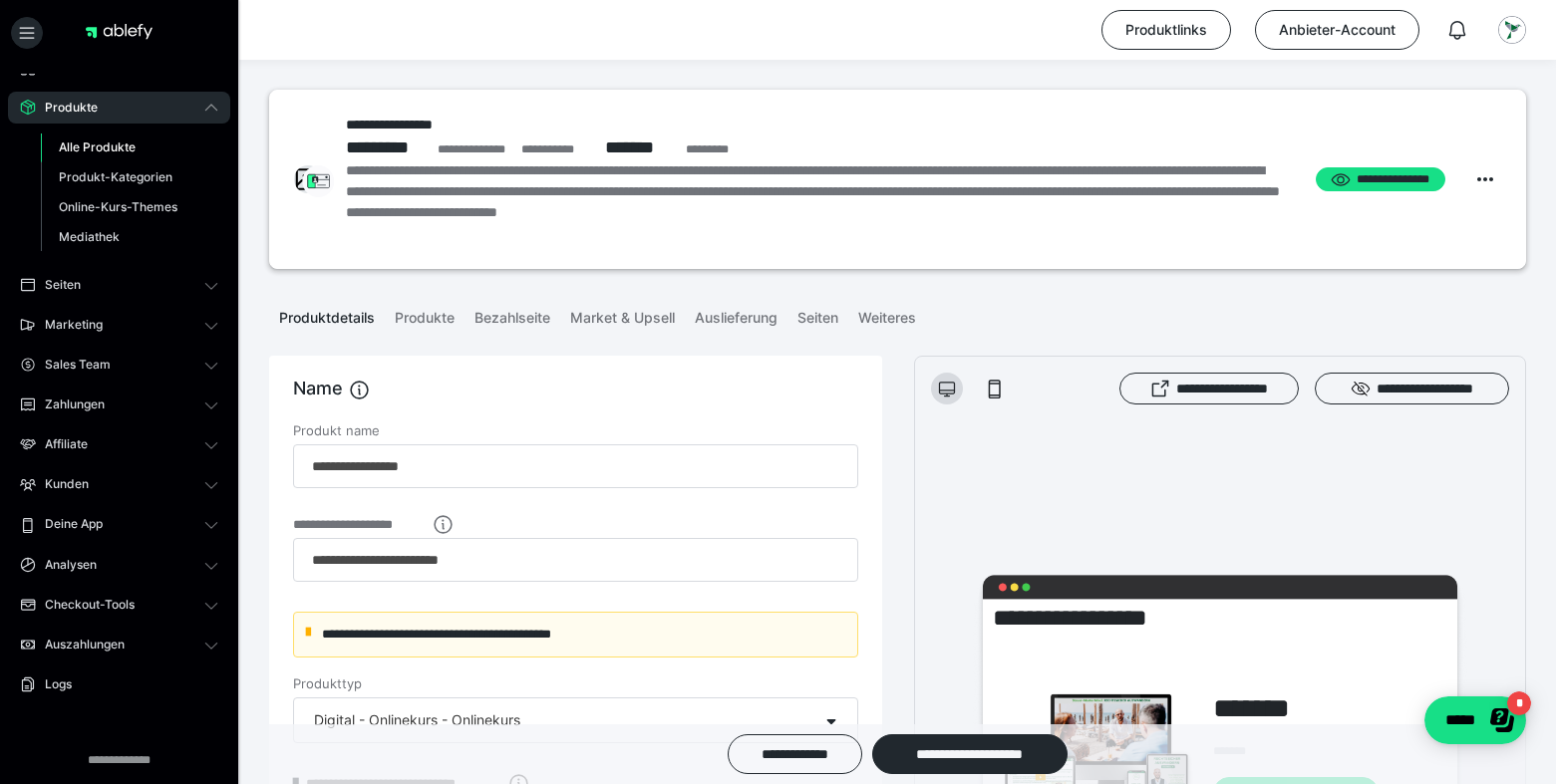 click on "Alle Produkte" at bounding box center (97, 146) 